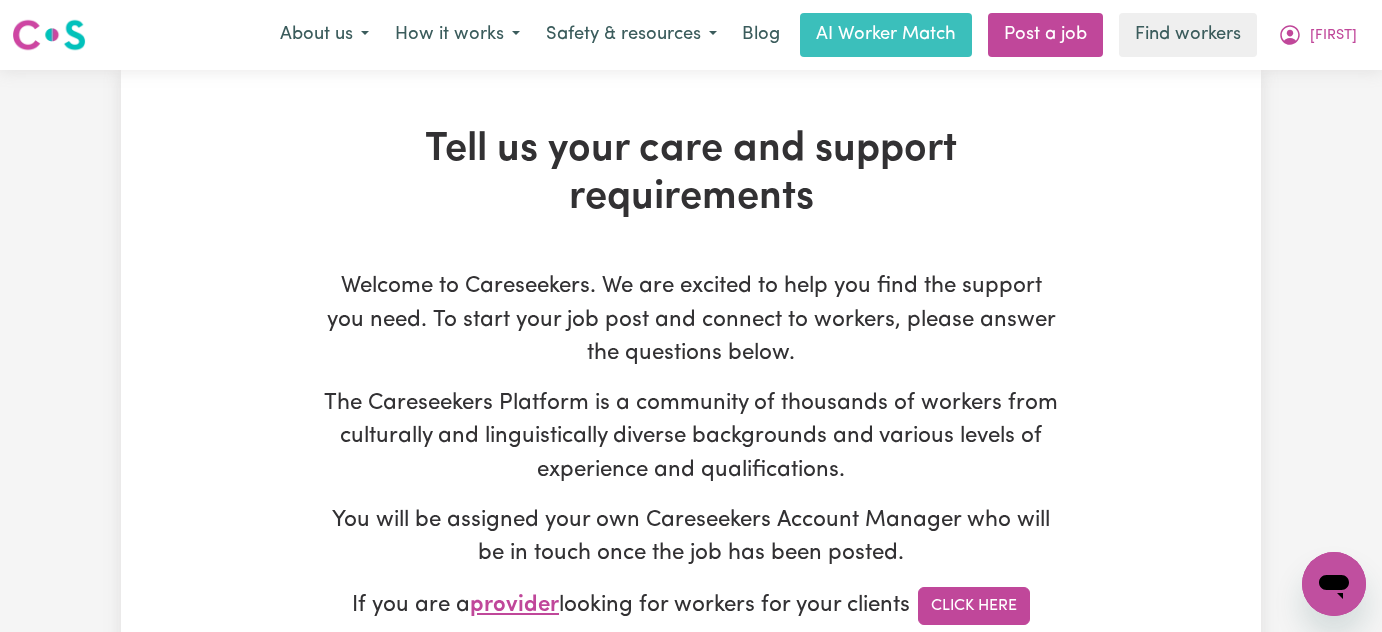 scroll, scrollTop: 712, scrollLeft: 0, axis: vertical 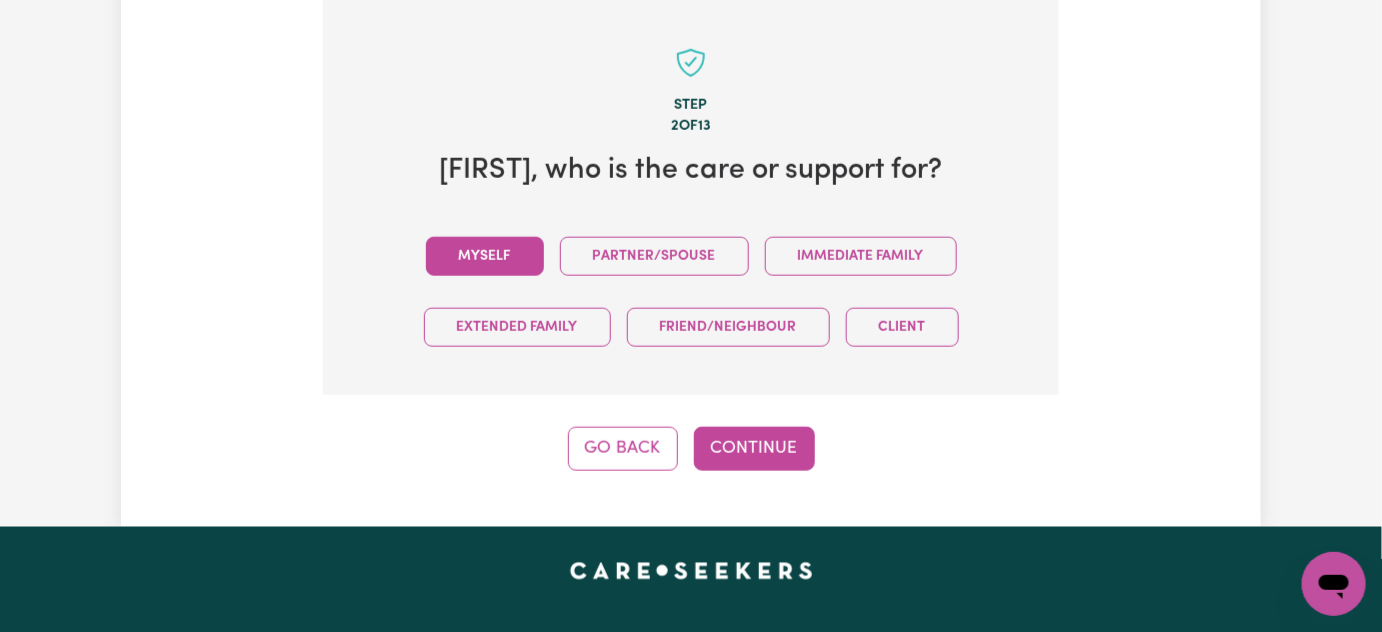 click on "Myself" at bounding box center [485, 256] 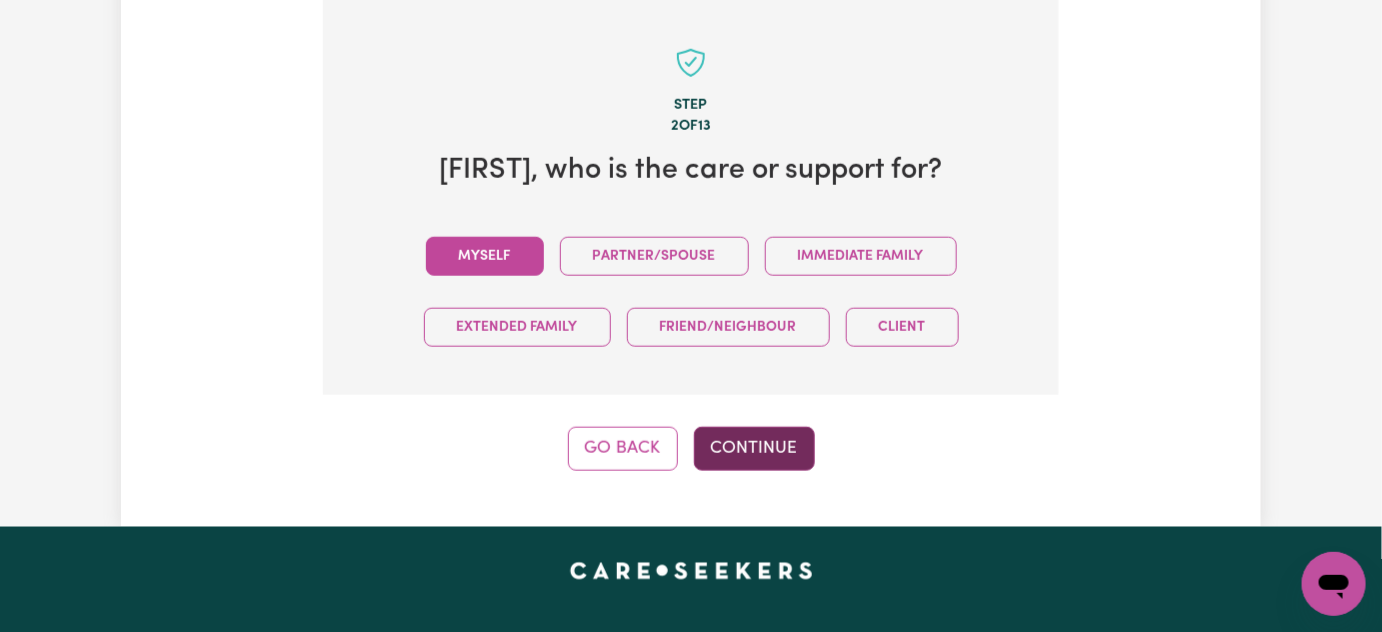 click on "Continue" at bounding box center [754, 449] 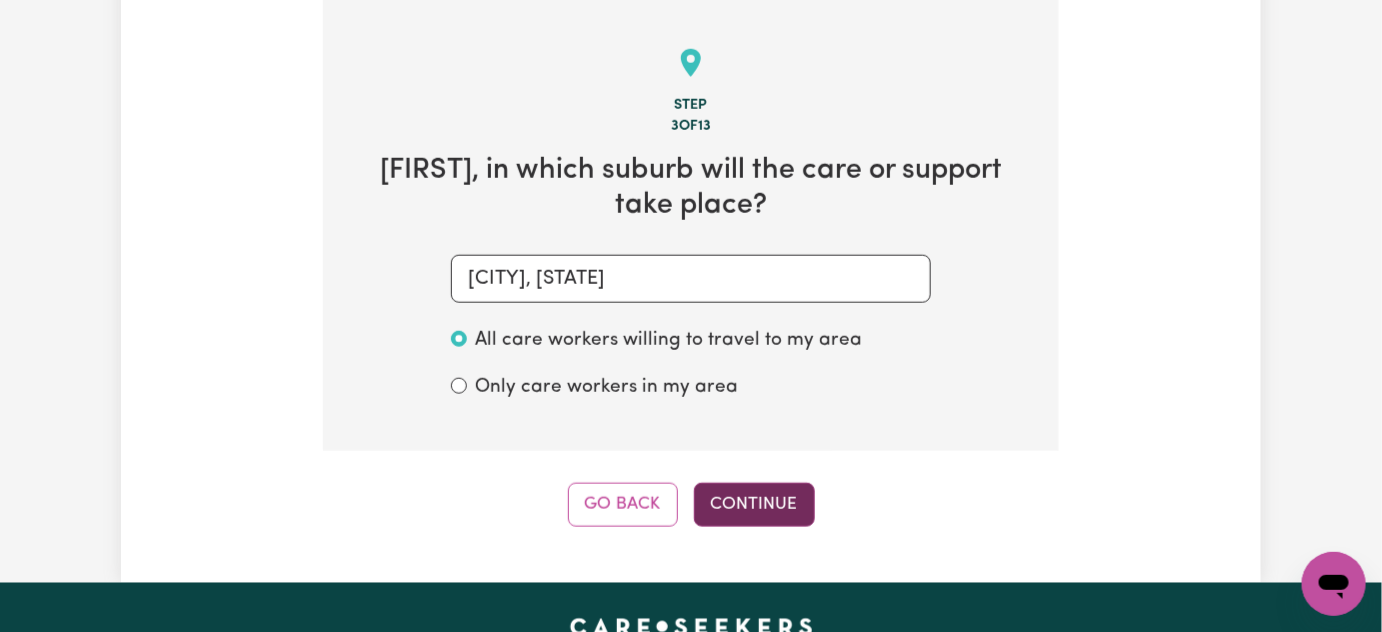 click on "Continue" at bounding box center [754, 505] 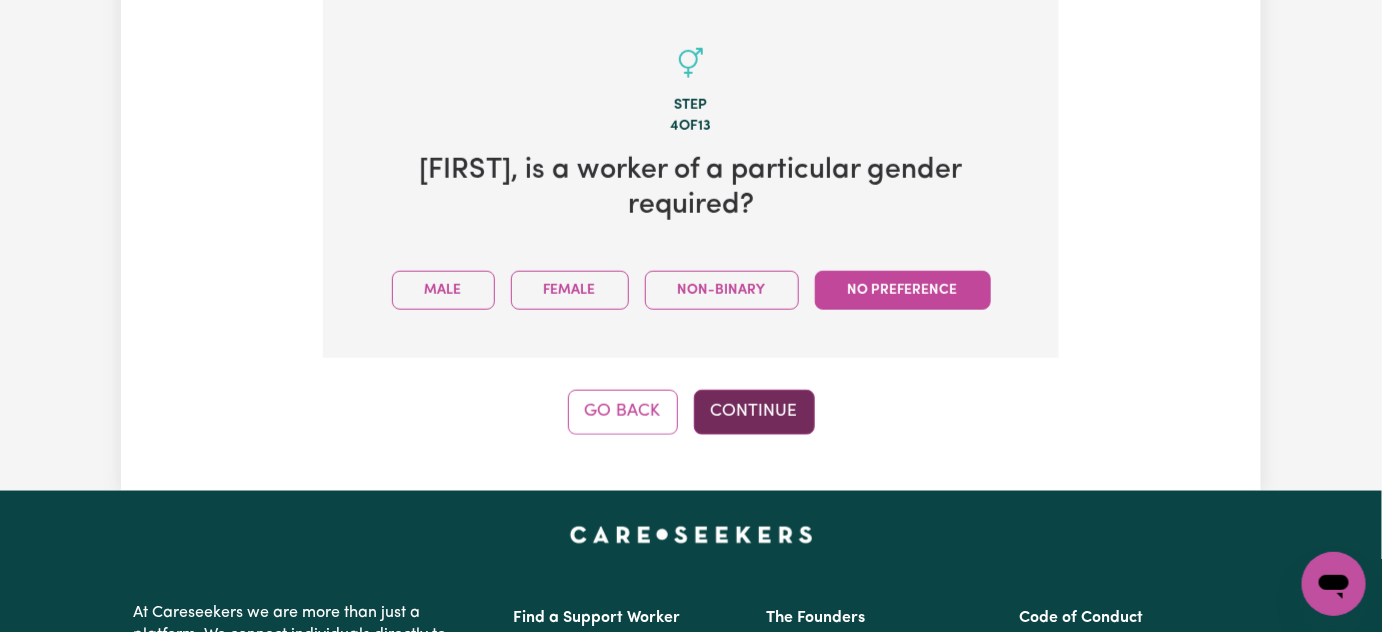 click on "Continue" at bounding box center (754, 412) 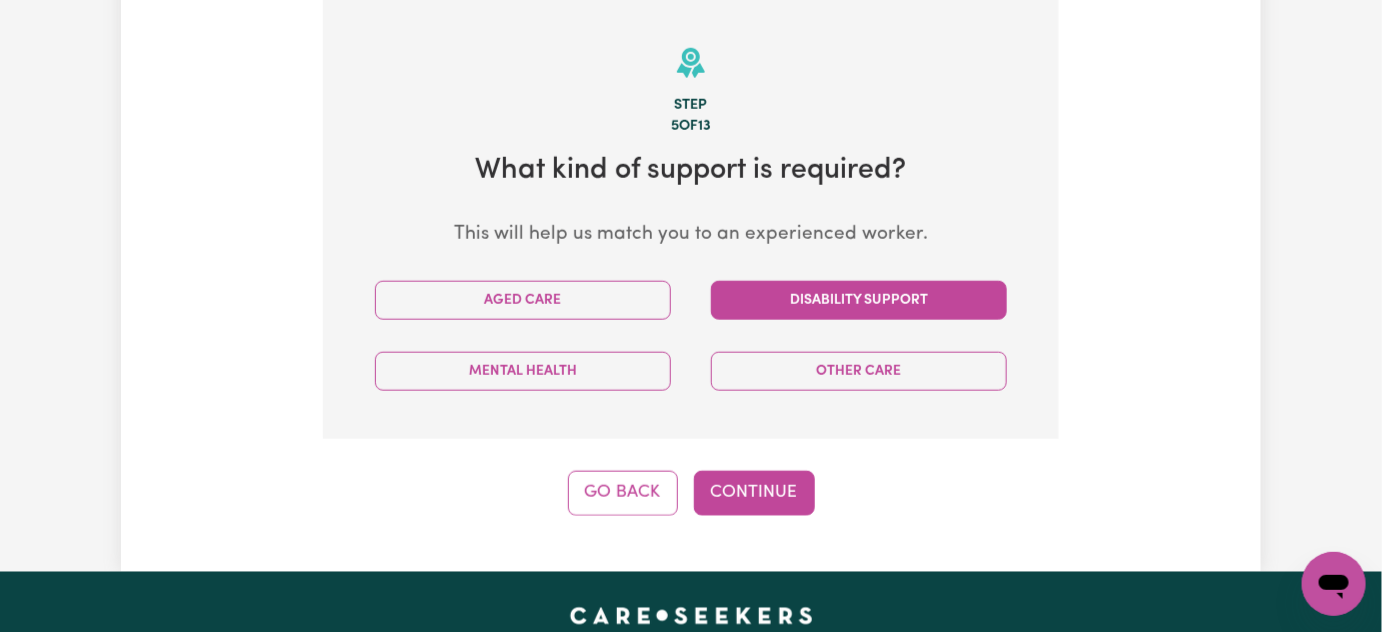 click on "Disability Support" at bounding box center [859, 300] 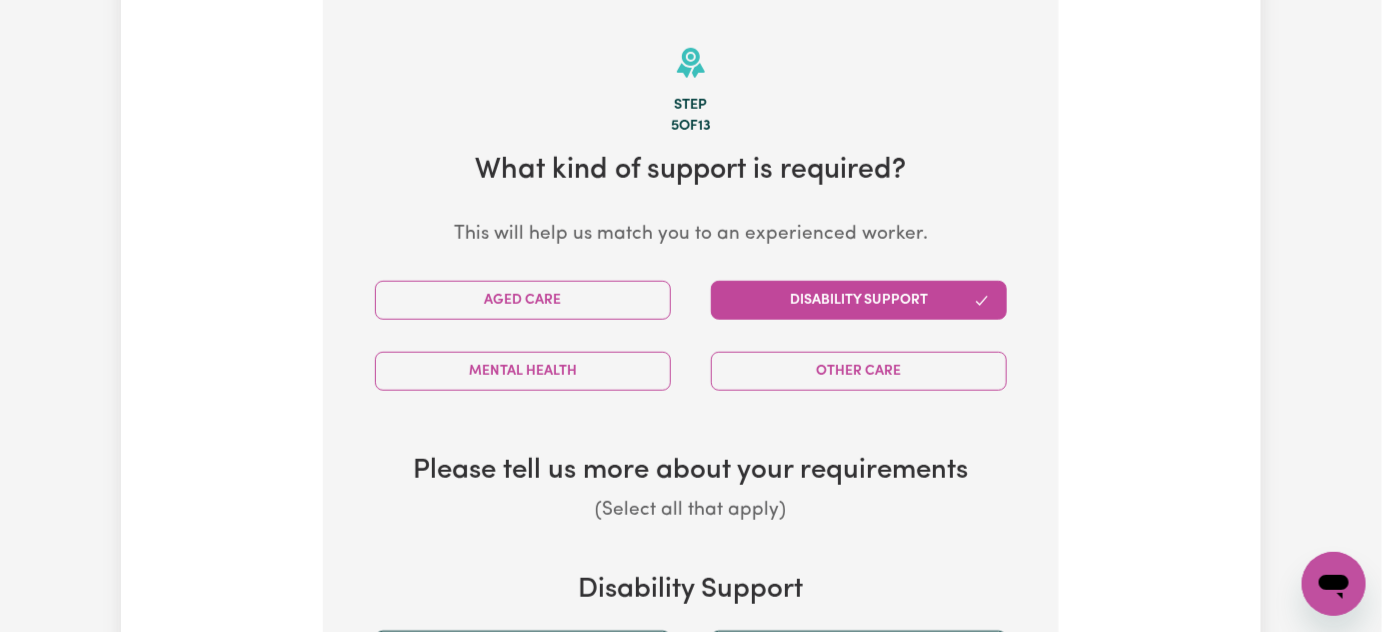 scroll, scrollTop: 985, scrollLeft: 0, axis: vertical 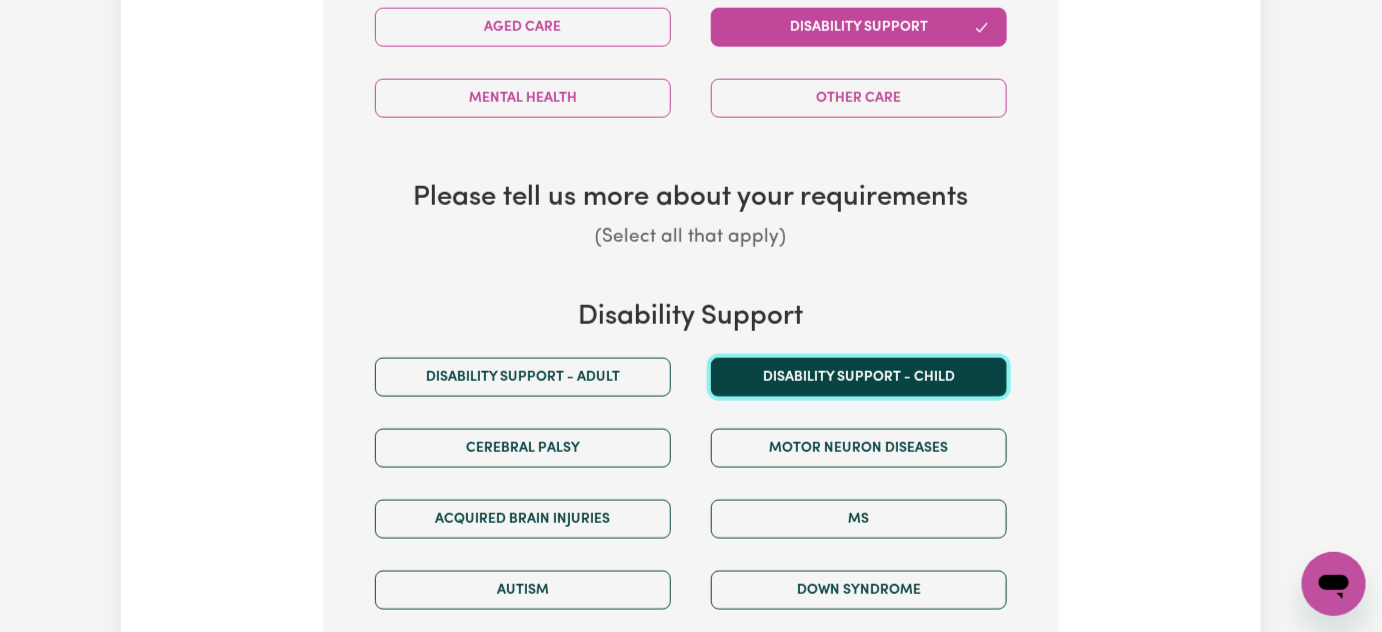 click on "Disability support - Child" at bounding box center [859, 377] 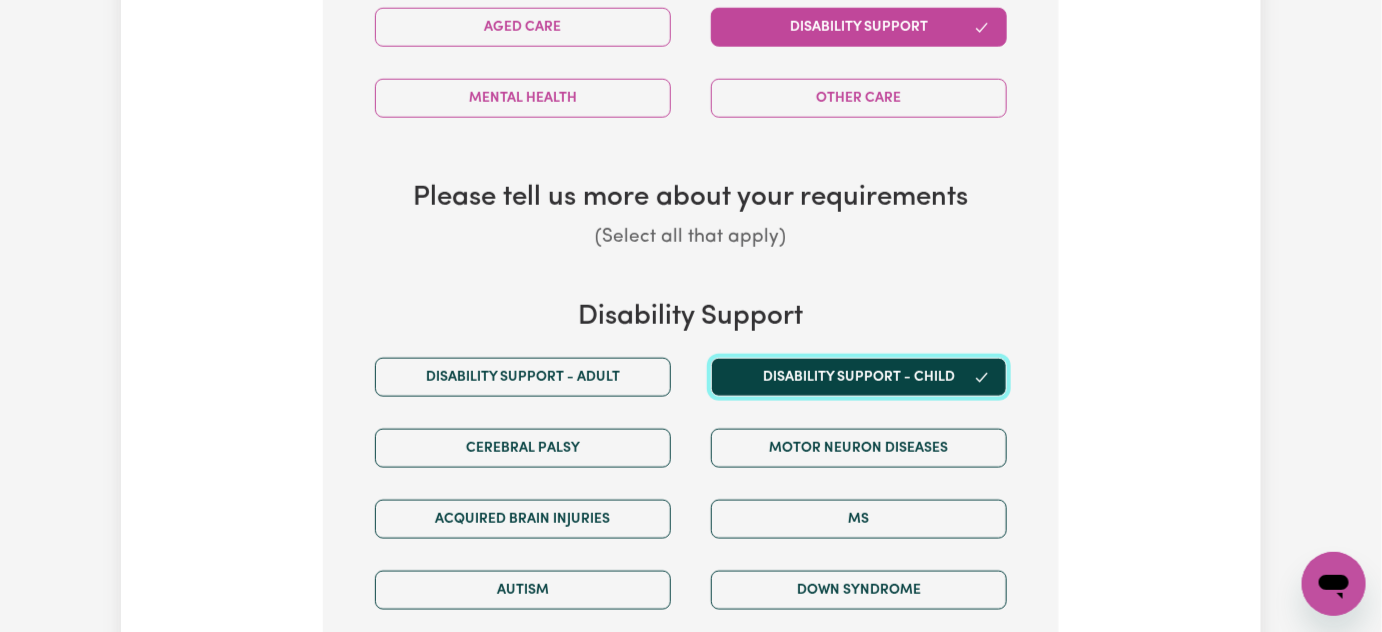 click on "Disability support - Child" at bounding box center (859, 377) 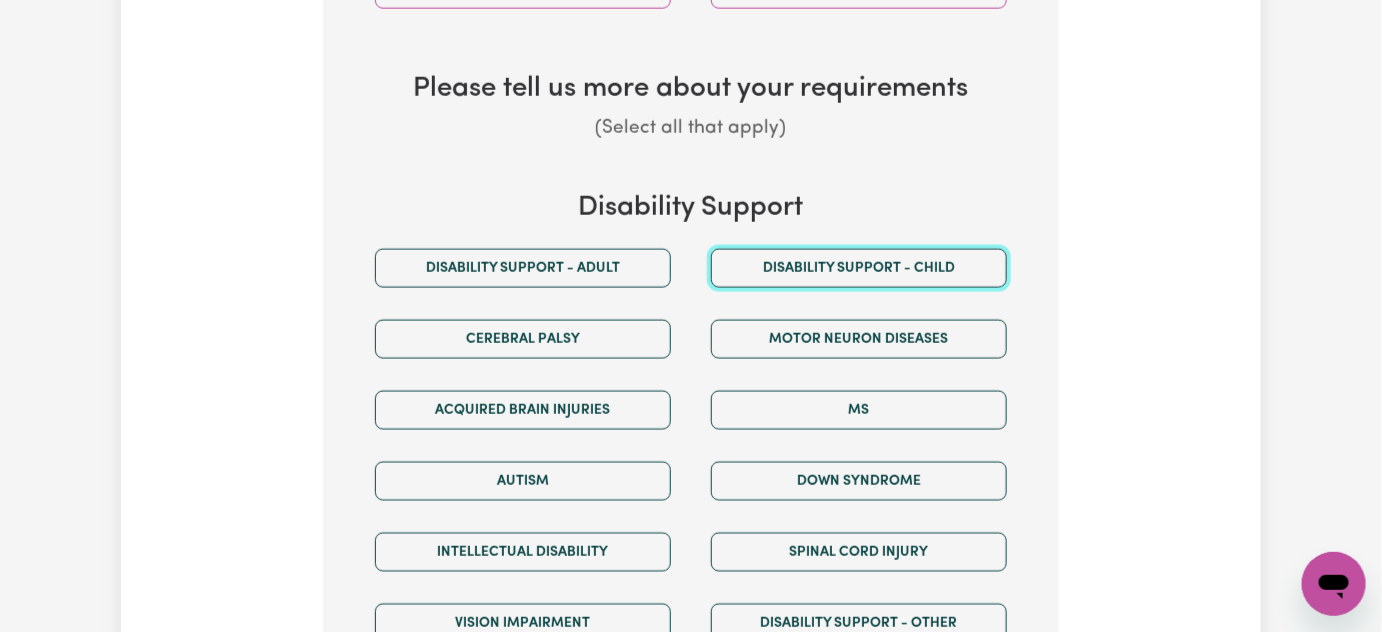 scroll, scrollTop: 1349, scrollLeft: 0, axis: vertical 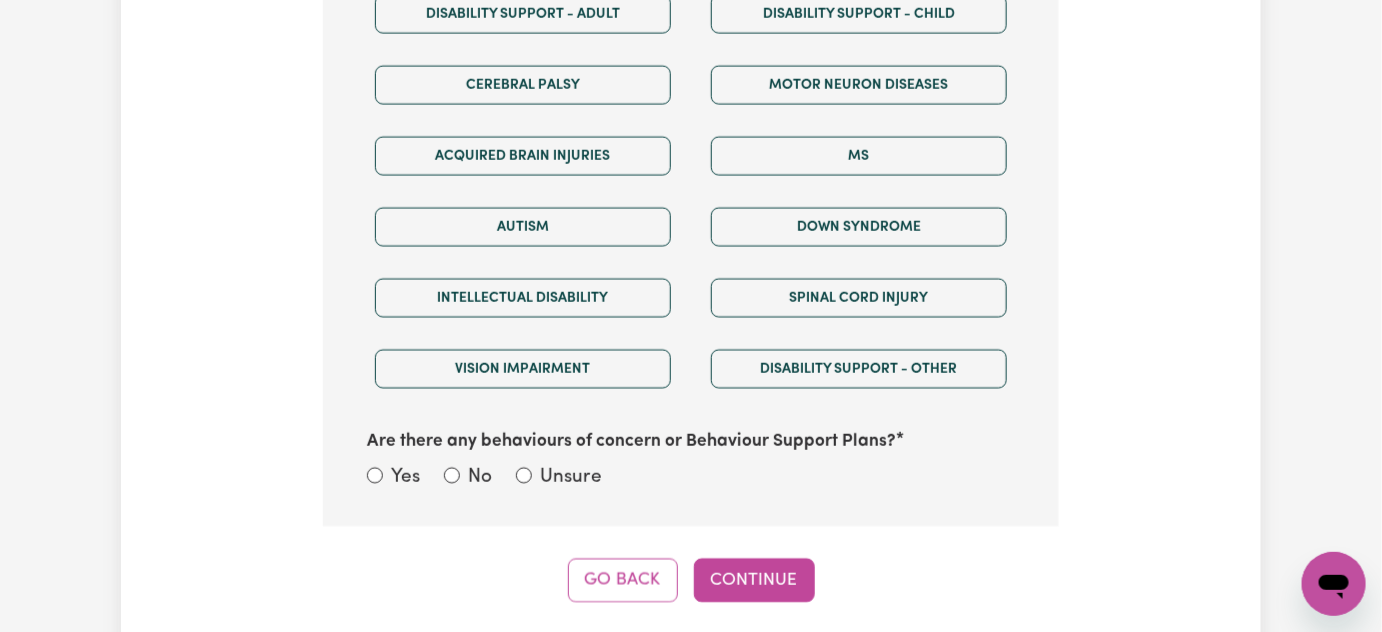 click on "Yes" at bounding box center [405, 477] 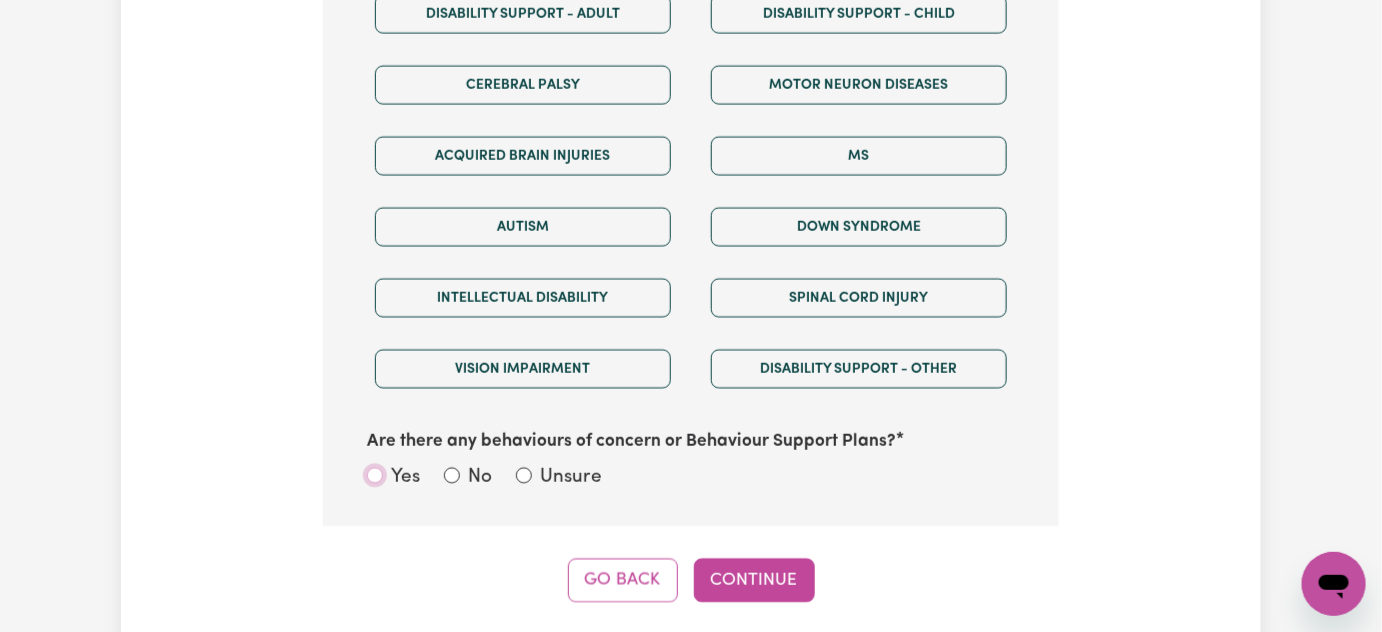 click on "Yes" at bounding box center [375, 475] 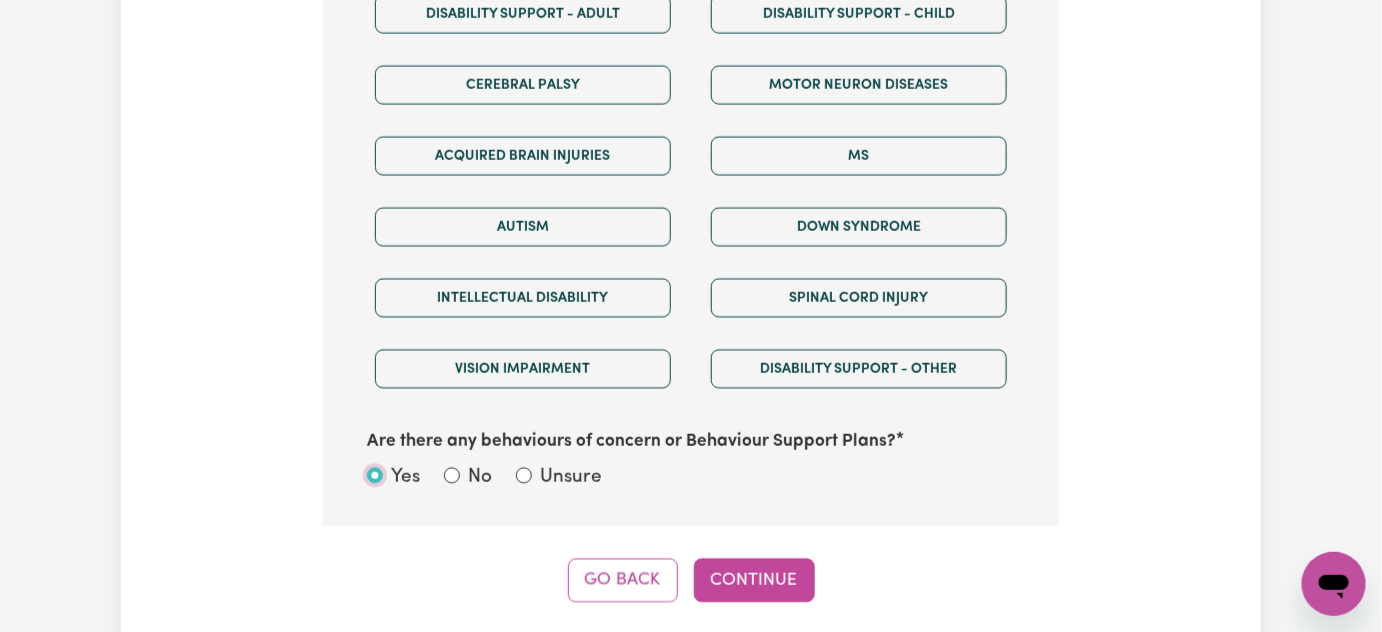 radio on "true" 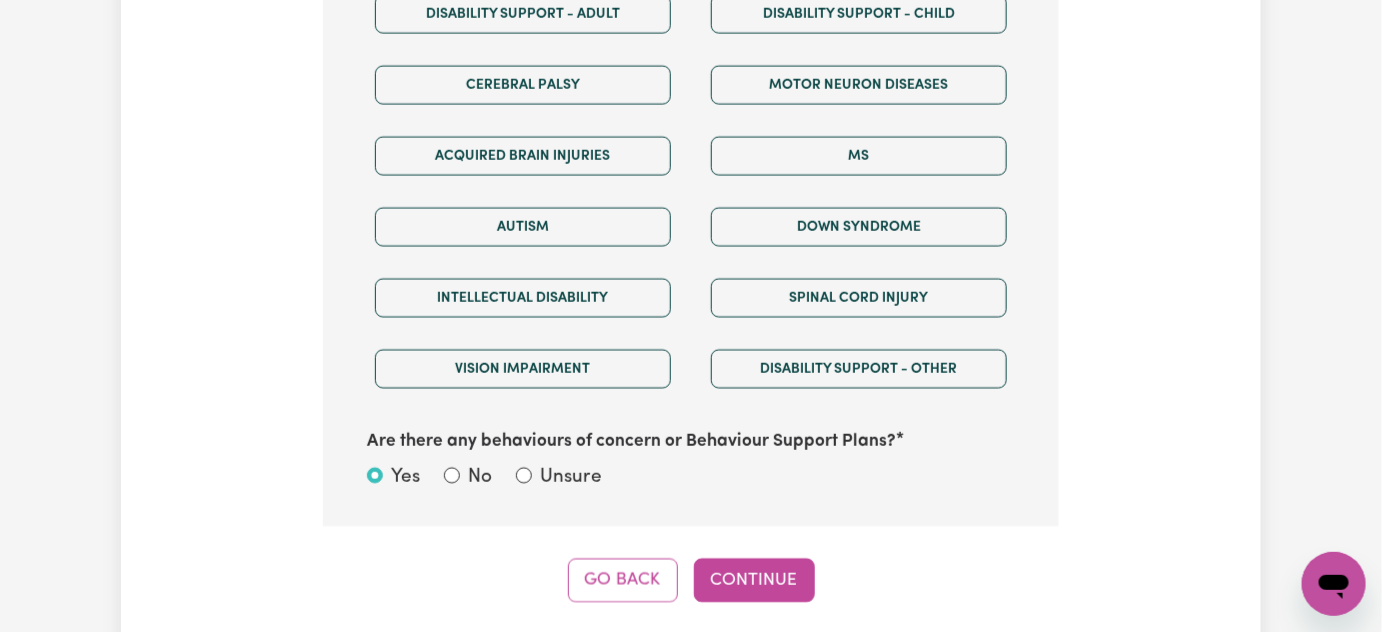 click on "Yes" at bounding box center [405, 477] 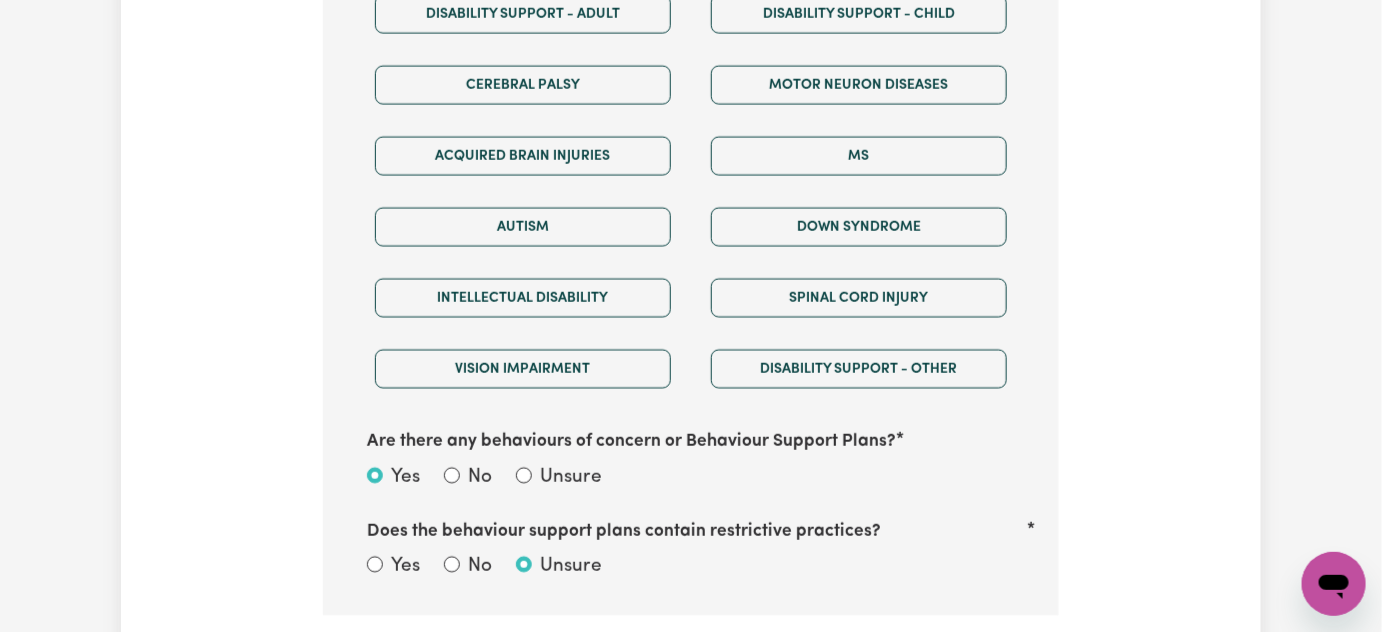 click on "Yes" at bounding box center [405, 566] 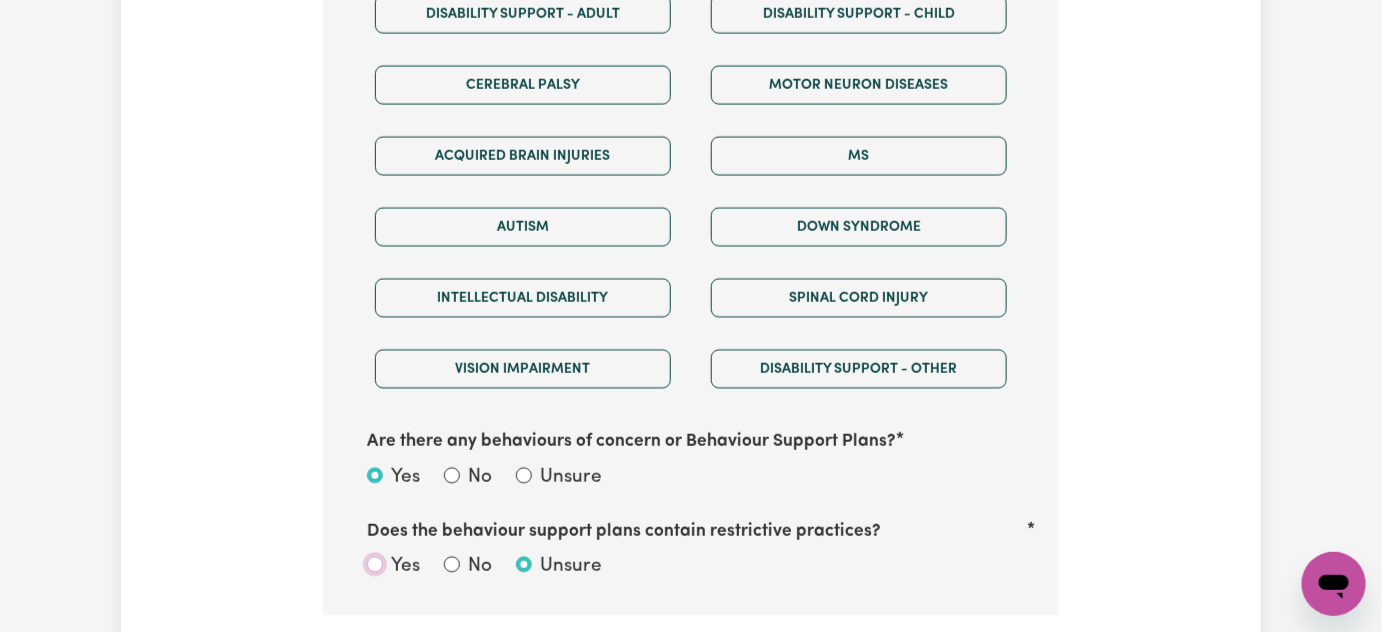 click on "Yes" at bounding box center [375, 564] 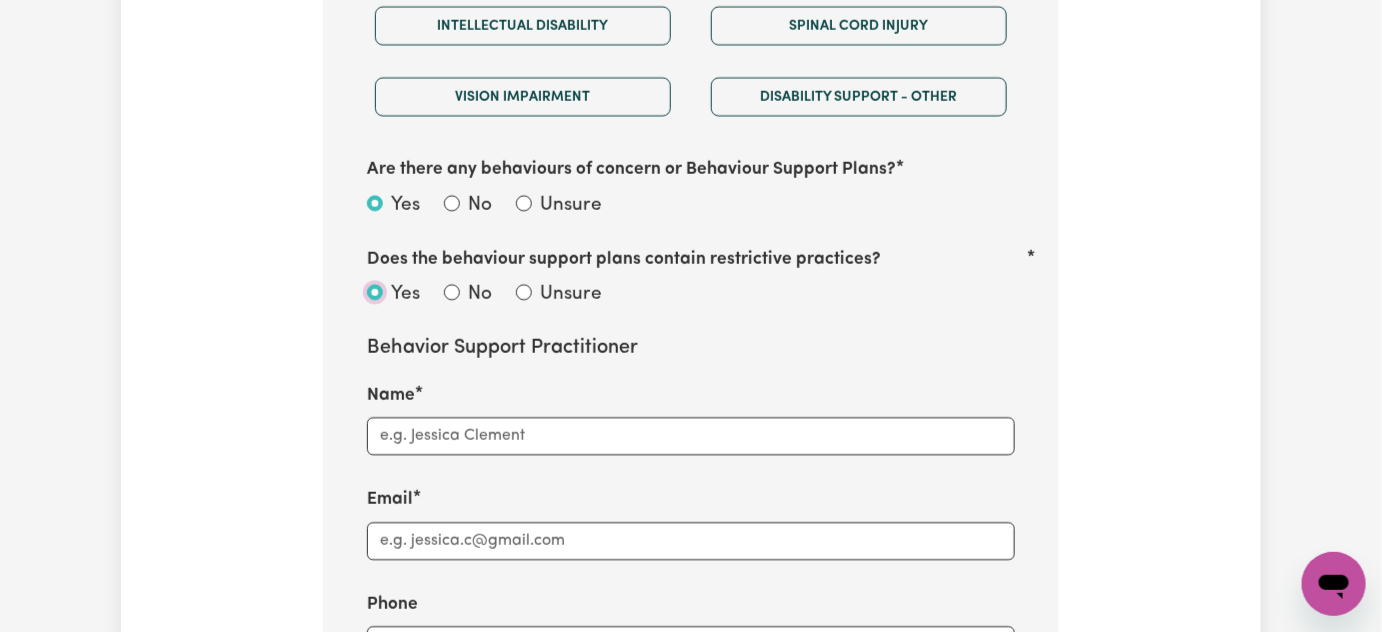 scroll, scrollTop: 1803, scrollLeft: 0, axis: vertical 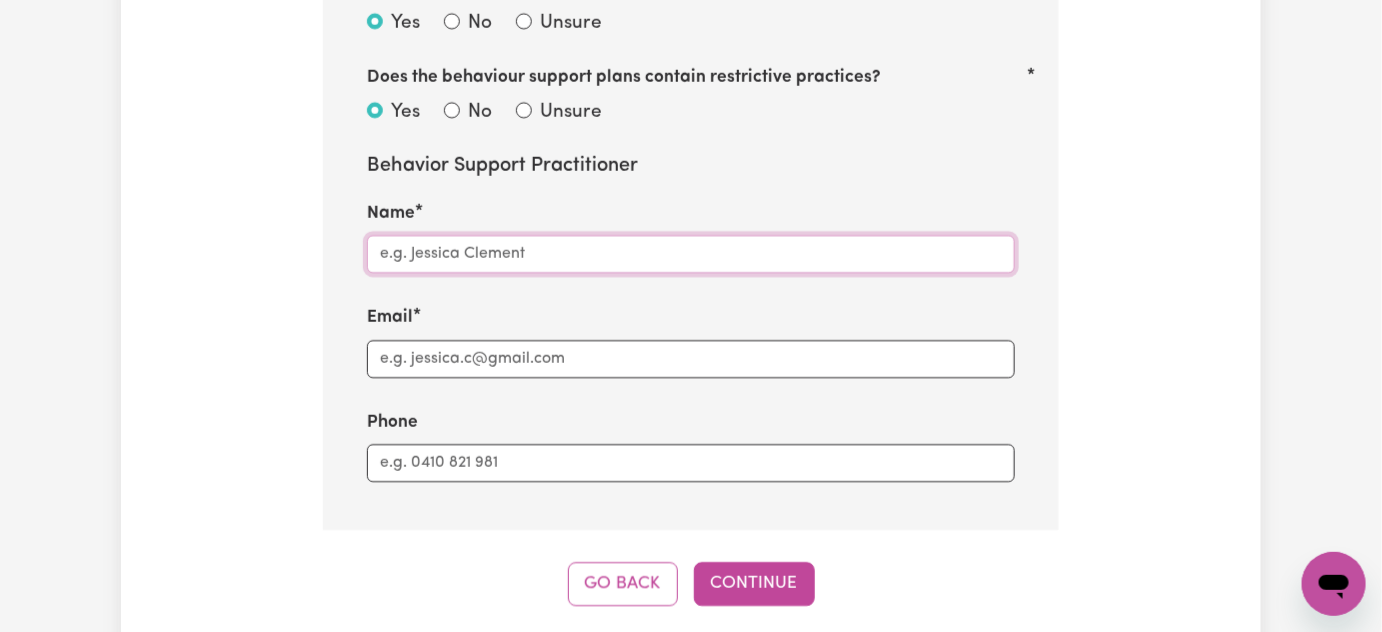 click on "Name" at bounding box center [691, 254] 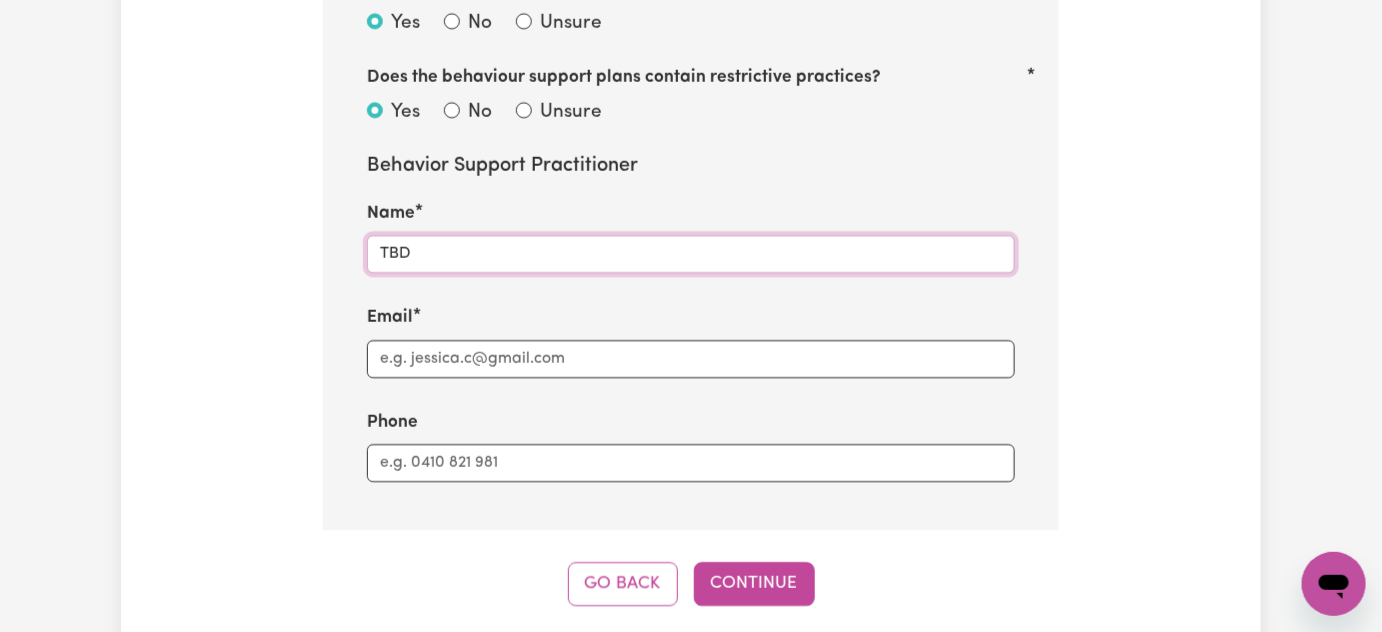 type on "TBD" 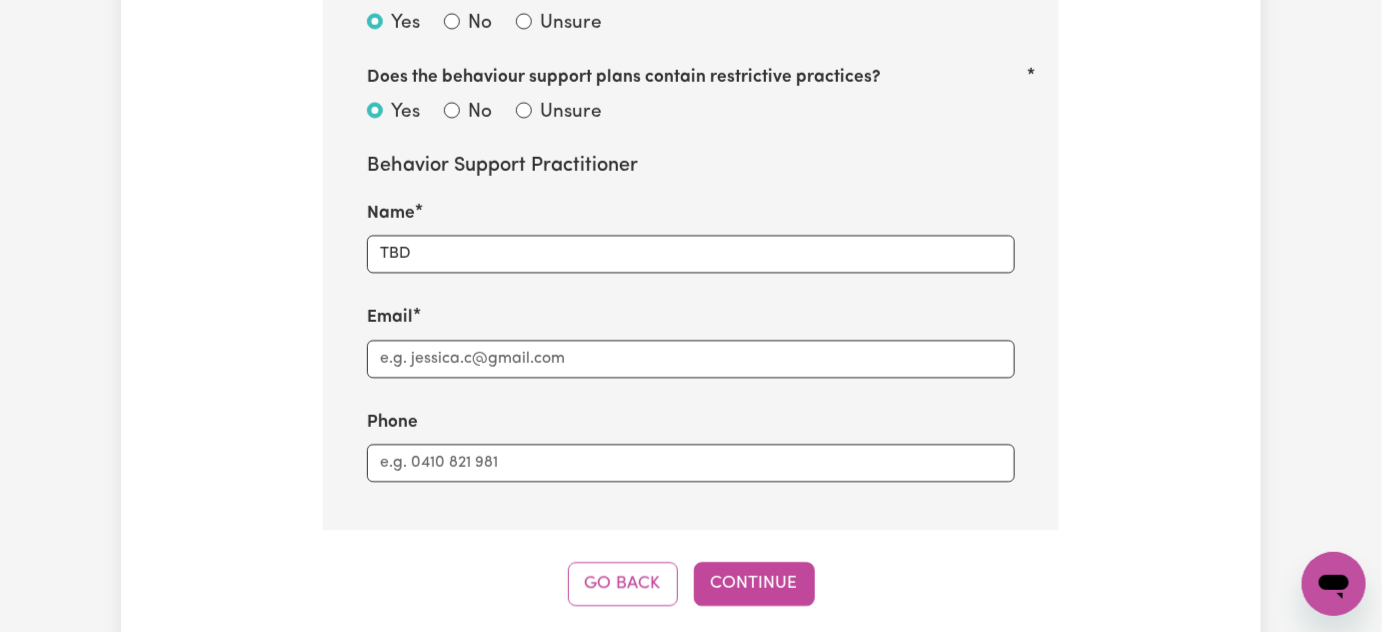 click on "Email" at bounding box center (691, 341) 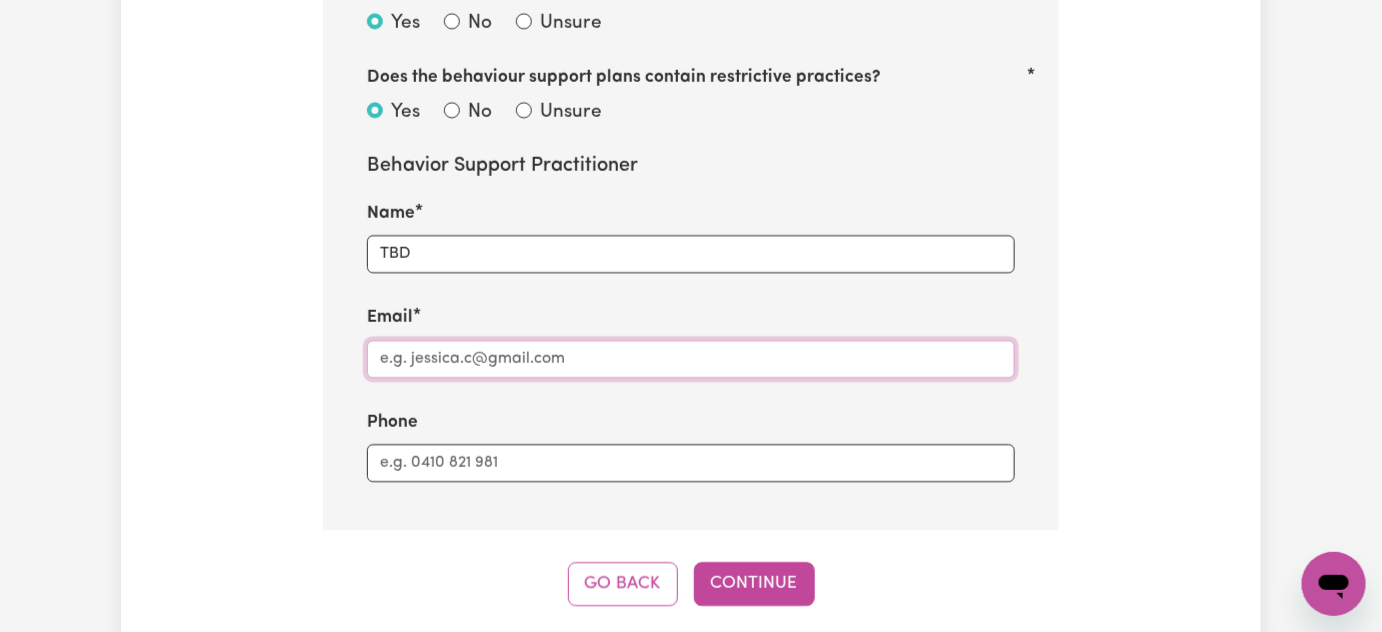 click on "Email" at bounding box center (691, 359) 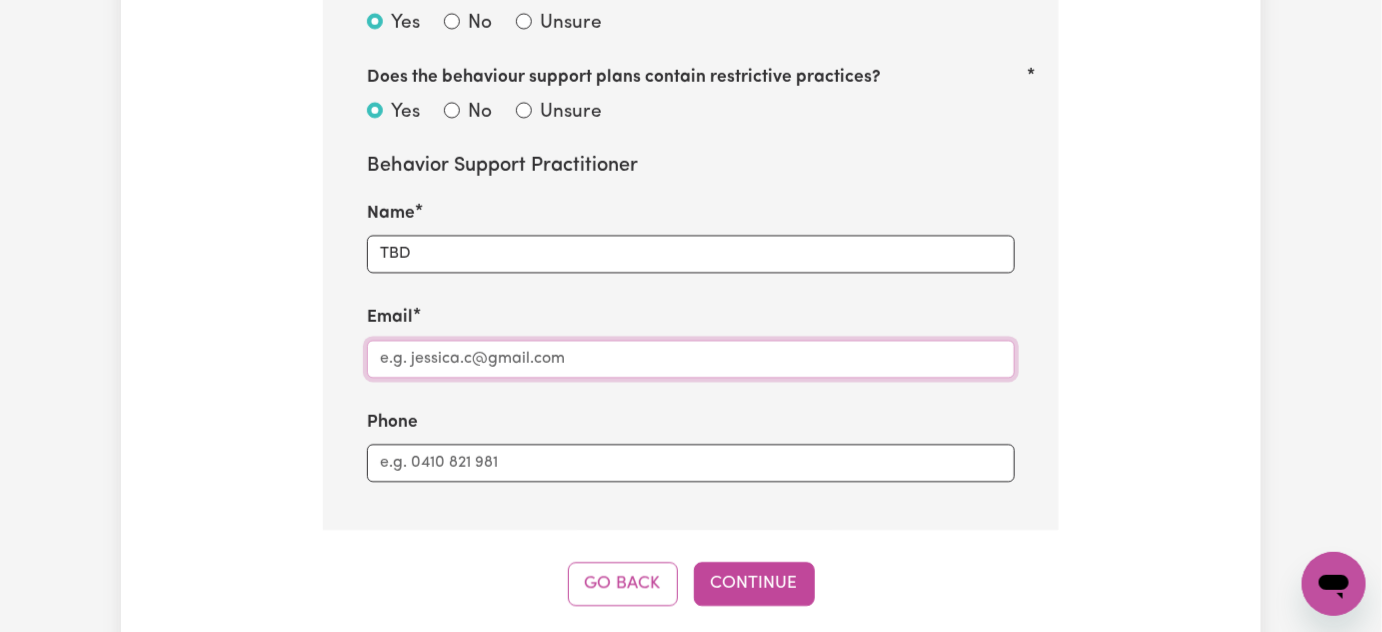click on "Email" at bounding box center [691, 359] 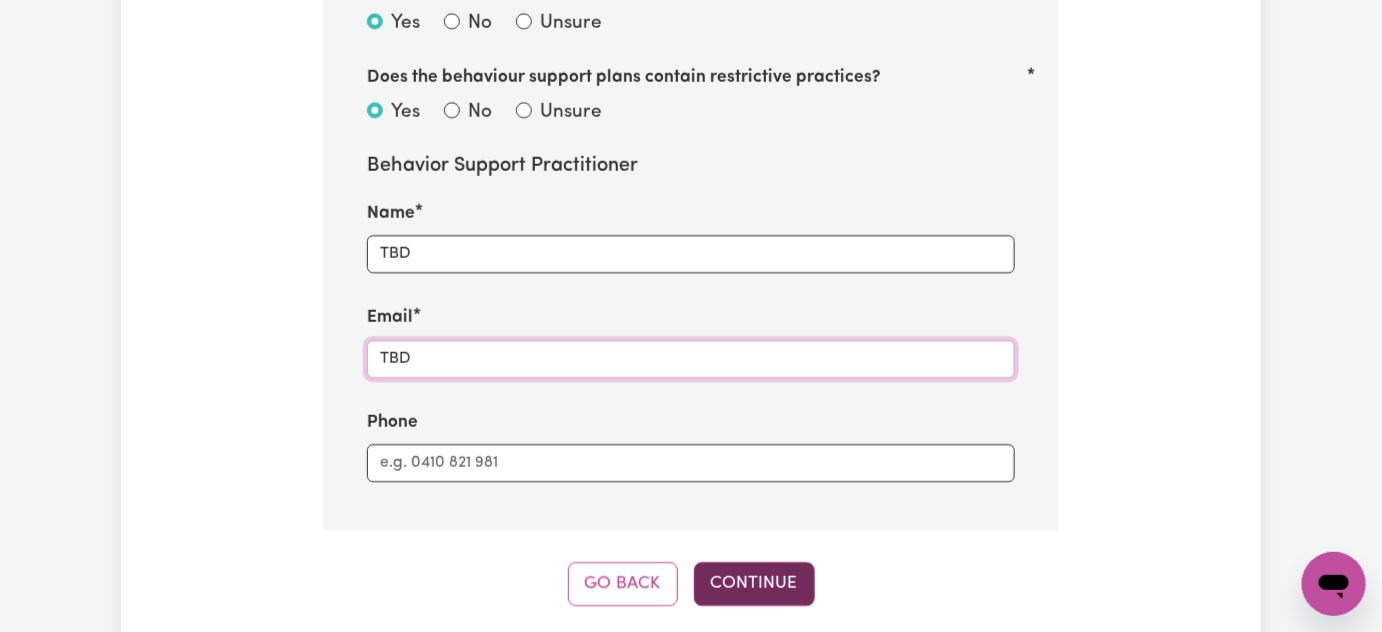 type on "TBD" 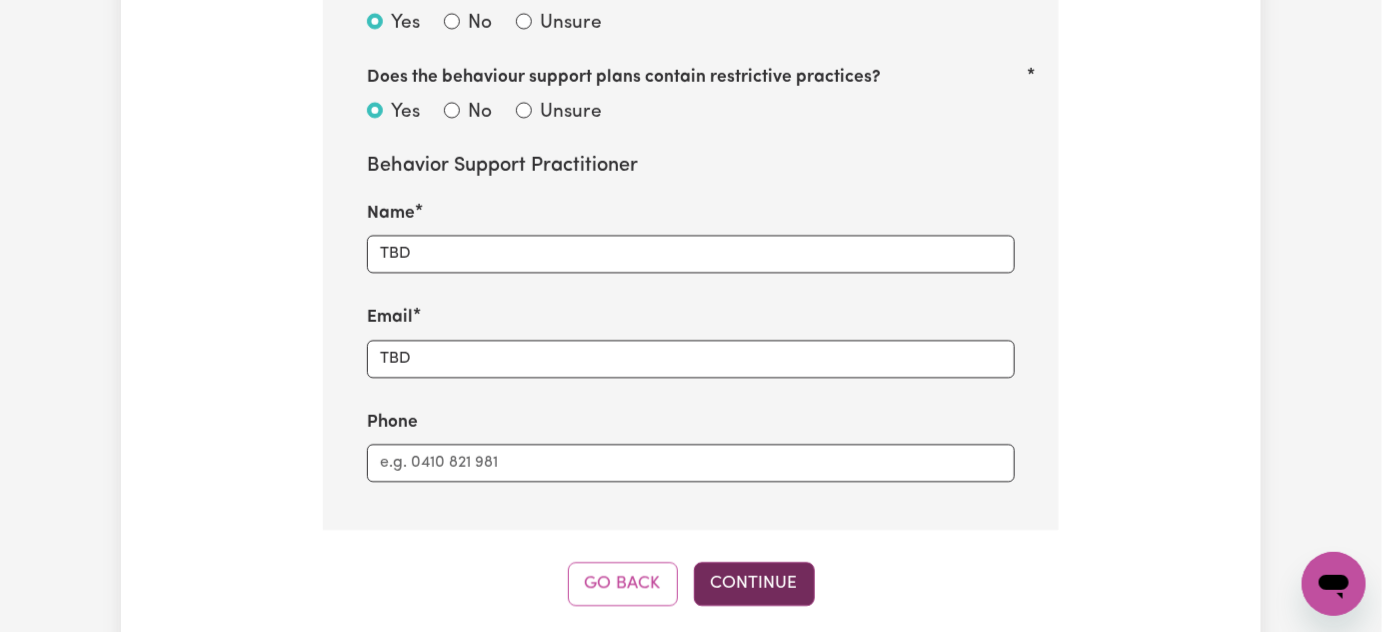 click on "Continue" at bounding box center (754, 584) 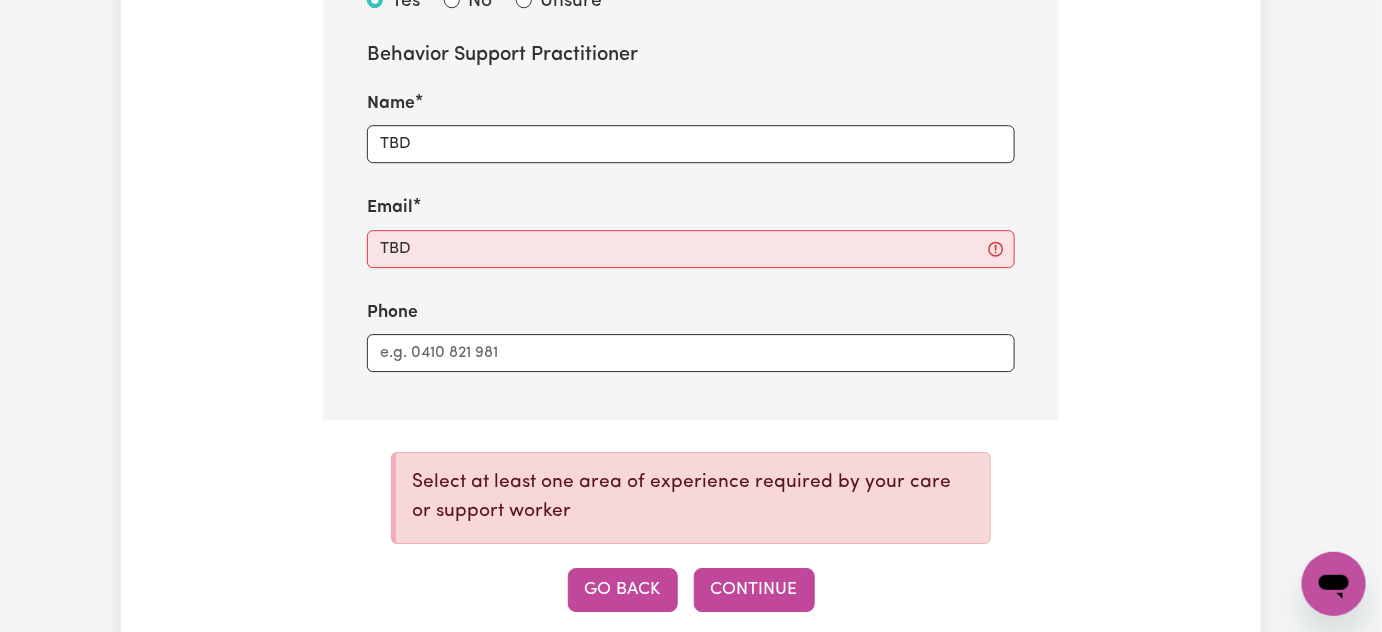 scroll, scrollTop: 1985, scrollLeft: 0, axis: vertical 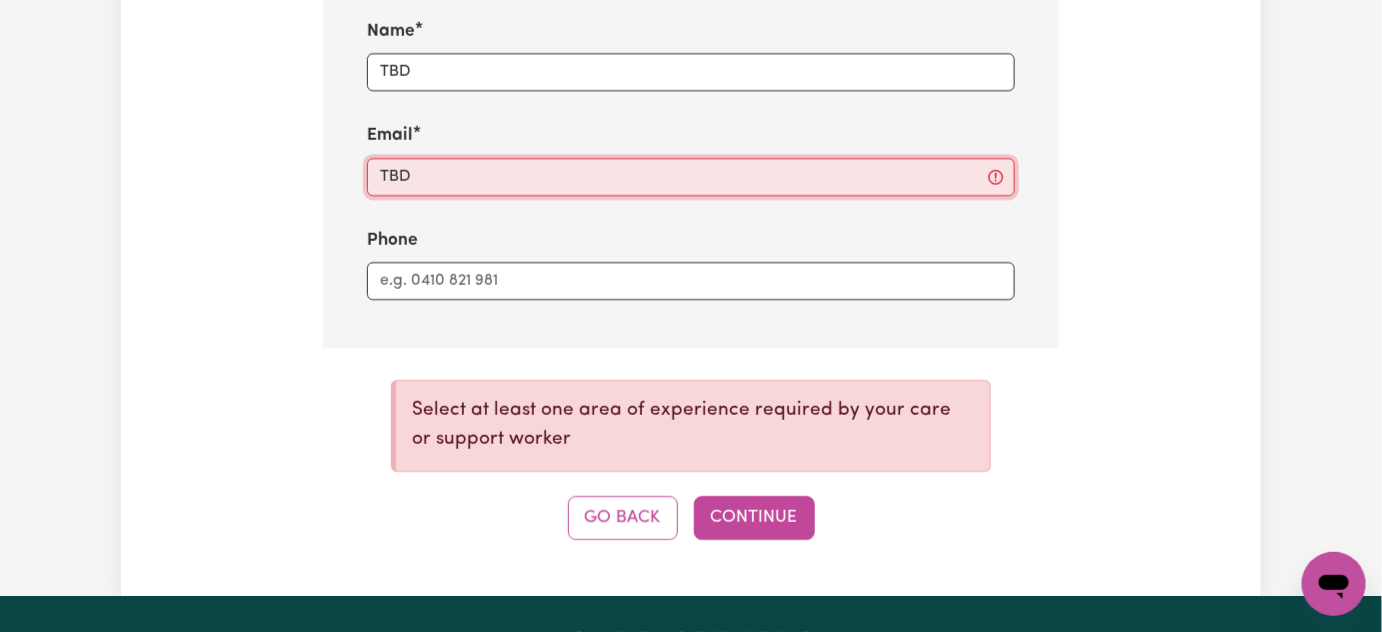 click on "TBD" at bounding box center (691, 177) 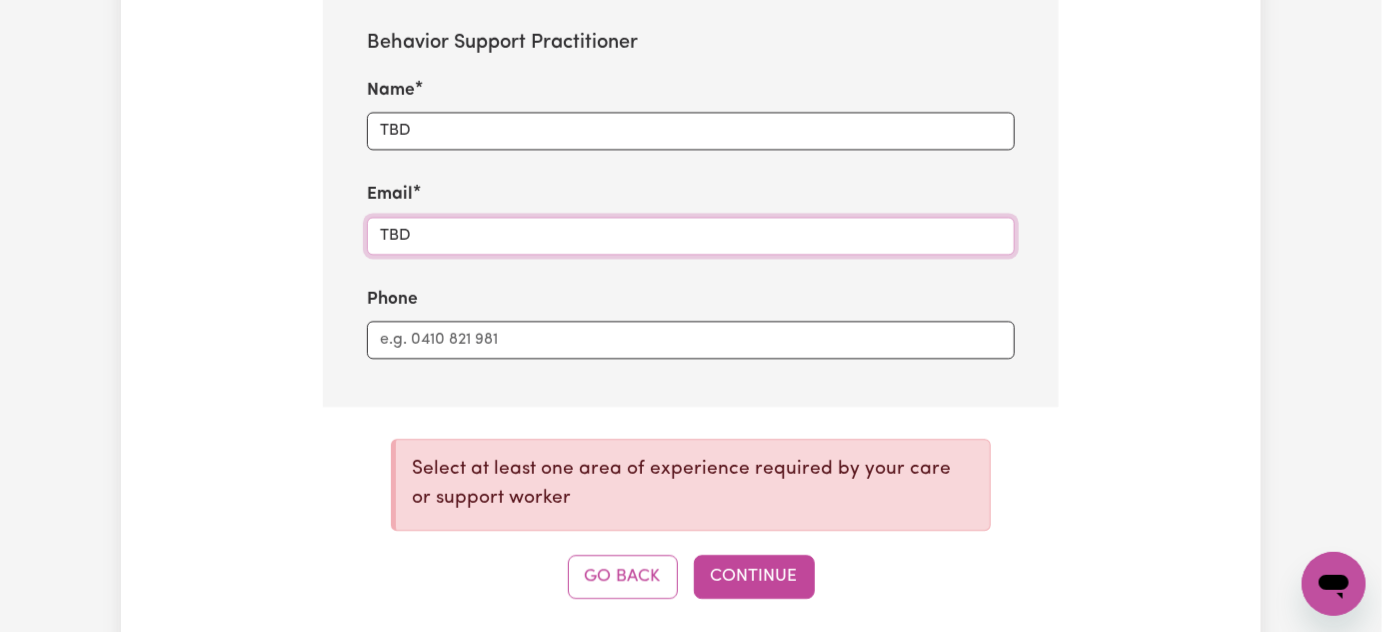 scroll, scrollTop: 1894, scrollLeft: 0, axis: vertical 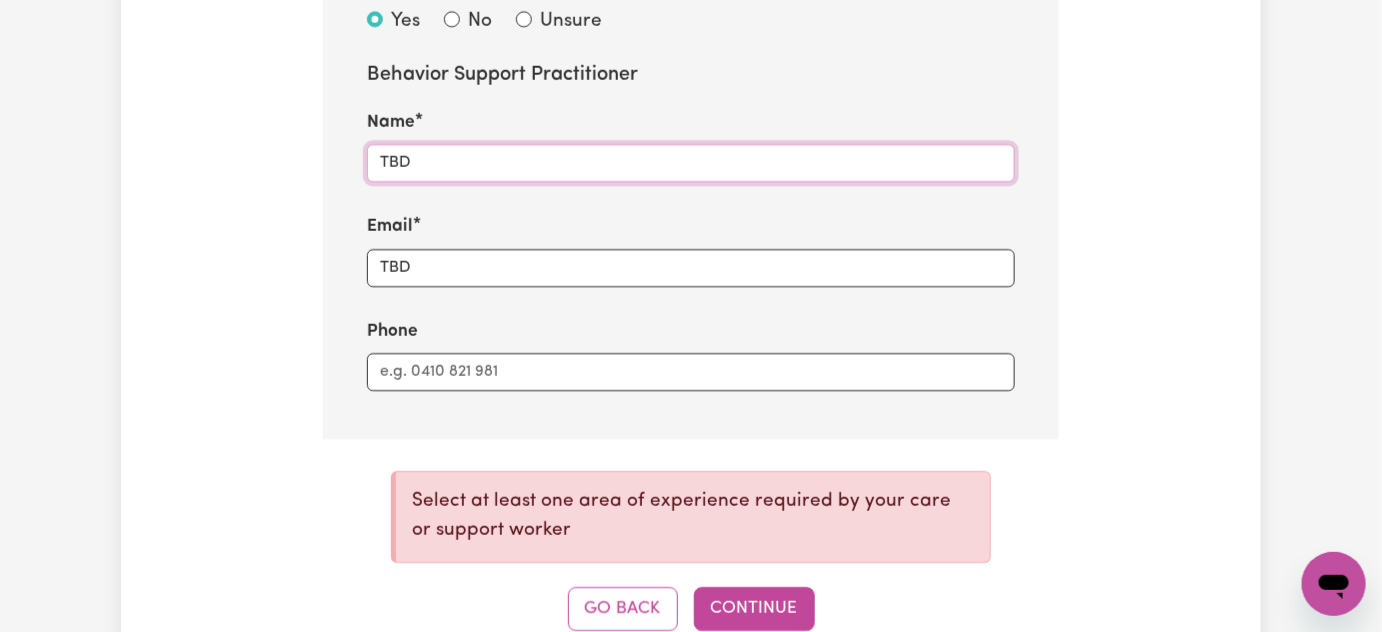 click on "TBD" at bounding box center [691, 163] 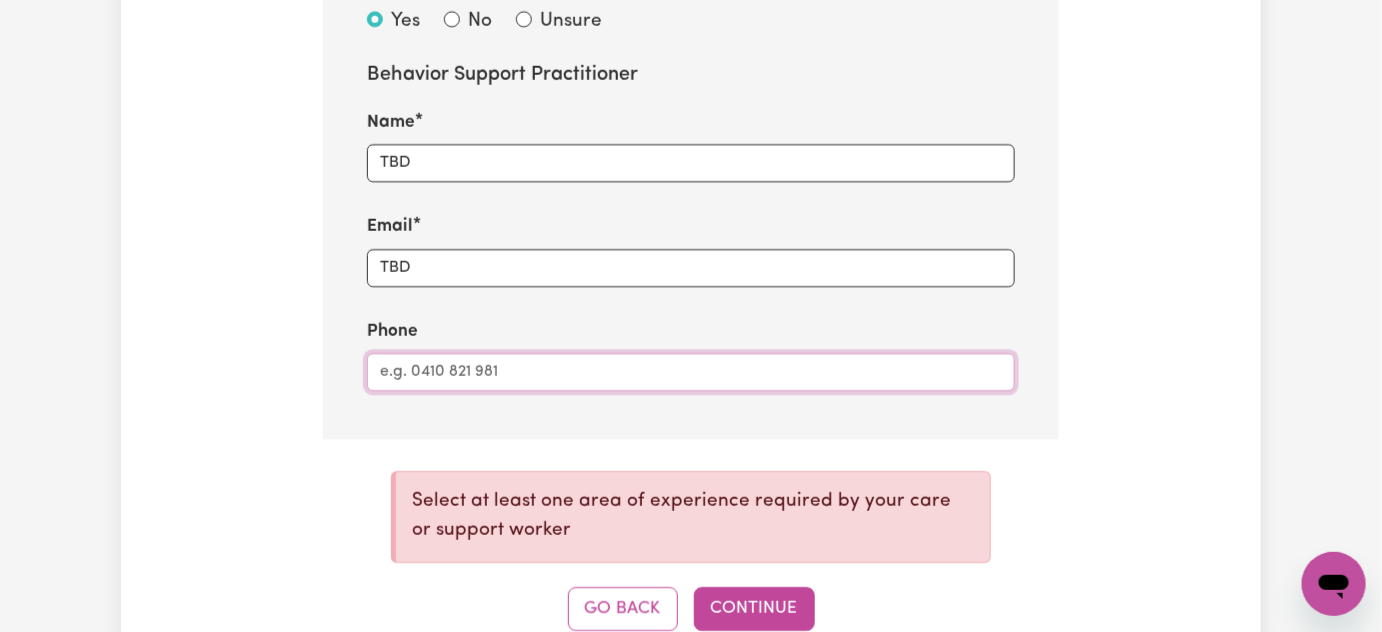 click on "Phone" at bounding box center [691, 372] 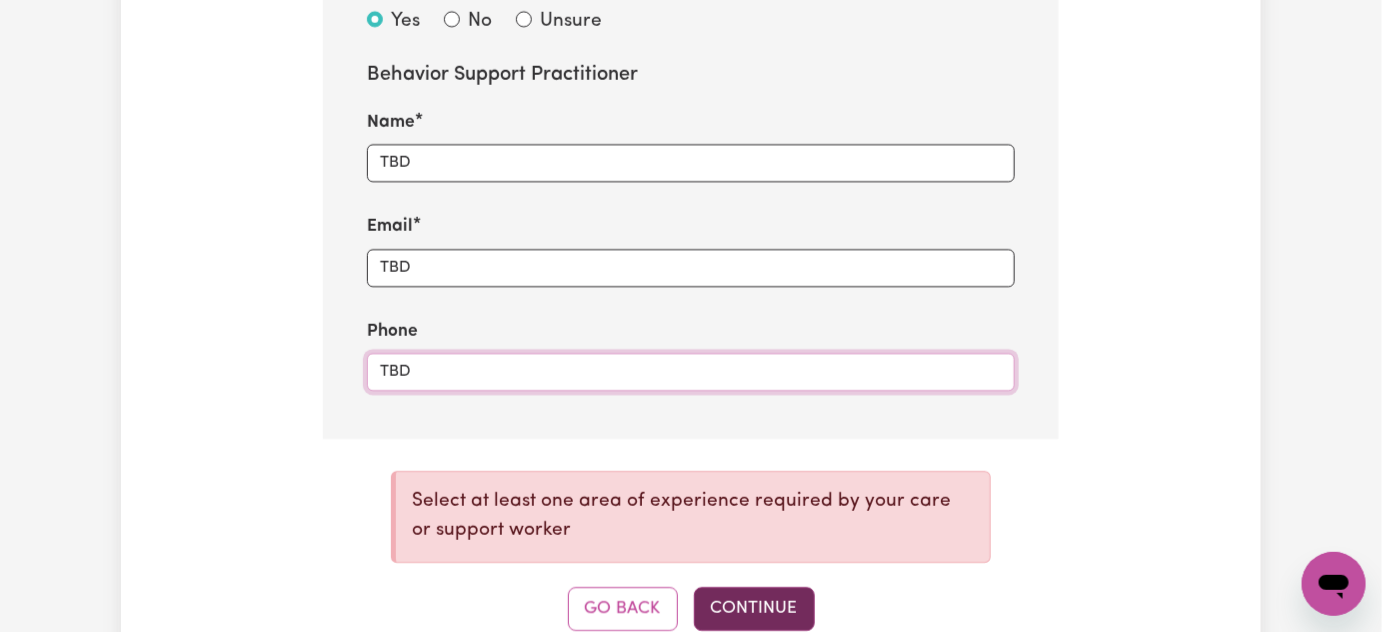 type on "TBD" 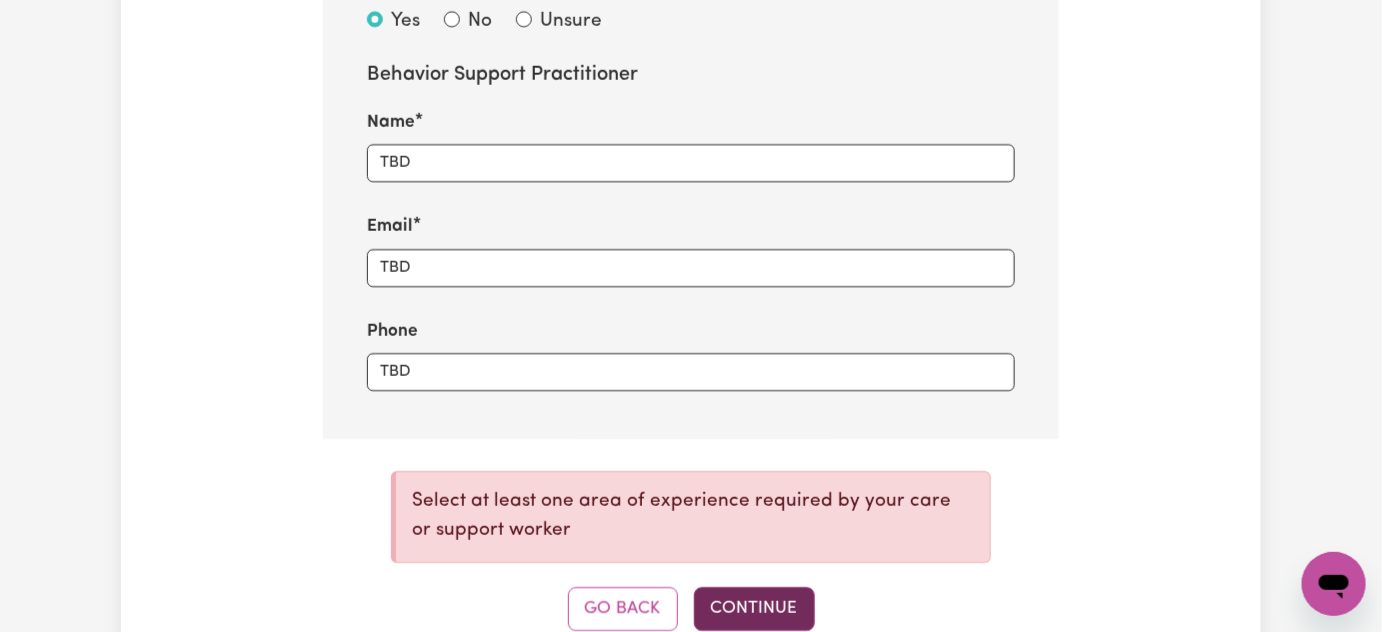 click on "Continue" at bounding box center [754, 609] 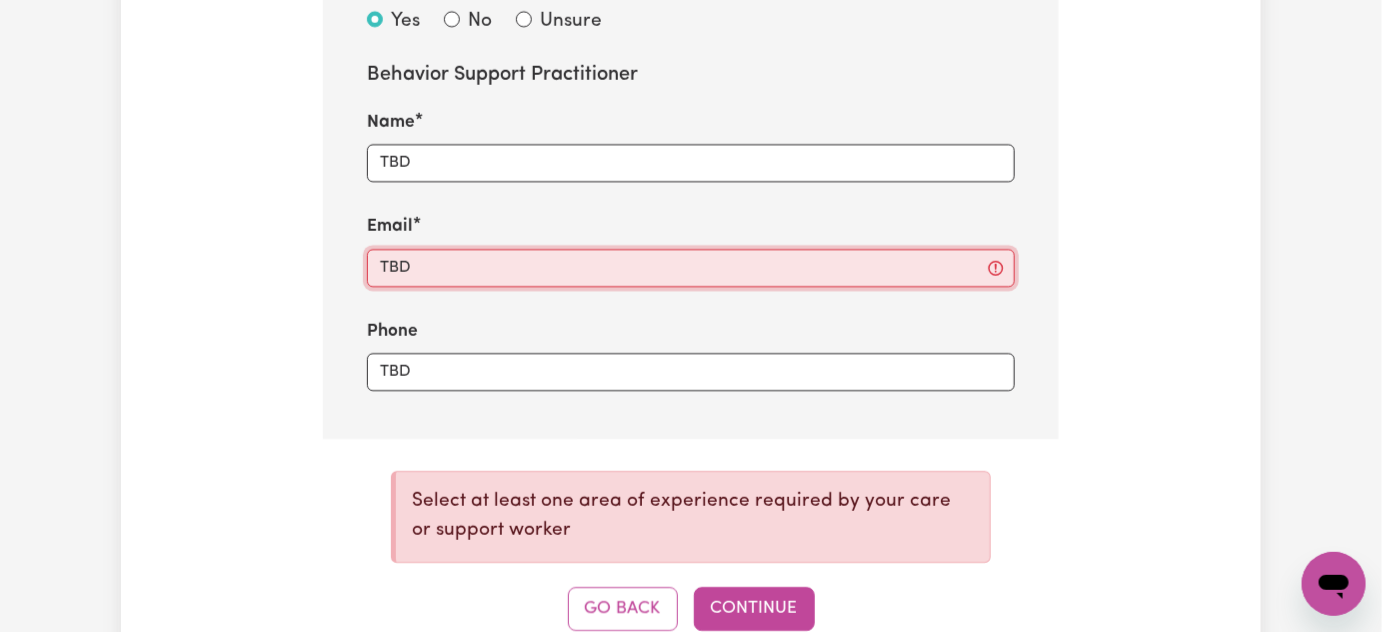 click on "TBD" at bounding box center [691, 268] 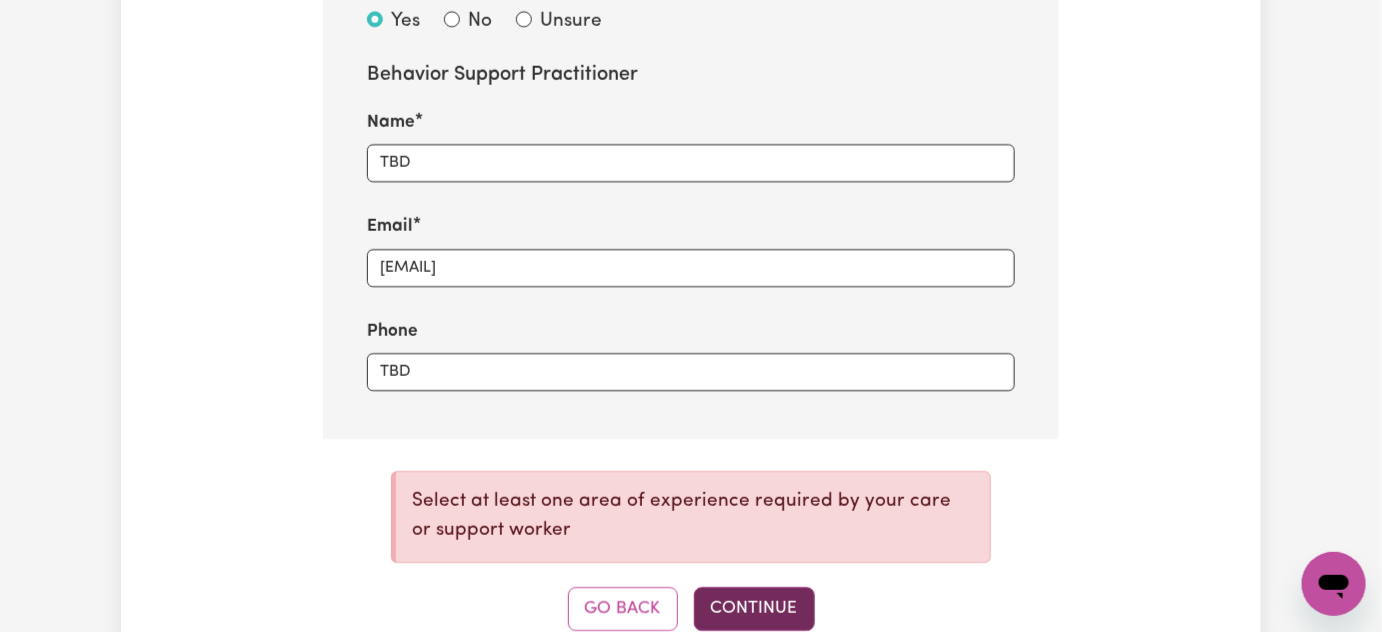 click on "Continue" at bounding box center [754, 609] 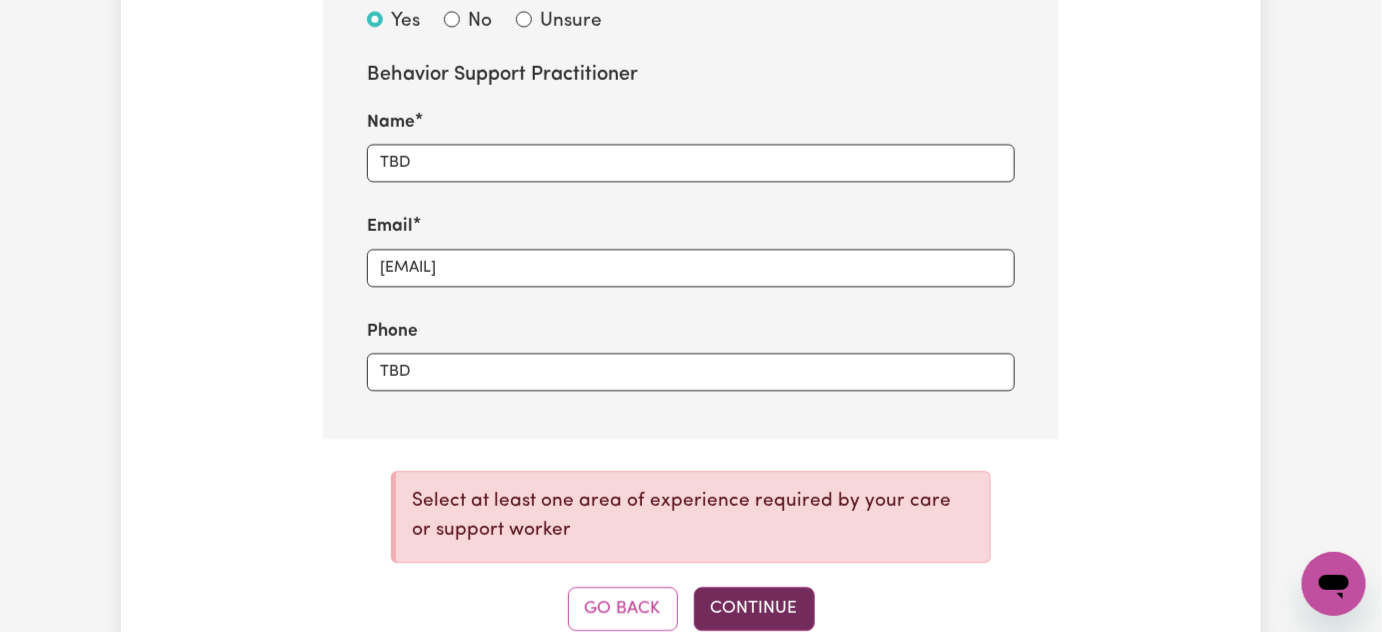click on "Continue" at bounding box center (754, 609) 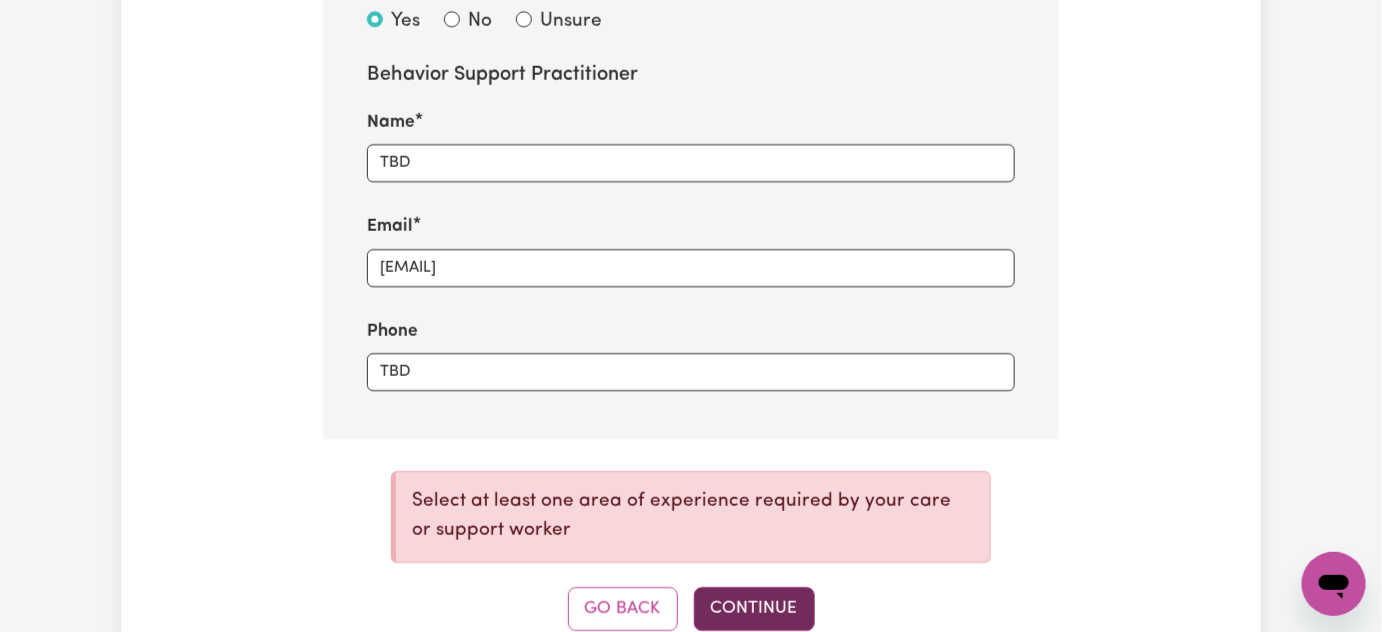 click on "Continue" at bounding box center (754, 609) 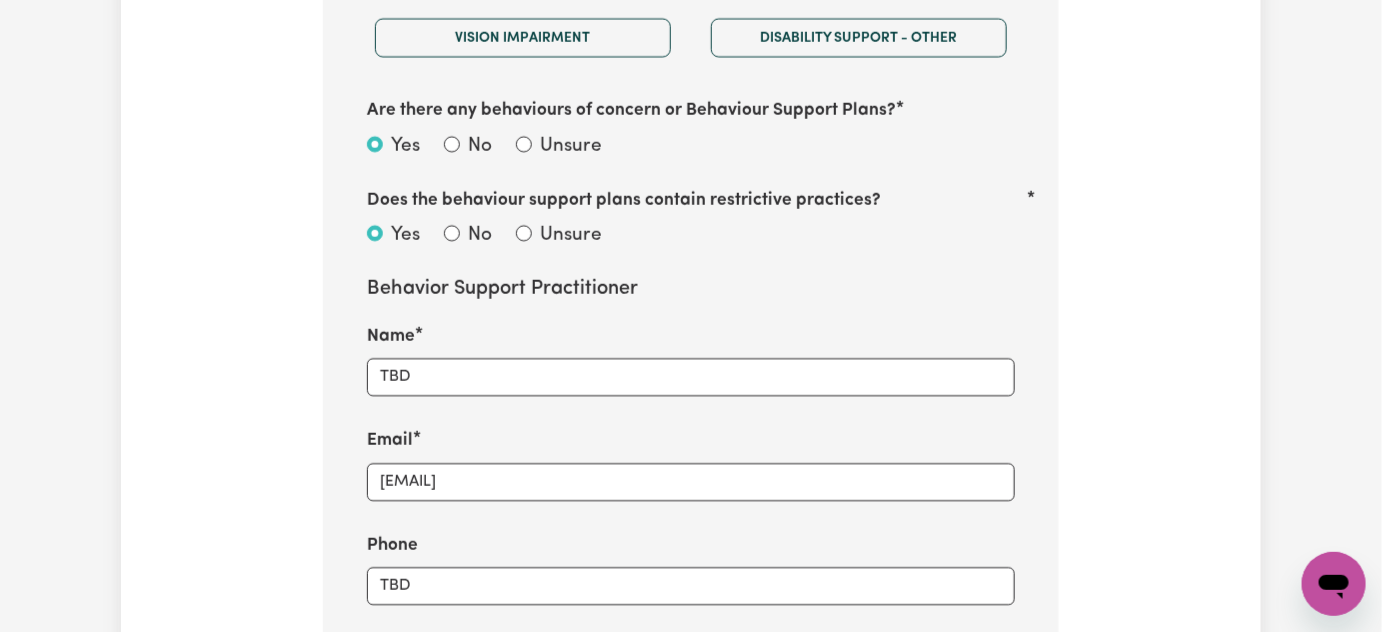 scroll, scrollTop: 1712, scrollLeft: 0, axis: vertical 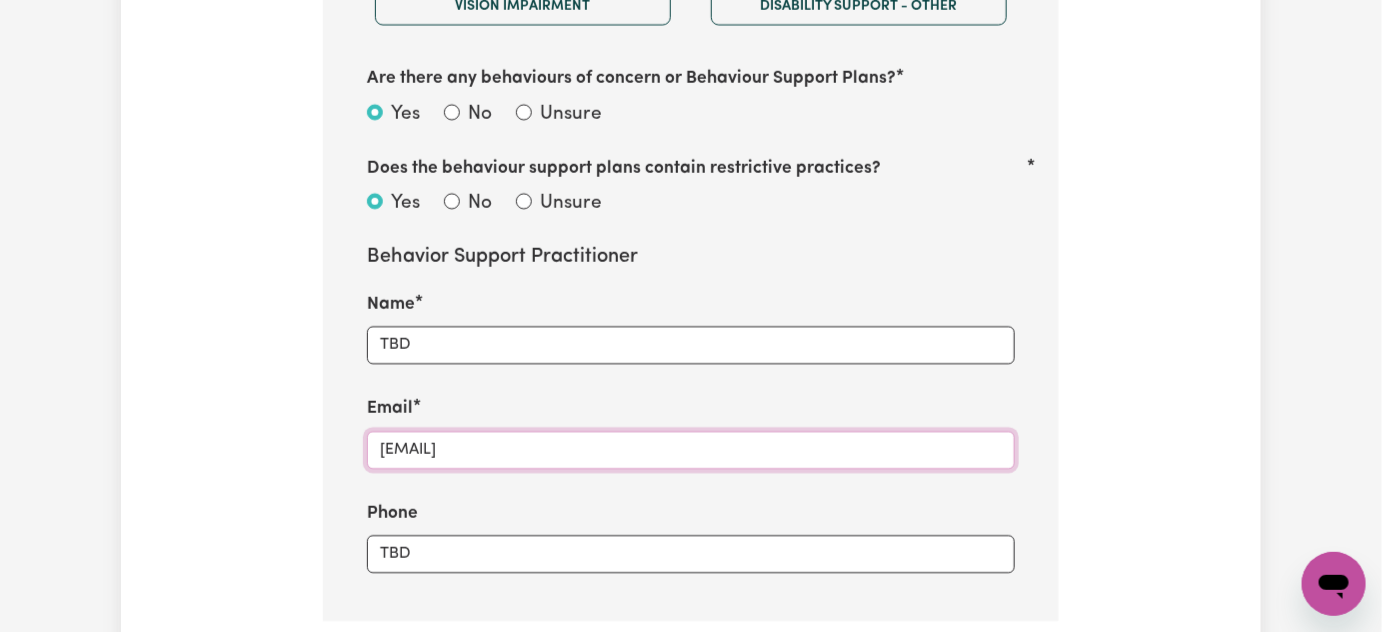 click on "[EMAIL]" at bounding box center (691, 450) 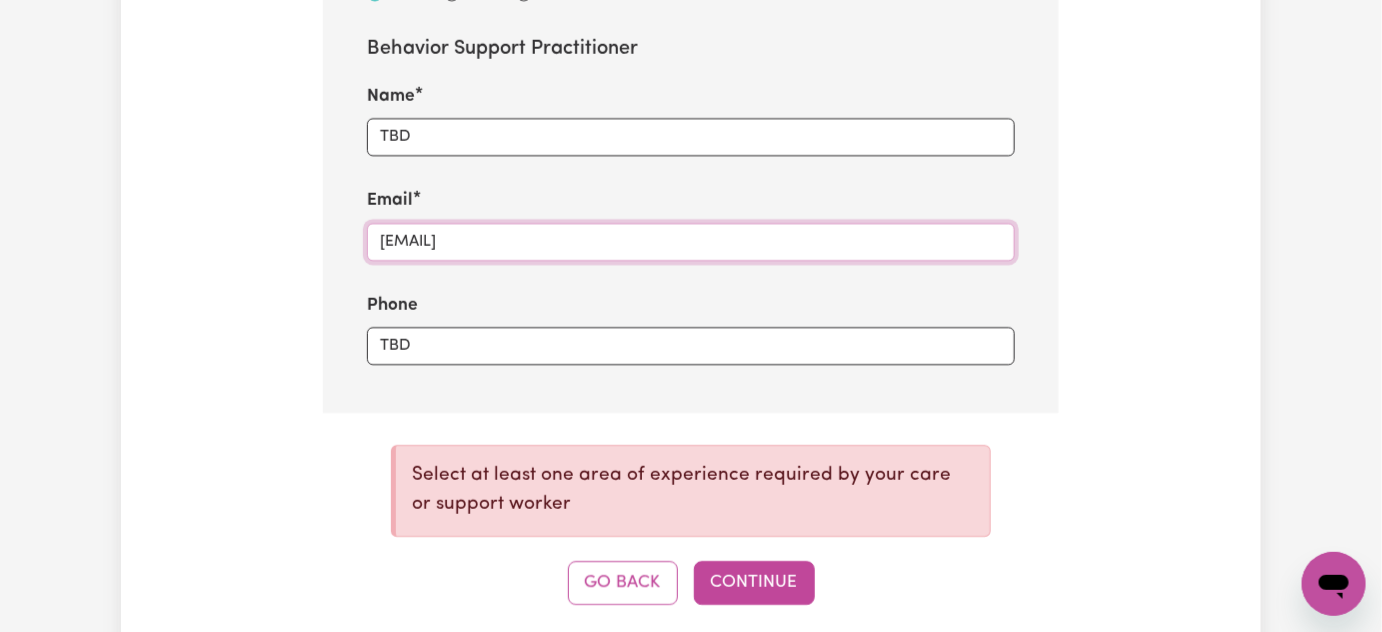 scroll, scrollTop: 1985, scrollLeft: 0, axis: vertical 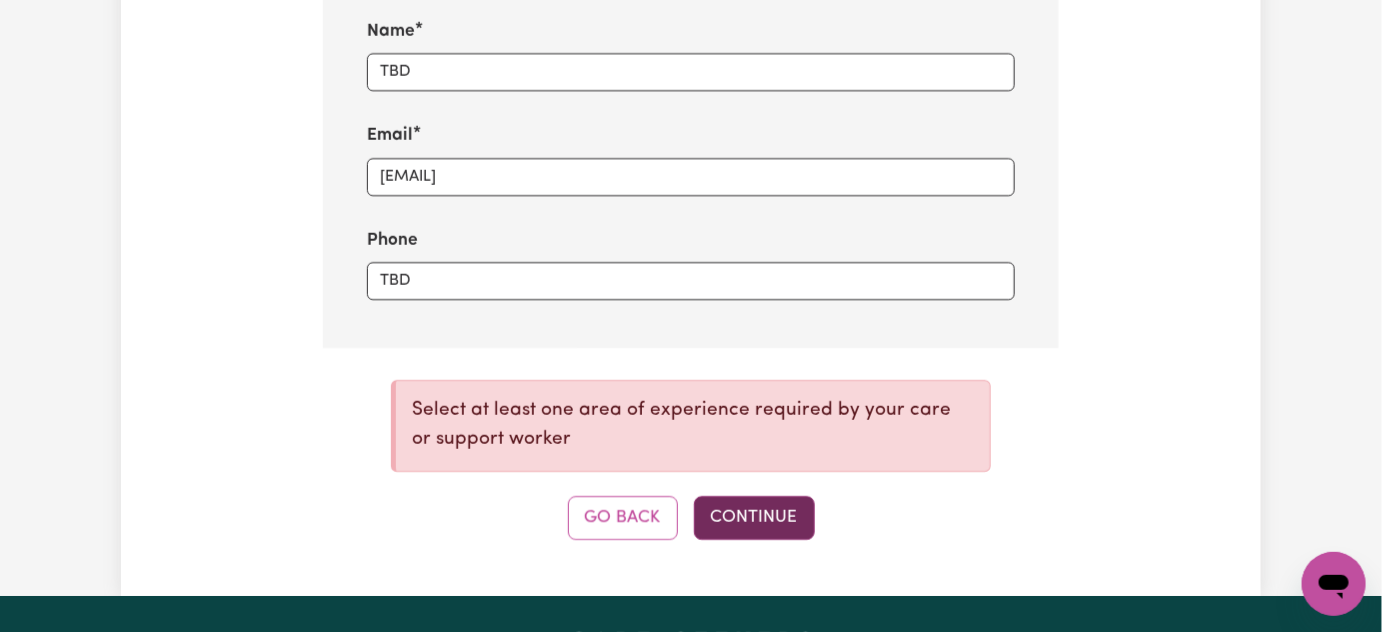 click on "Continue" at bounding box center [754, 518] 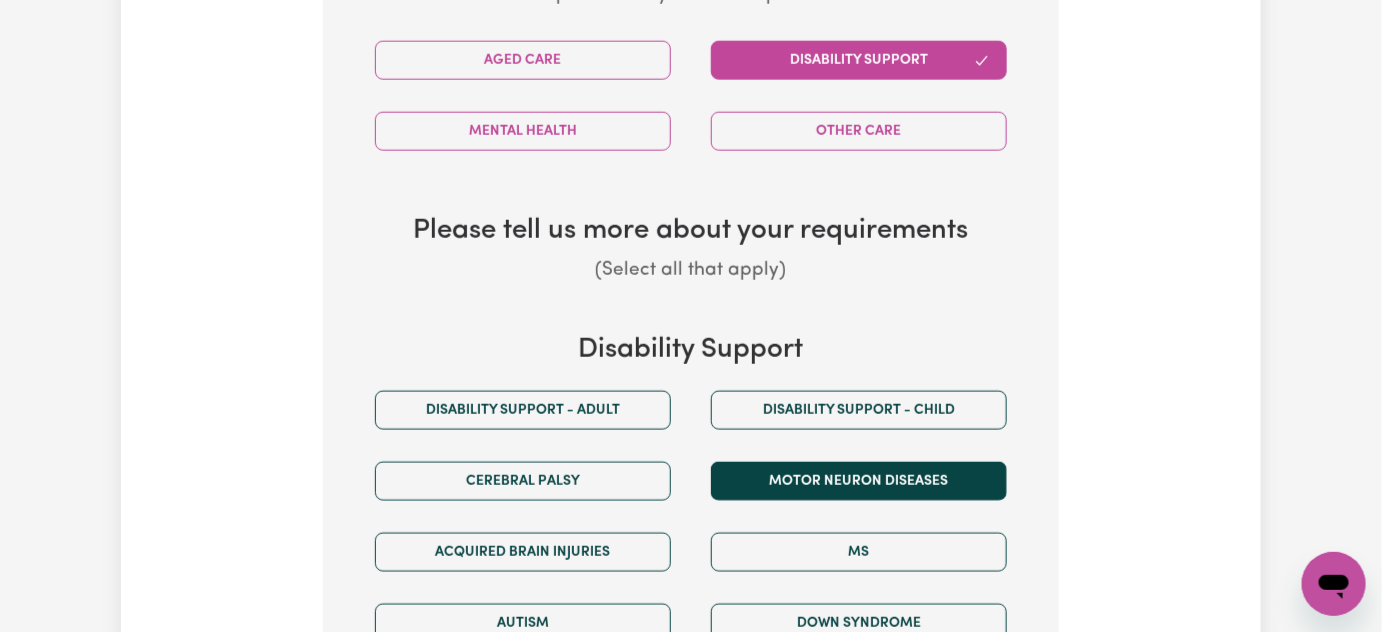 scroll, scrollTop: 985, scrollLeft: 0, axis: vertical 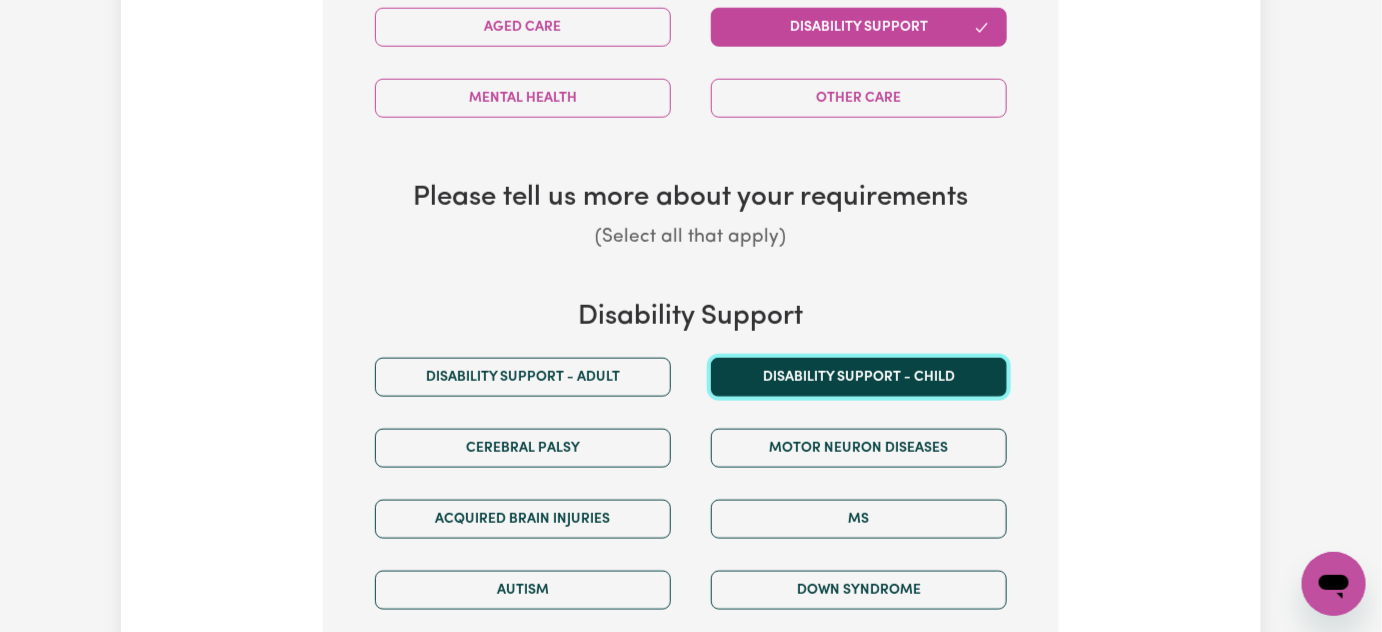 click on "Disability support - Child" at bounding box center (859, 377) 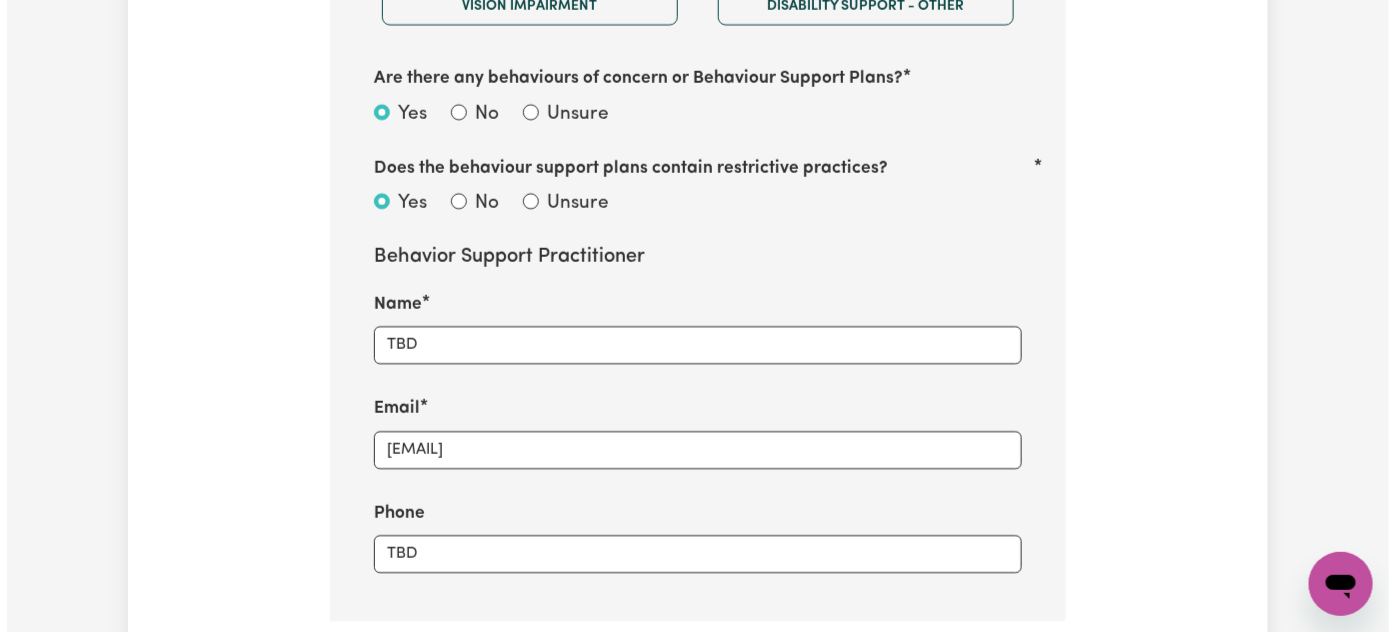 scroll, scrollTop: 1985, scrollLeft: 0, axis: vertical 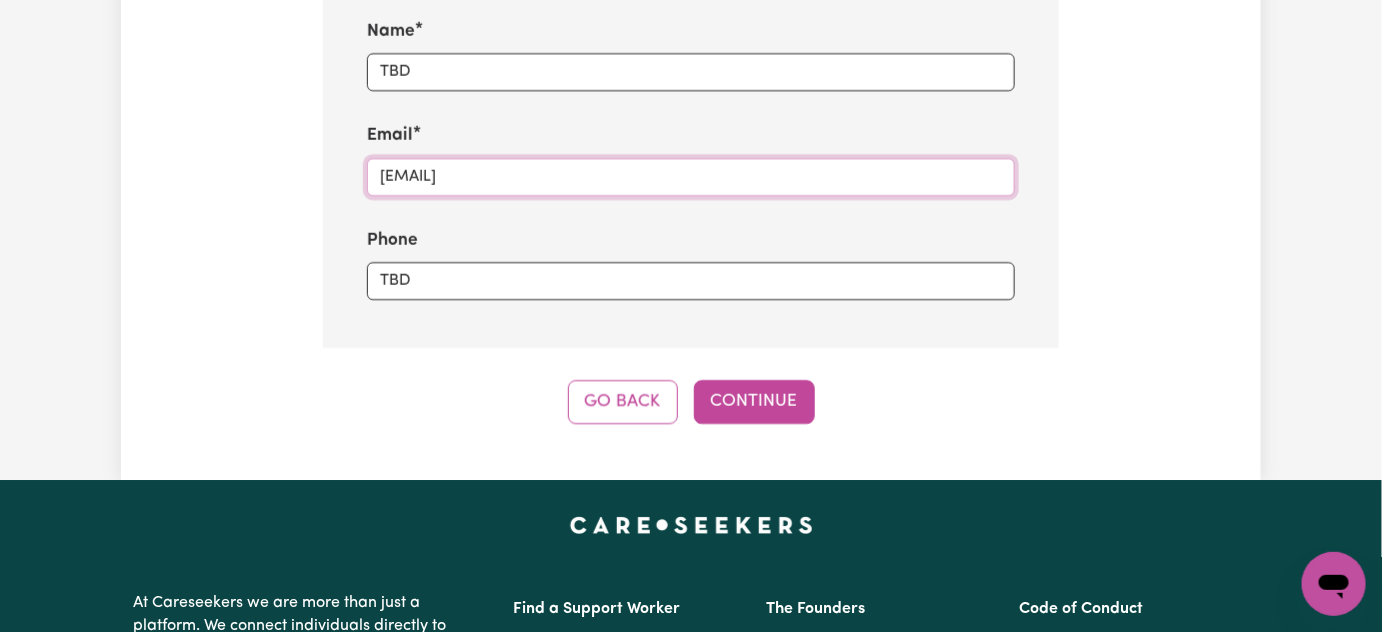 click on "[EMAIL]" at bounding box center [691, 177] 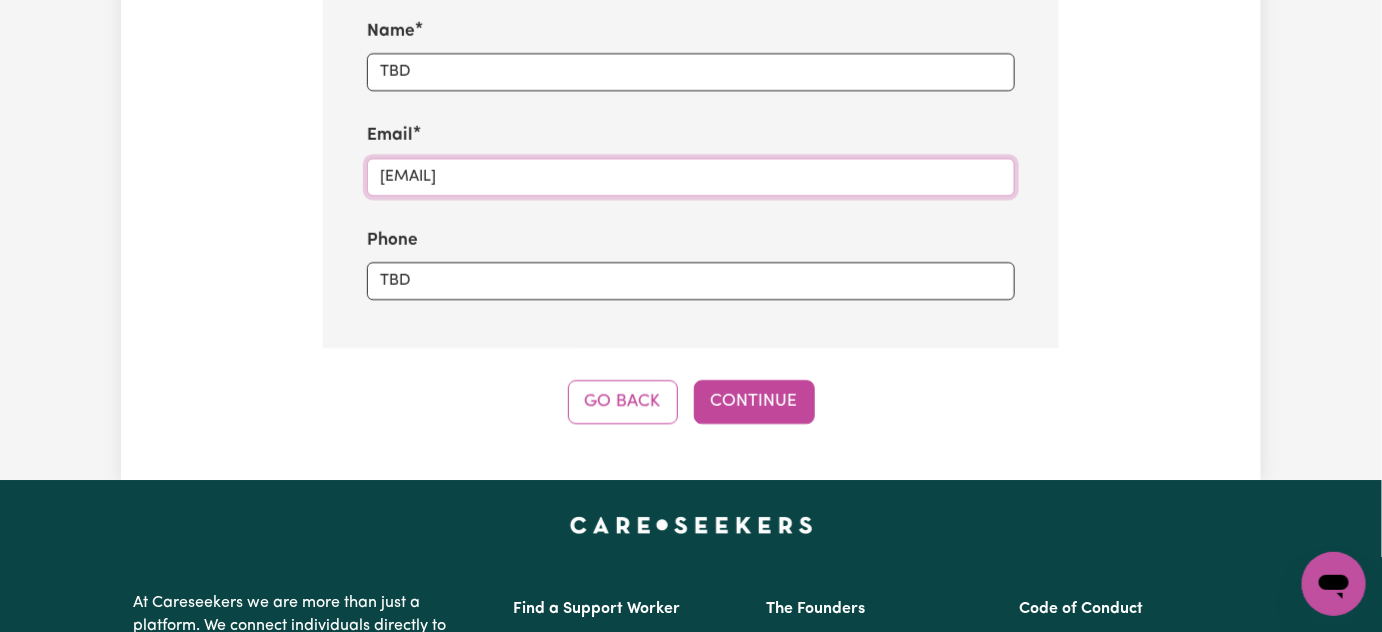 click on "[EMAIL]" at bounding box center [691, 177] 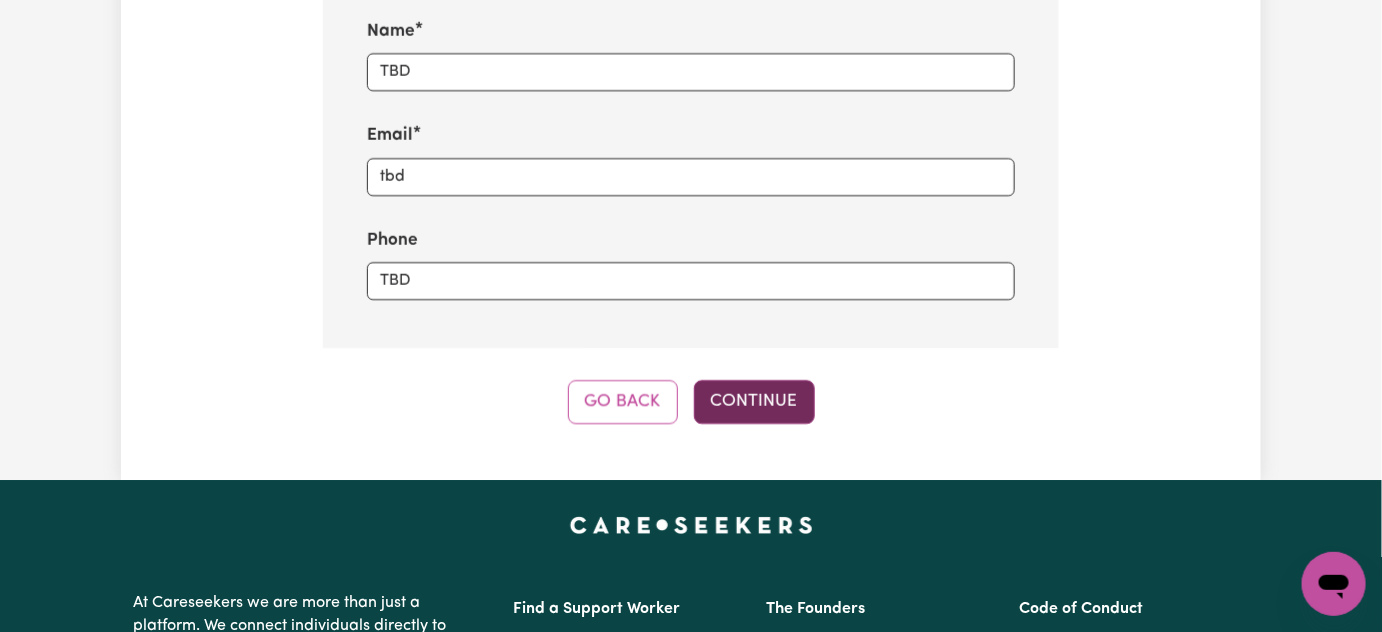 click on "Continue" at bounding box center (754, 402) 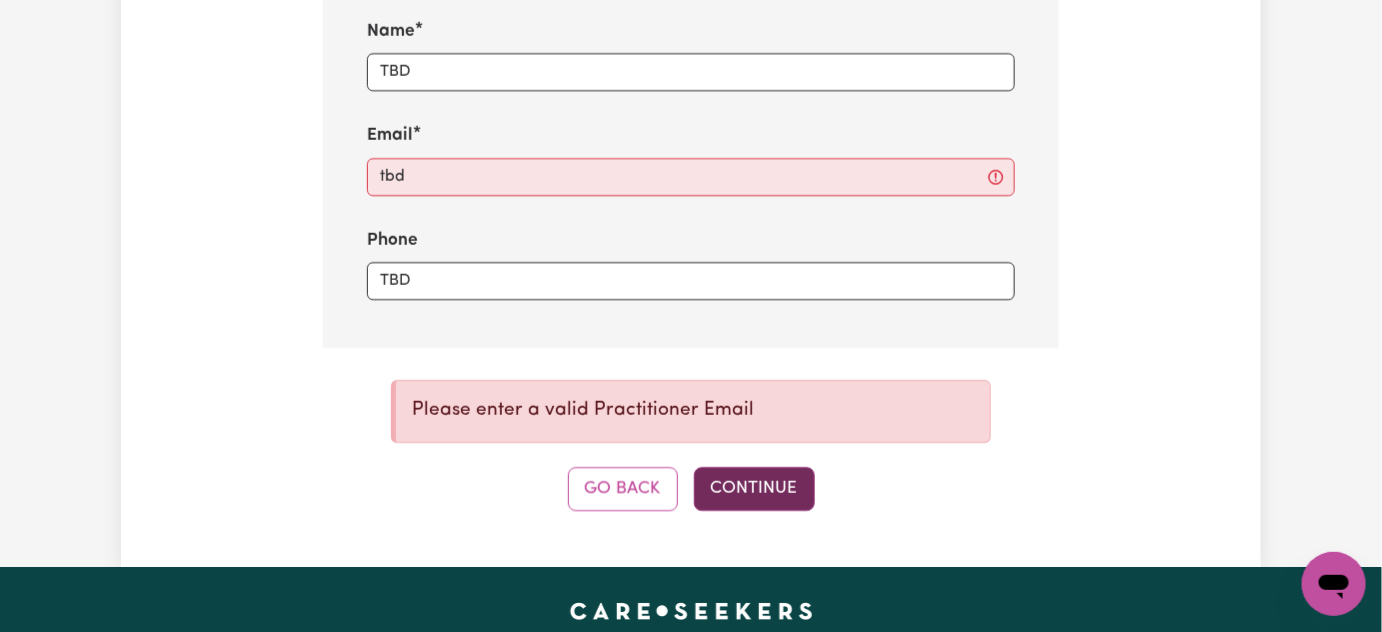click on "Continue" at bounding box center (754, 489) 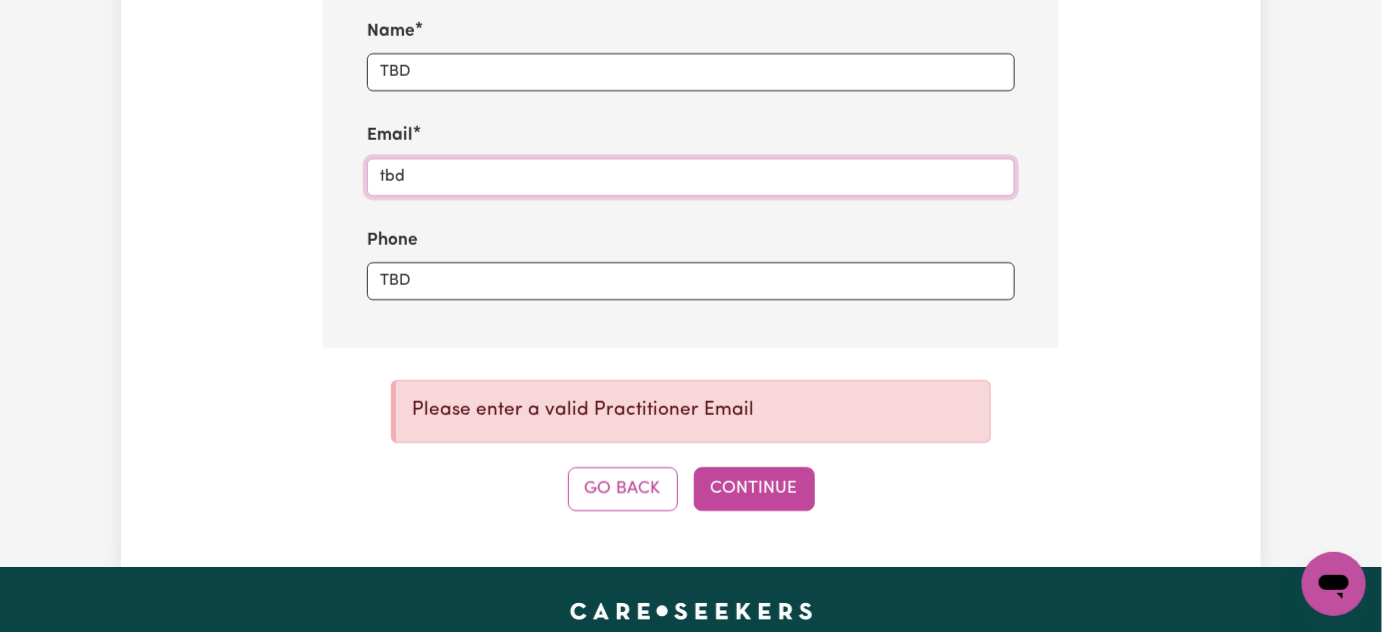click on "tbd" at bounding box center (691, 177) 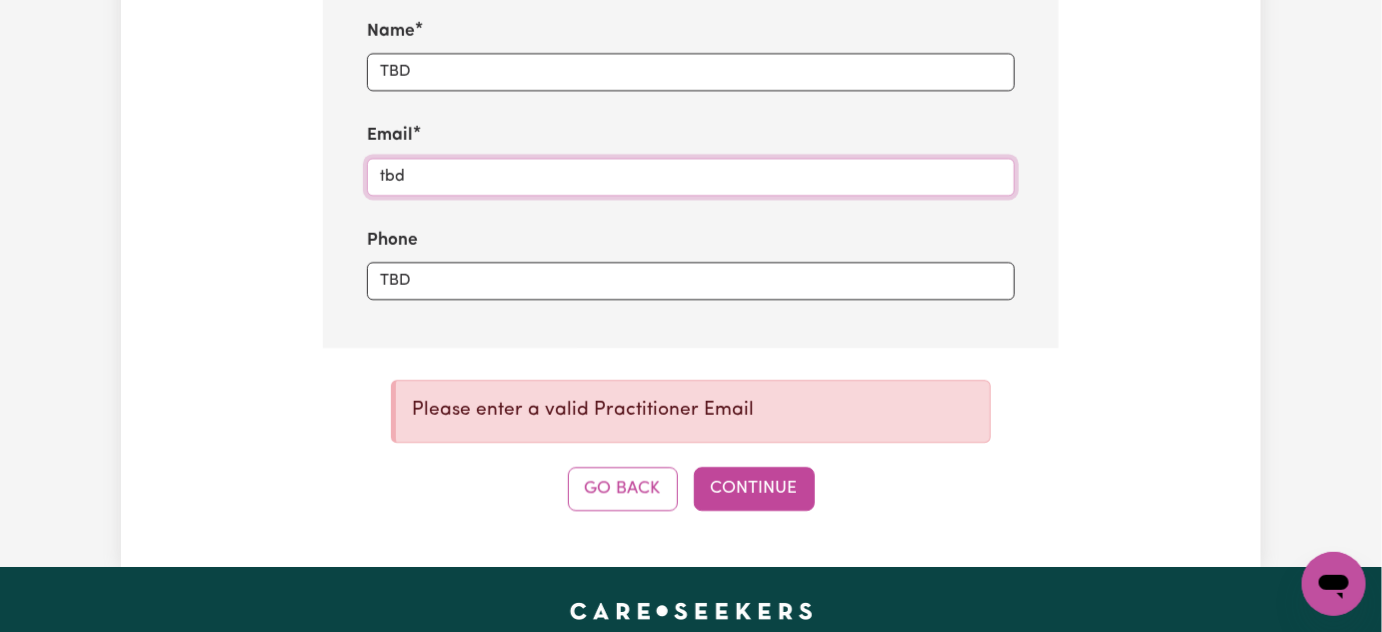 click on "tbd" at bounding box center (691, 177) 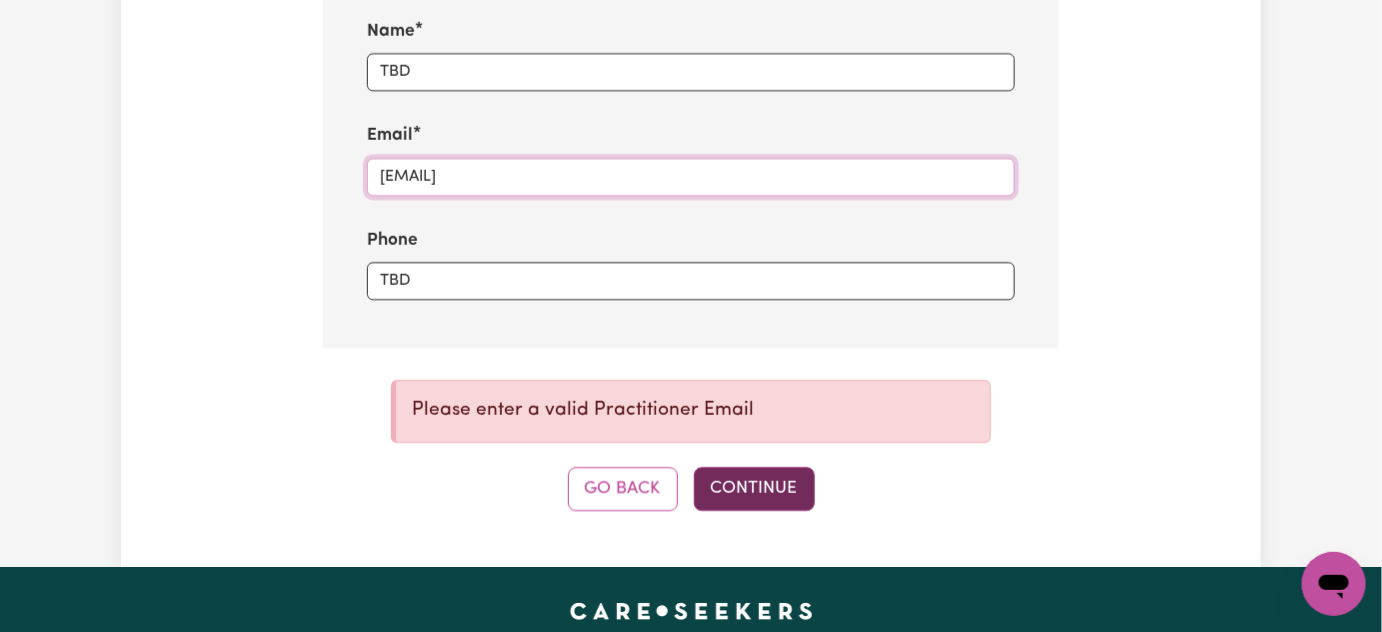 type on "[EMAIL]" 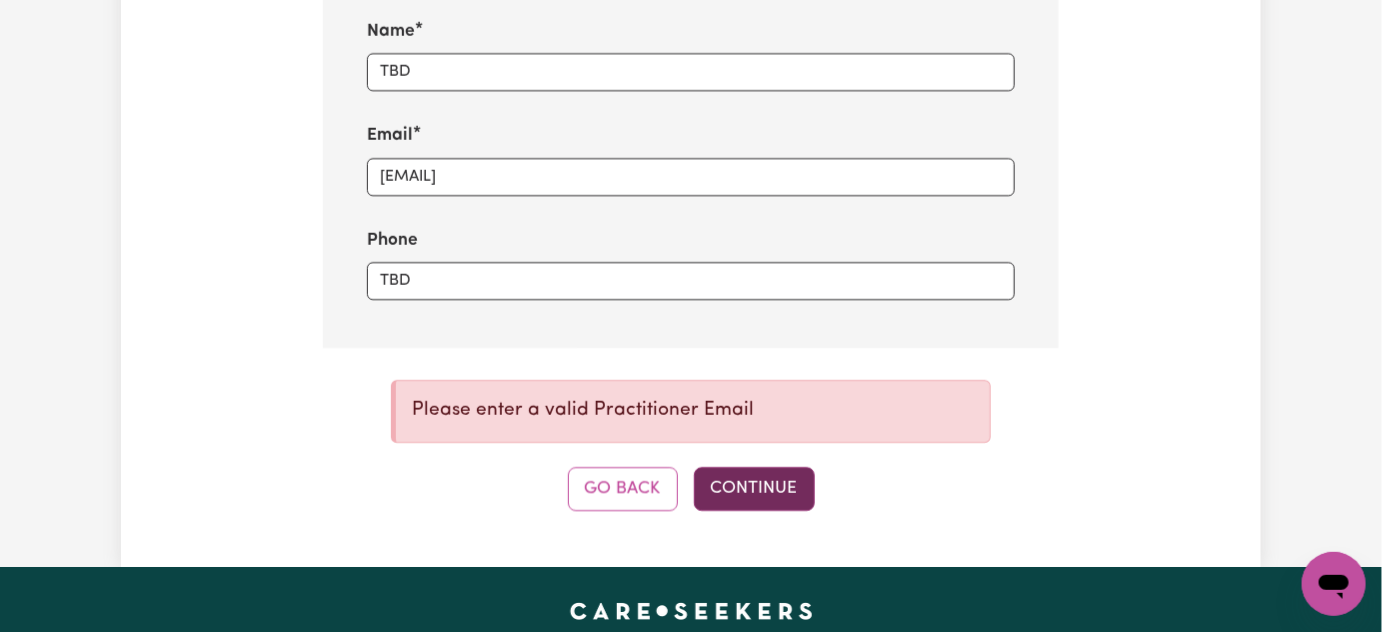 click on "Continue" at bounding box center (754, 489) 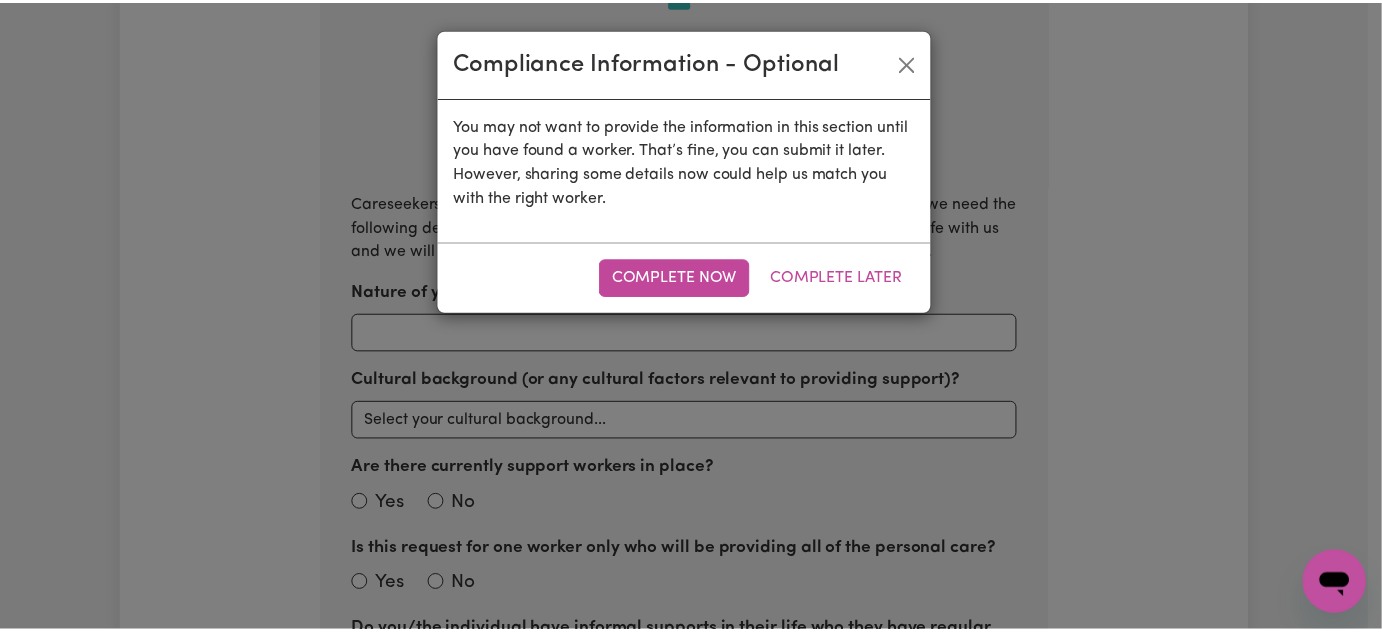 scroll, scrollTop: 712, scrollLeft: 0, axis: vertical 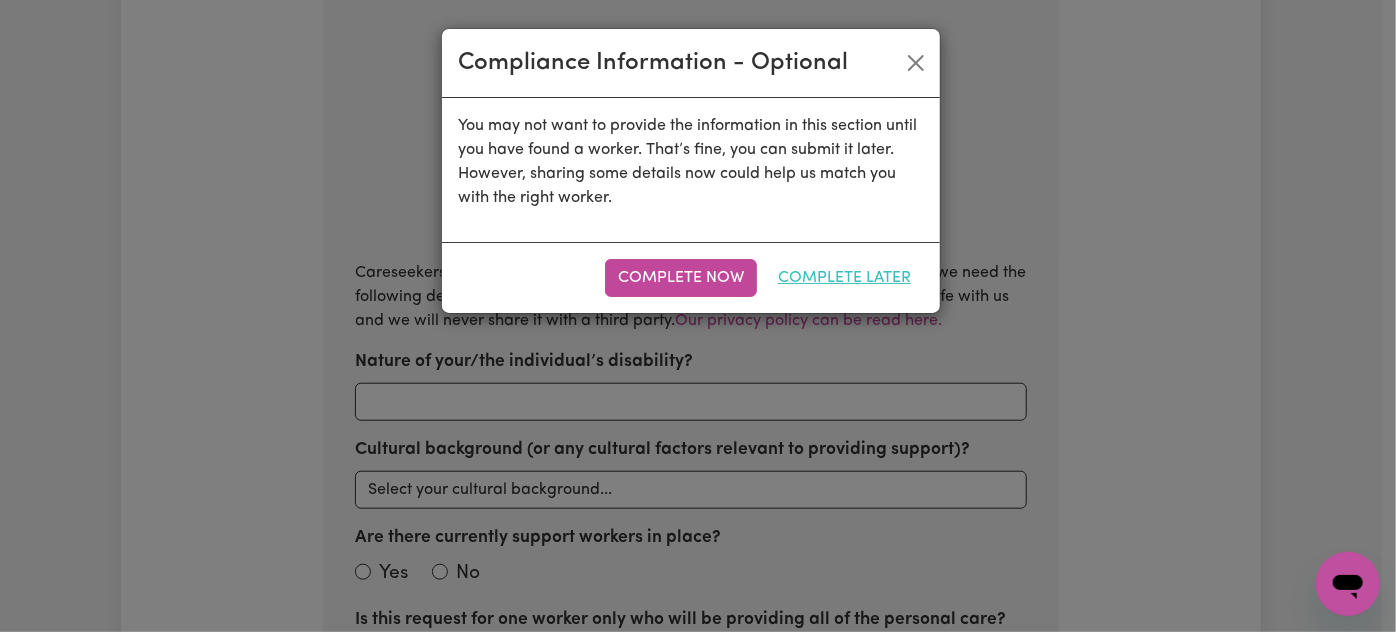 click on "Complete Later" at bounding box center [844, 278] 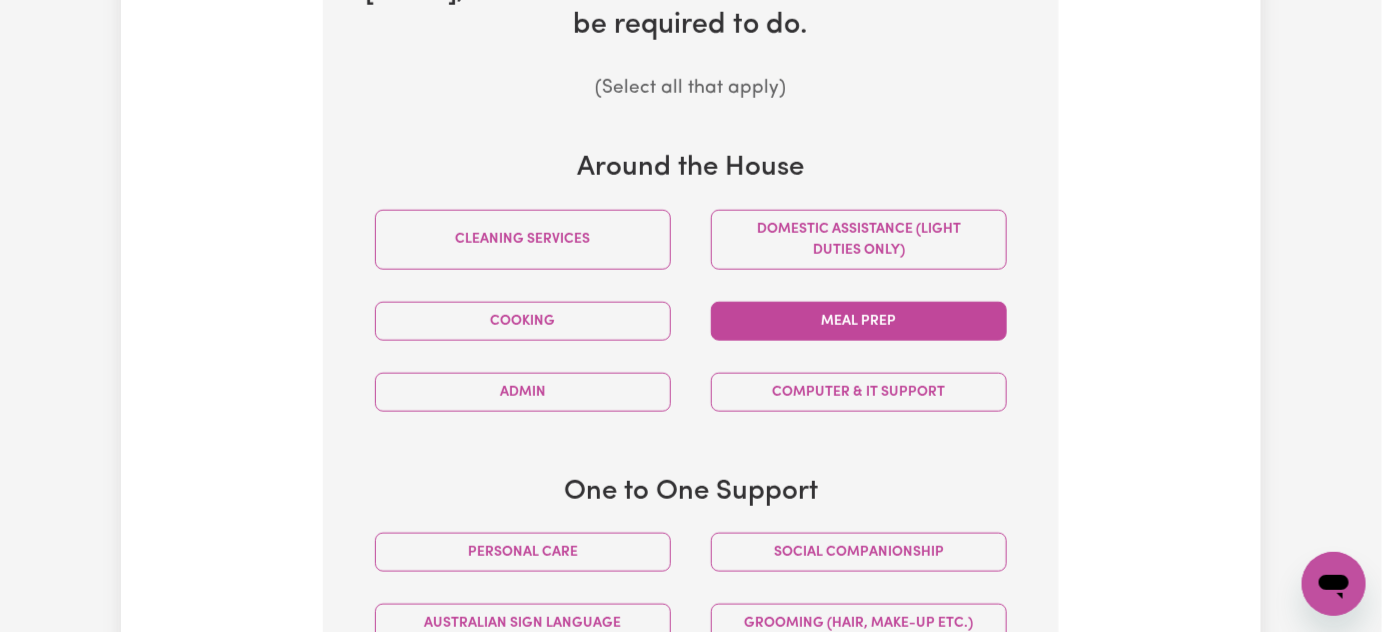 scroll, scrollTop: 894, scrollLeft: 0, axis: vertical 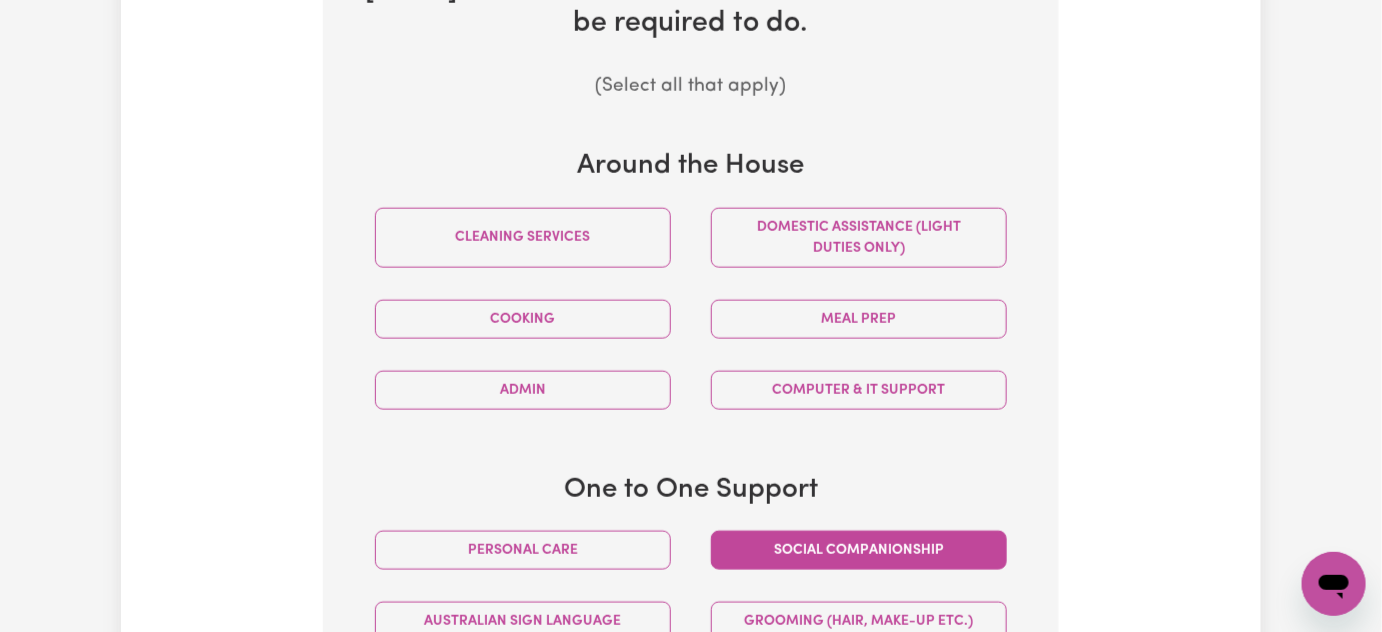 click on "Social companionship" at bounding box center (859, 550) 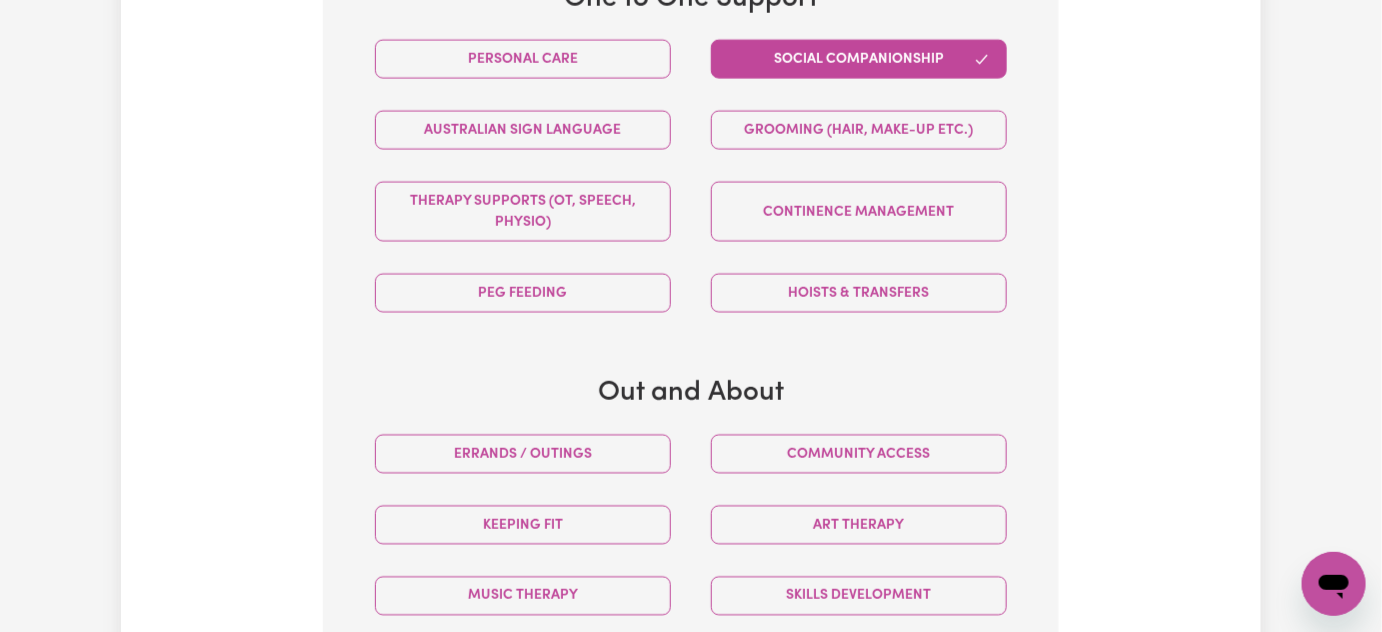 scroll, scrollTop: 1530, scrollLeft: 0, axis: vertical 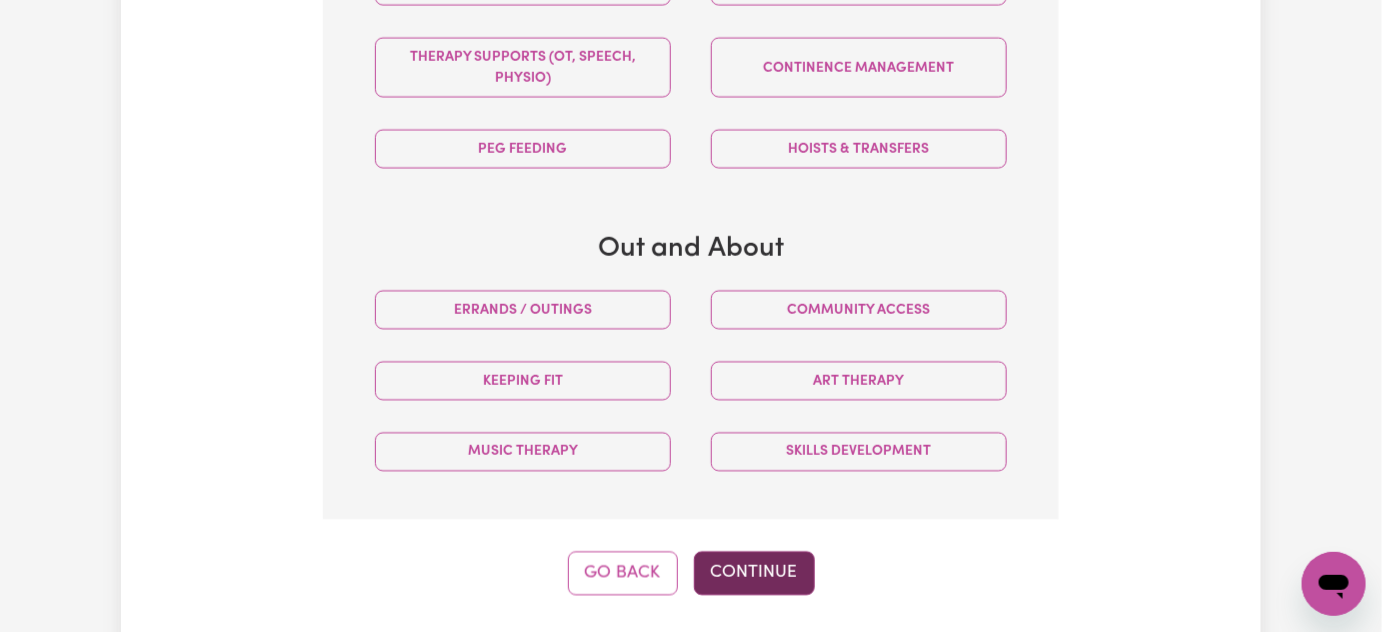 click on "Continue" at bounding box center [754, 573] 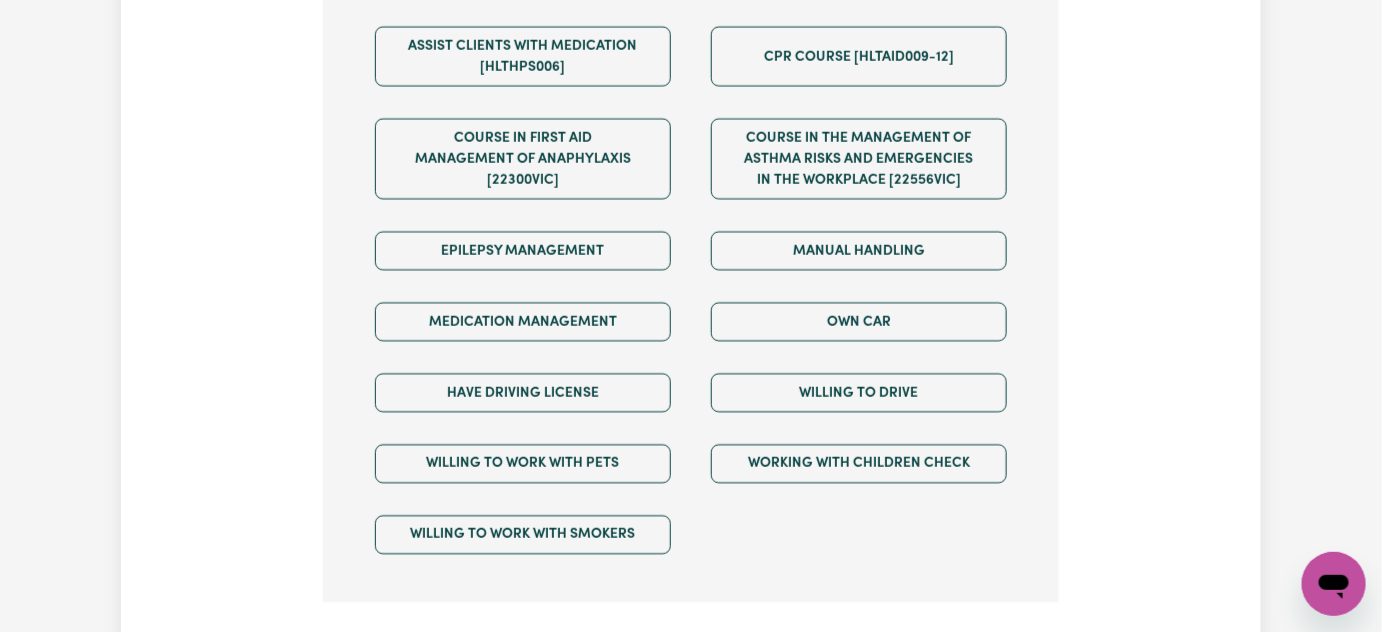 scroll, scrollTop: 1530, scrollLeft: 0, axis: vertical 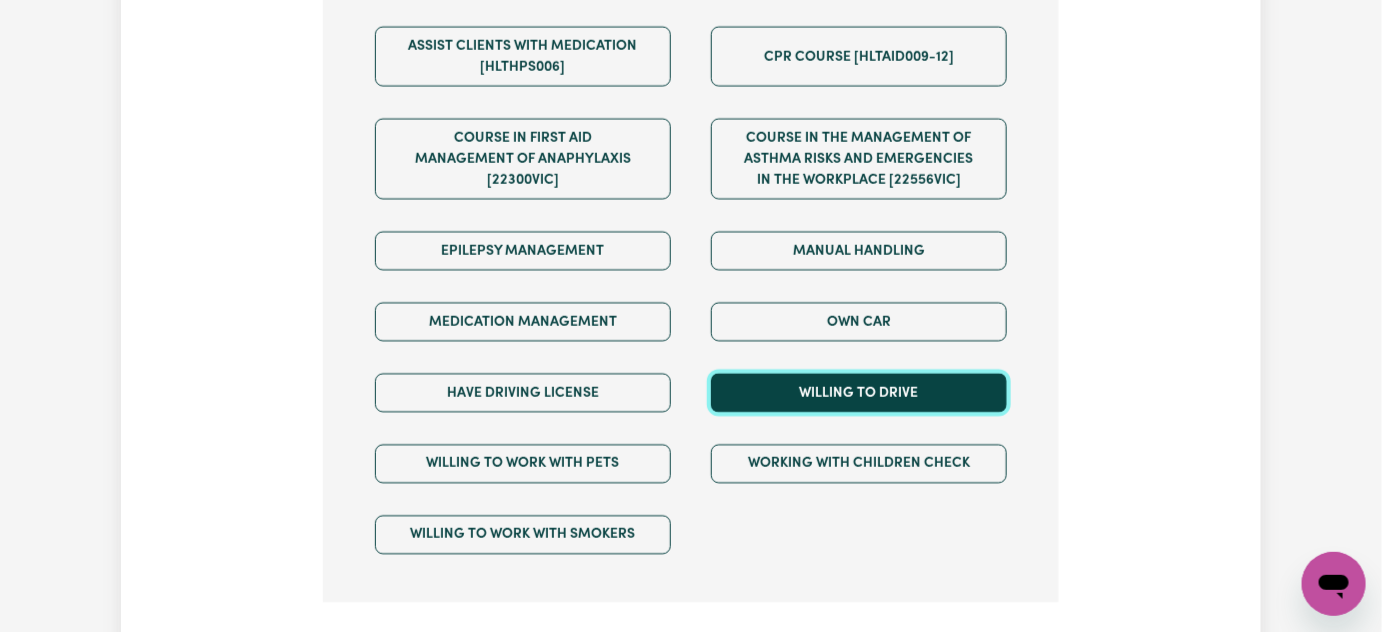 click on "Willing to drive" at bounding box center (859, 392) 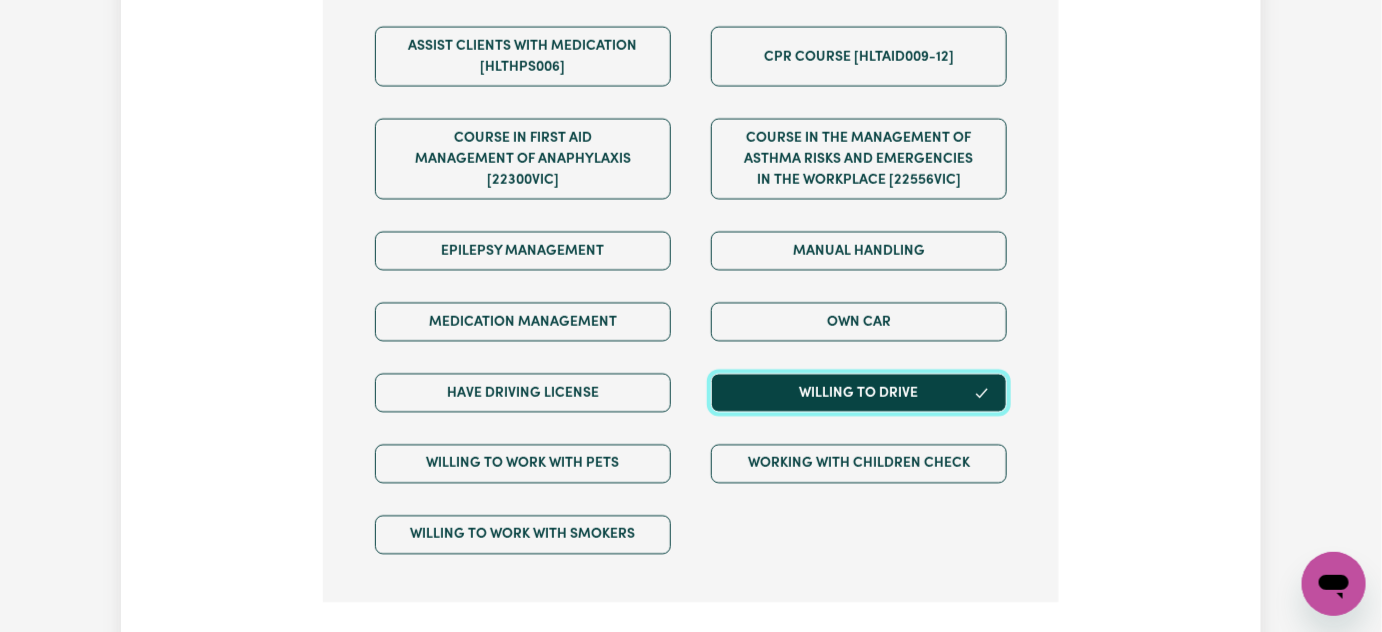click on "Willing to drive" at bounding box center [859, 392] 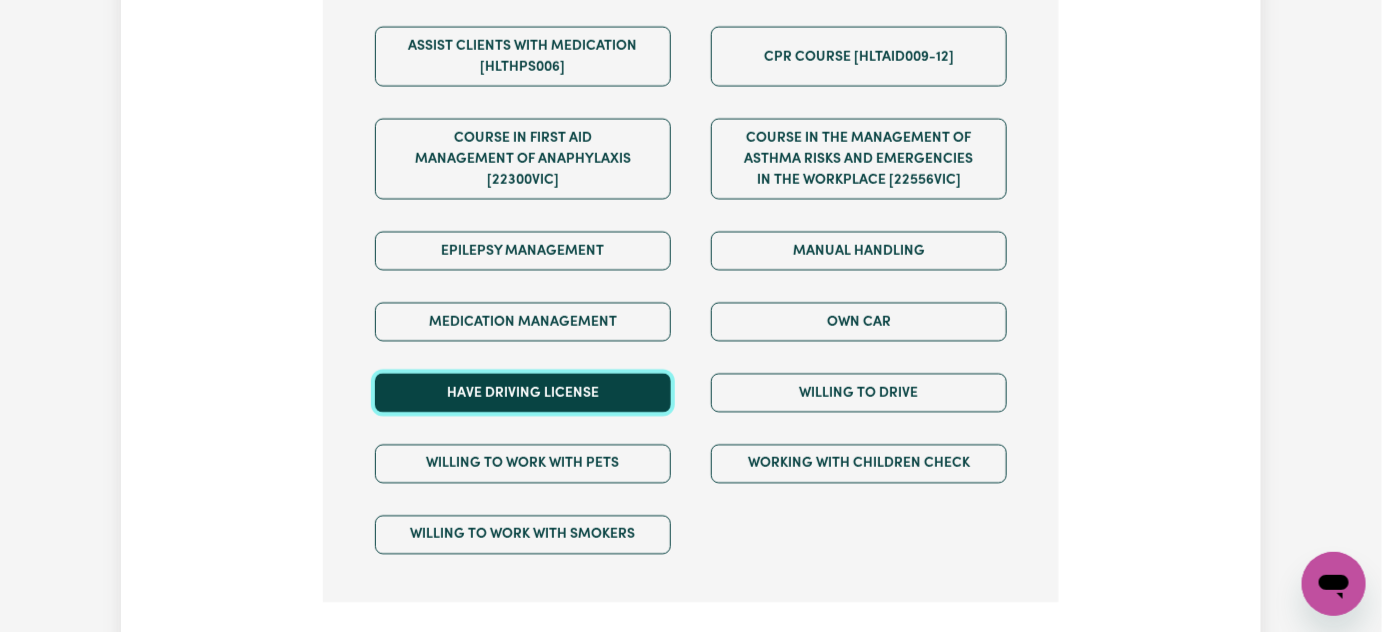 click on "Have driving license" at bounding box center (523, 392) 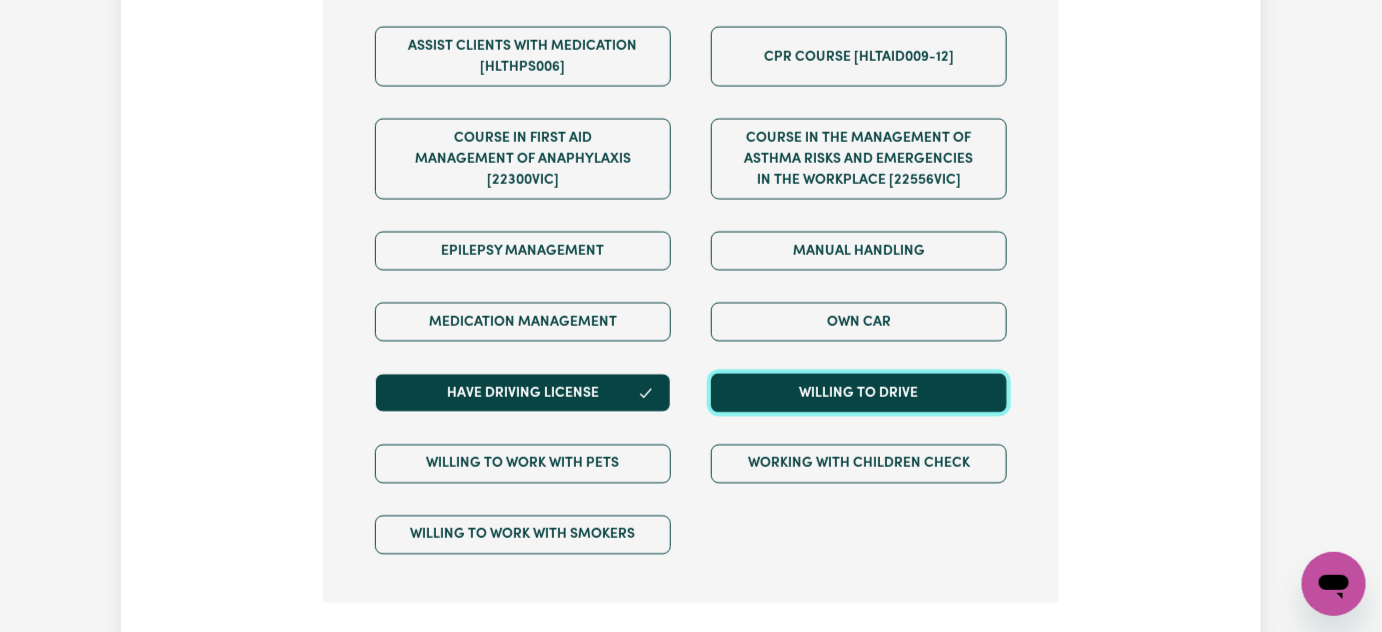 click on "Willing to drive" at bounding box center [859, 392] 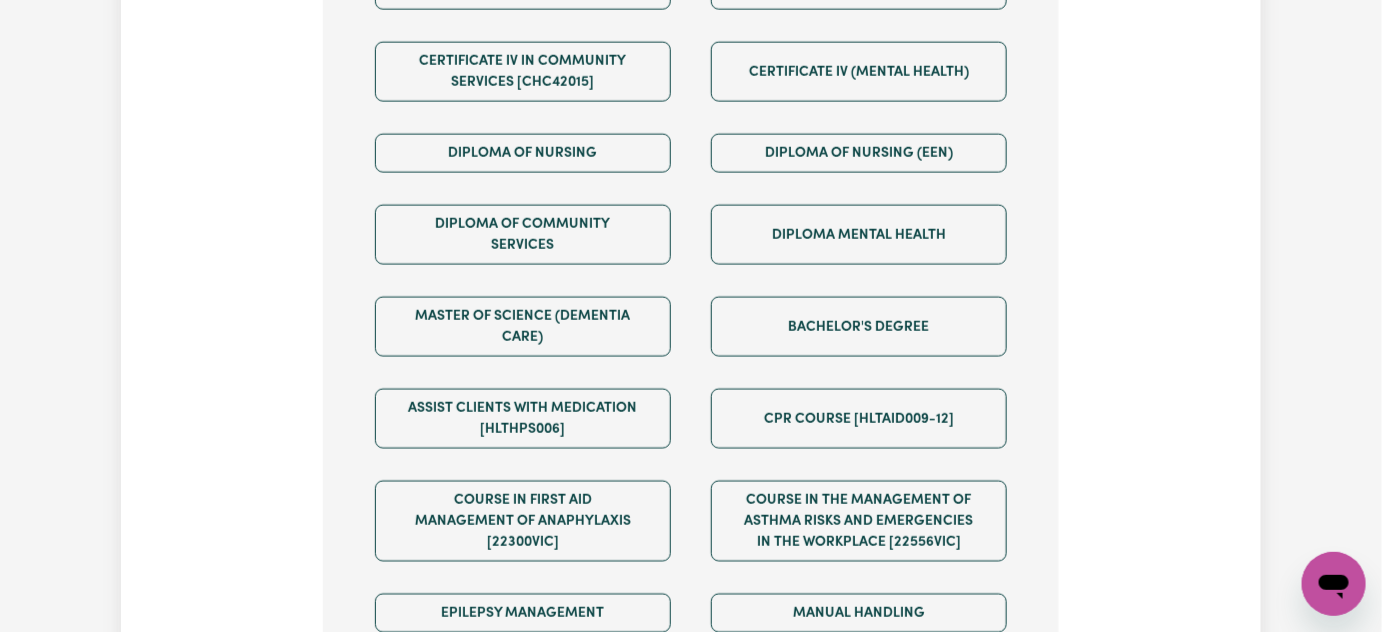scroll, scrollTop: 985, scrollLeft: 0, axis: vertical 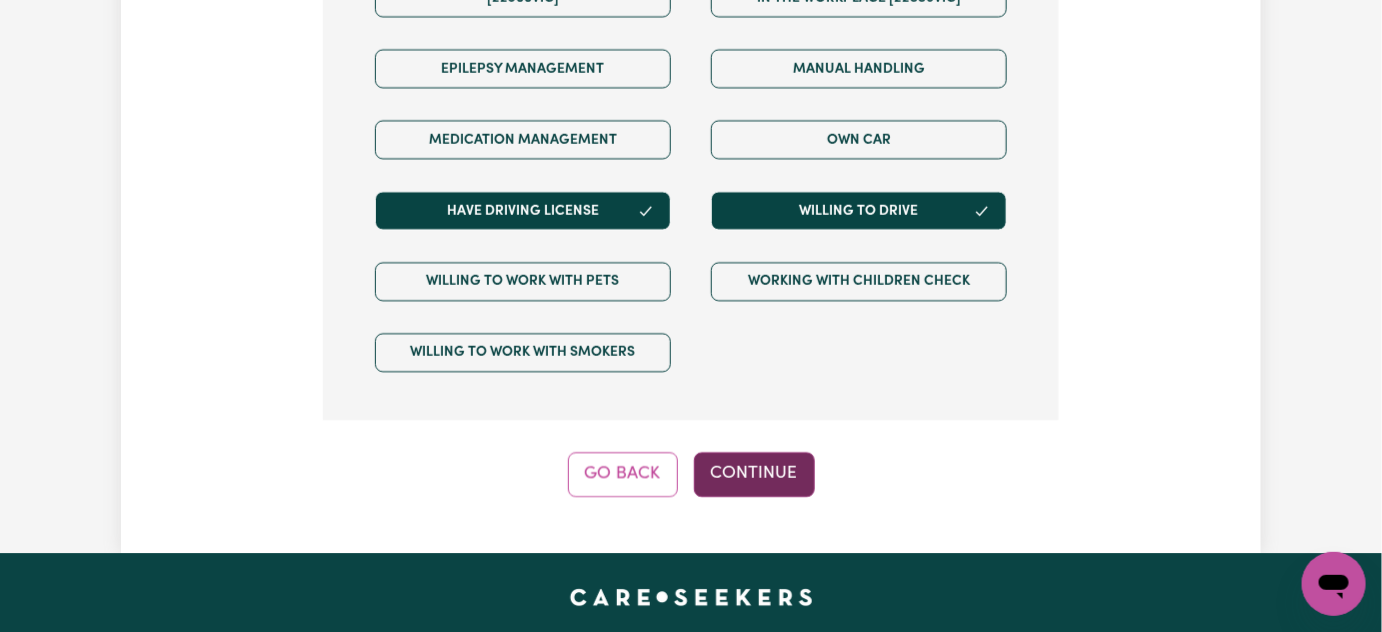 click on "Continue" at bounding box center (754, 474) 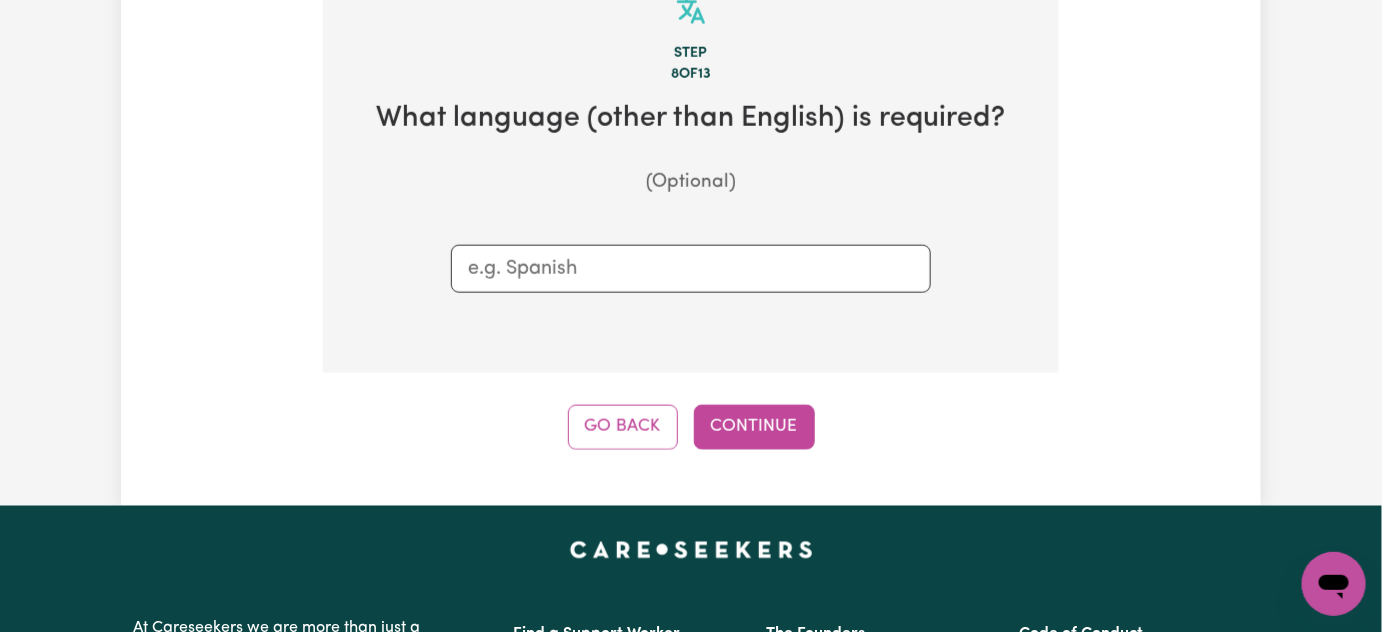 scroll, scrollTop: 712, scrollLeft: 0, axis: vertical 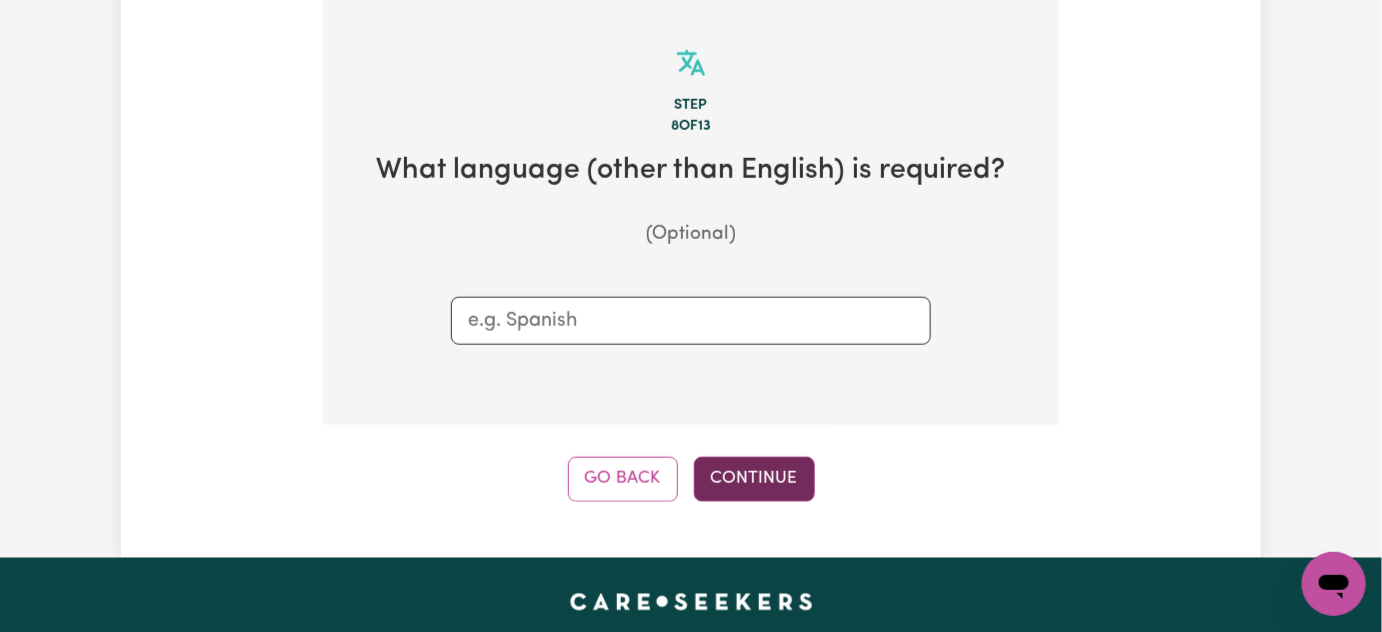 click on "Continue" at bounding box center (754, 479) 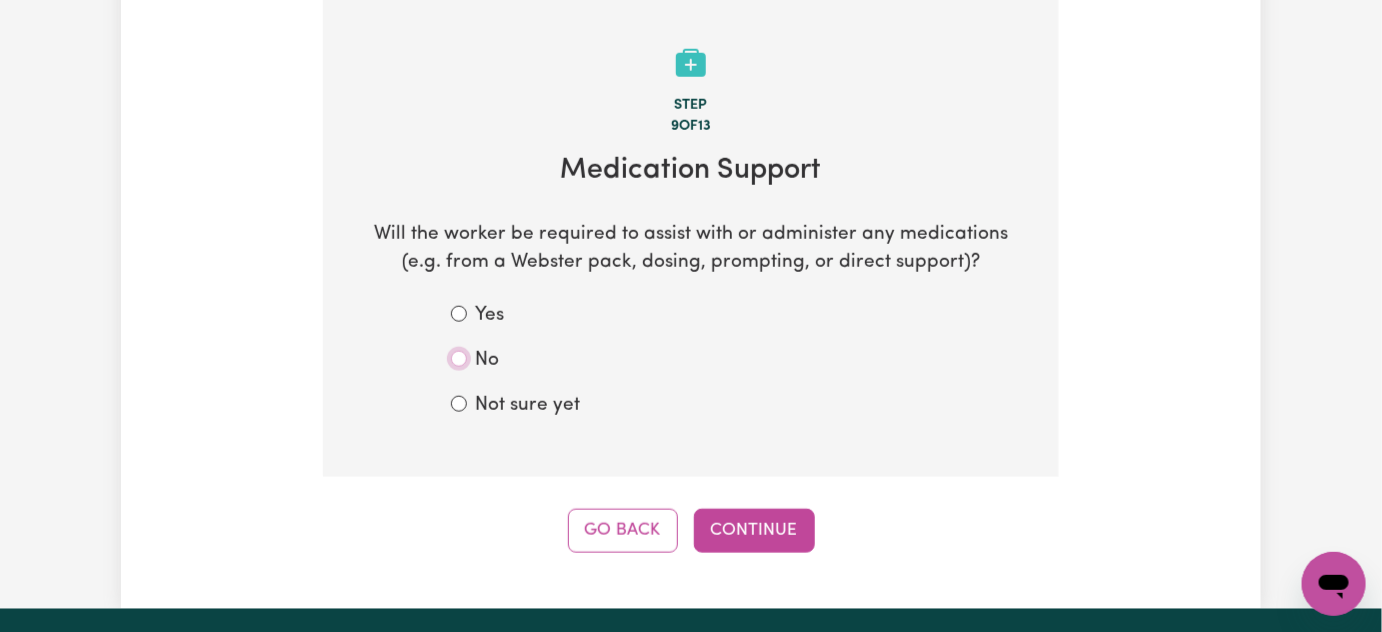 click on "No" at bounding box center [459, 359] 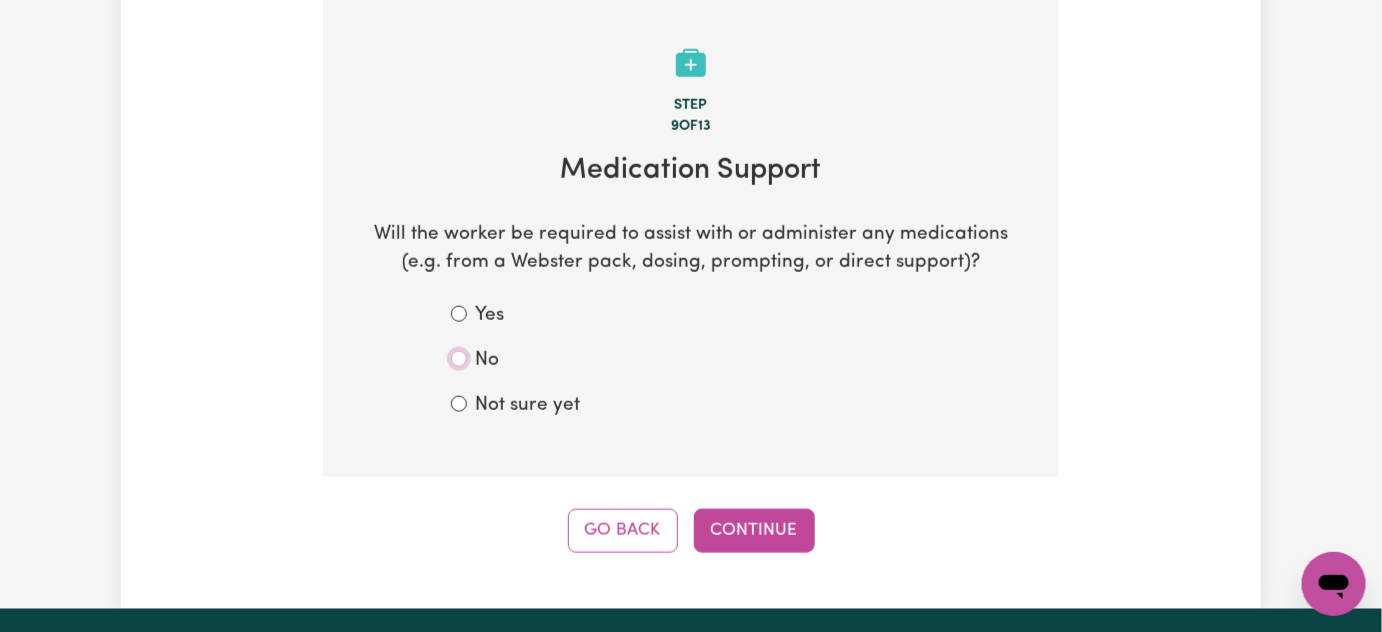 radio on "true" 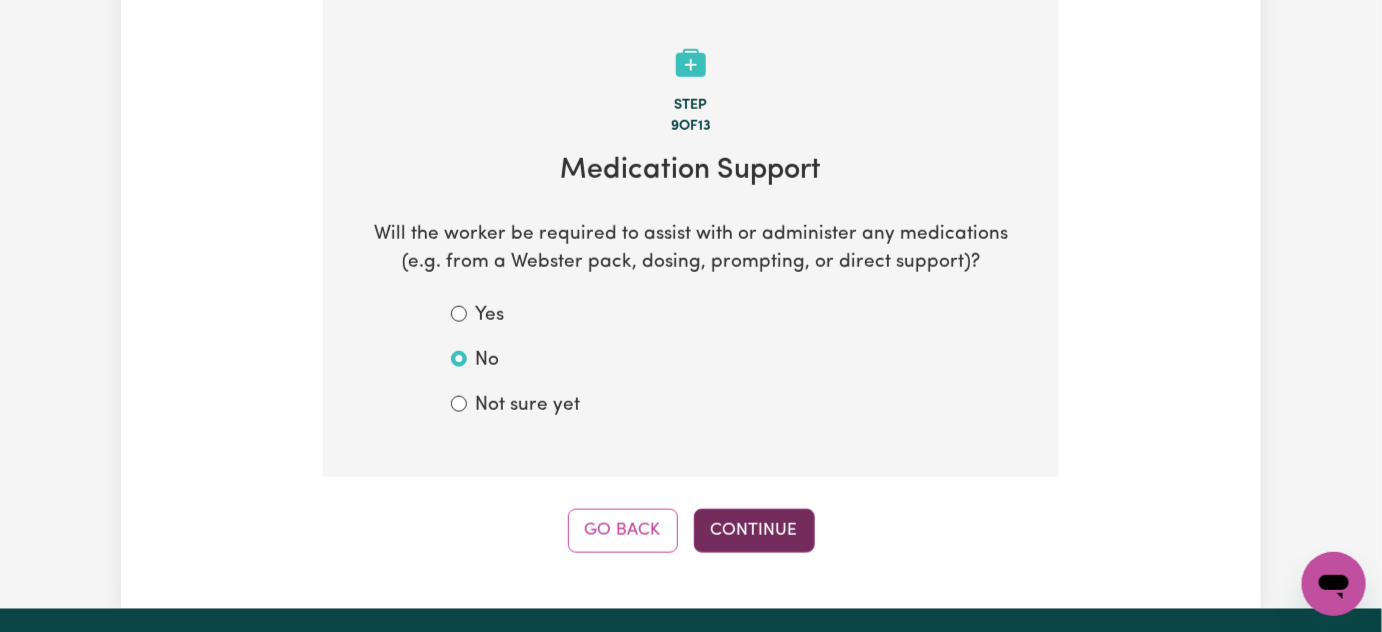 click on "Continue" at bounding box center [754, 531] 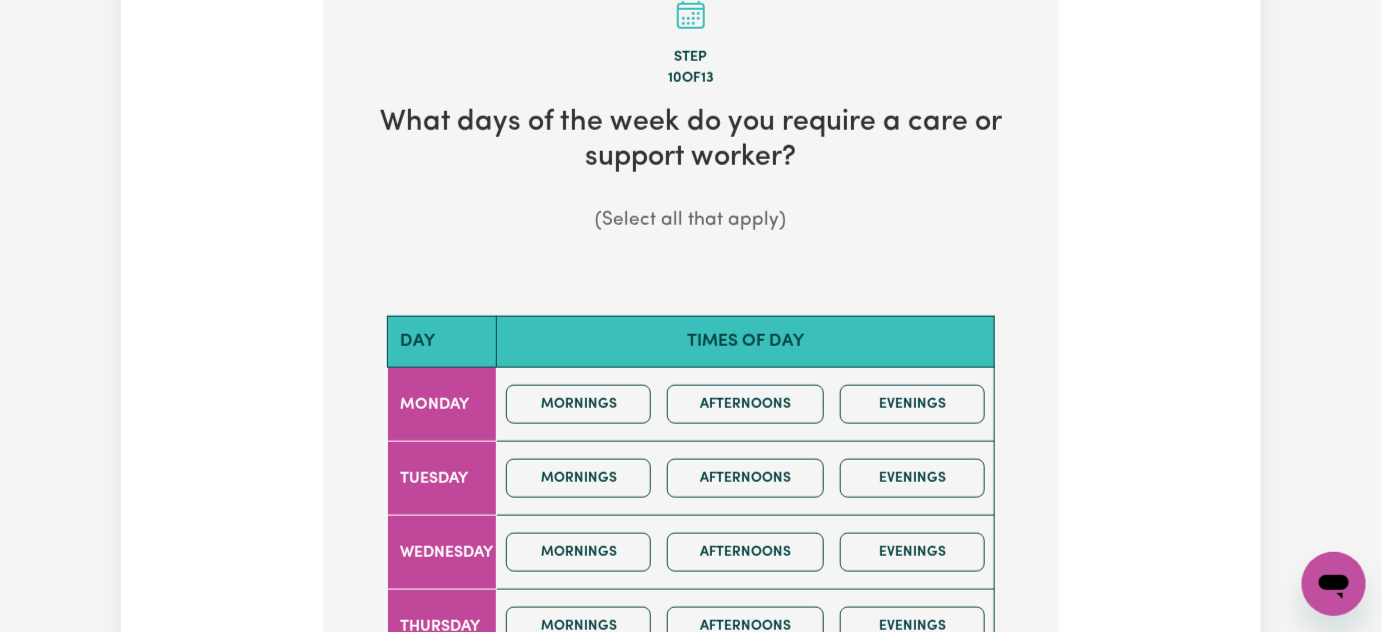 scroll, scrollTop: 909, scrollLeft: 0, axis: vertical 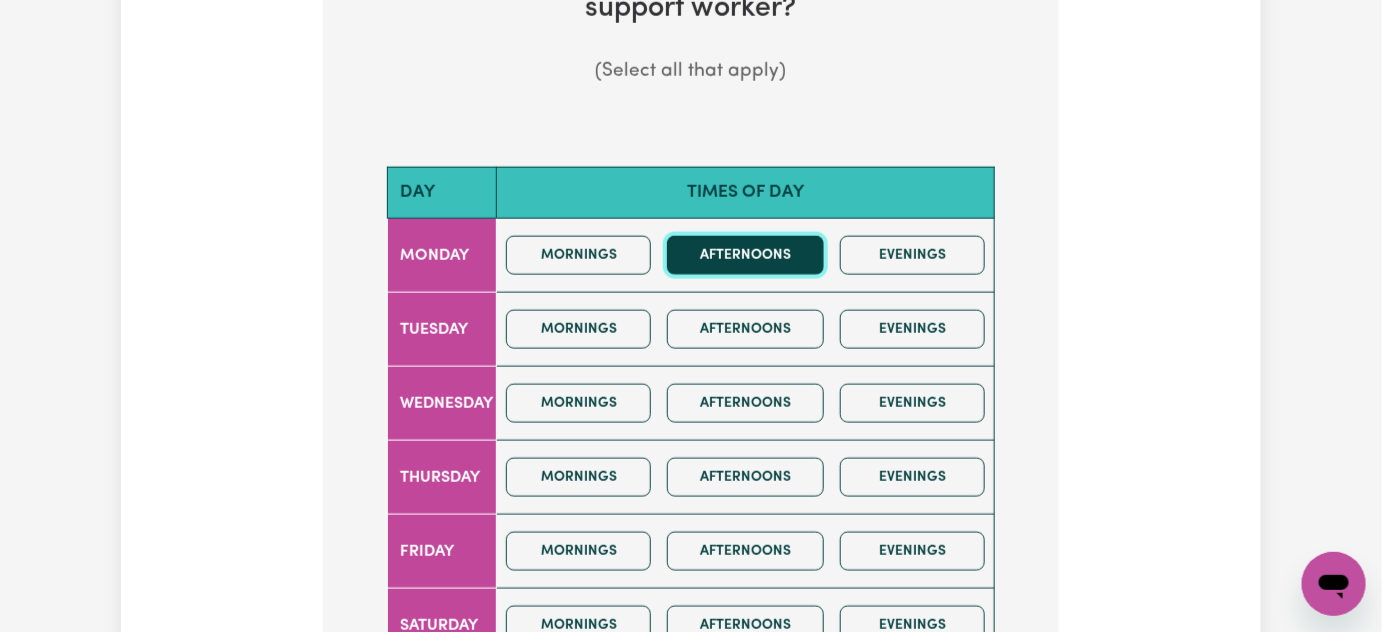 click on "Afternoons" at bounding box center [745, 255] 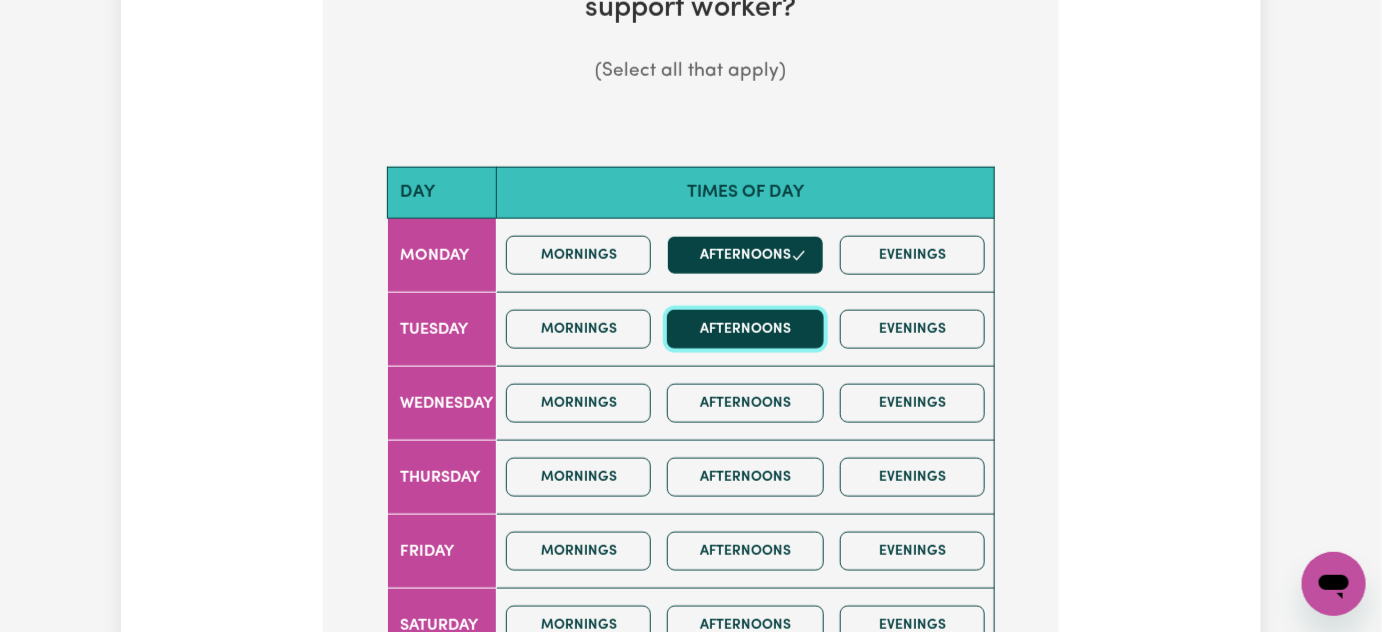 click on "Afternoons" at bounding box center (745, 329) 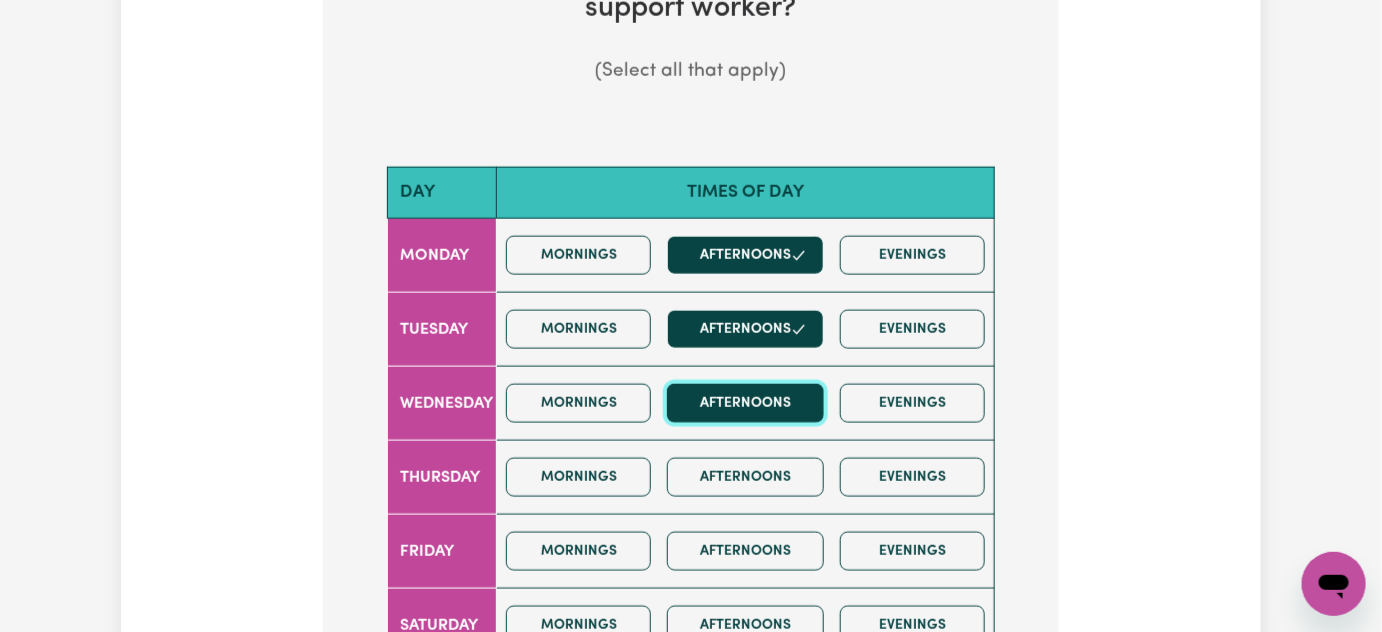 click on "Afternoons" at bounding box center [745, 403] 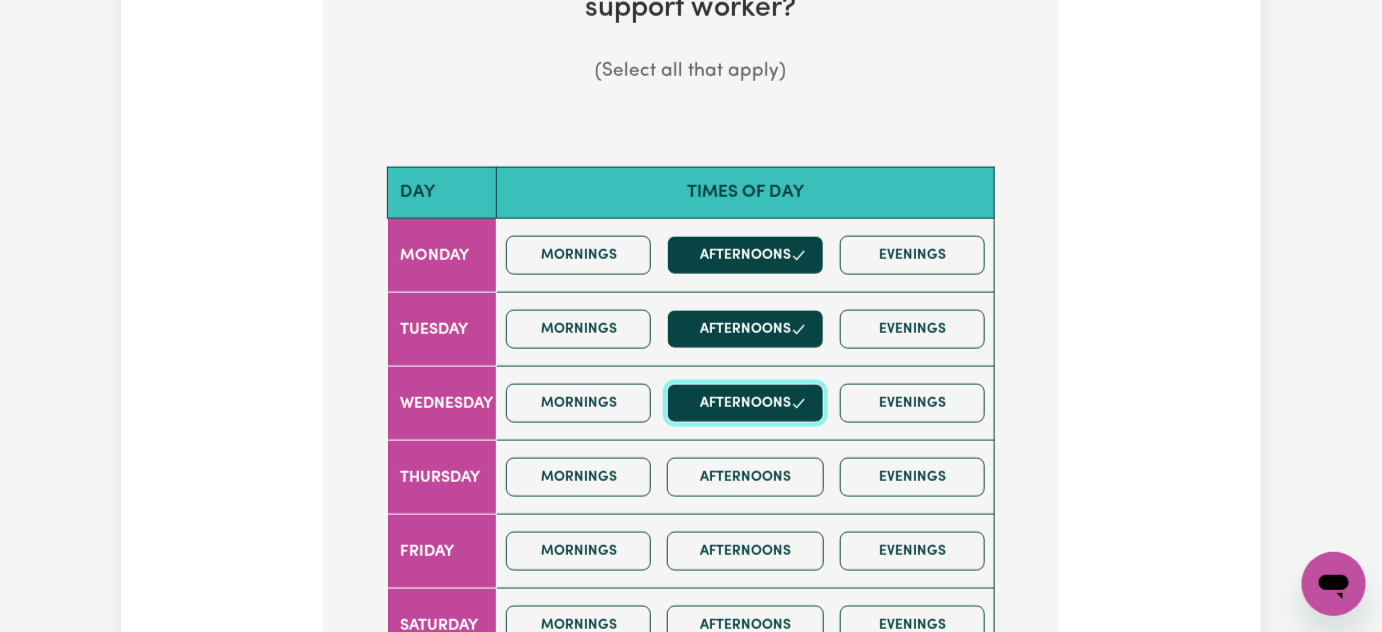 click on "Afternoons" at bounding box center [745, 403] 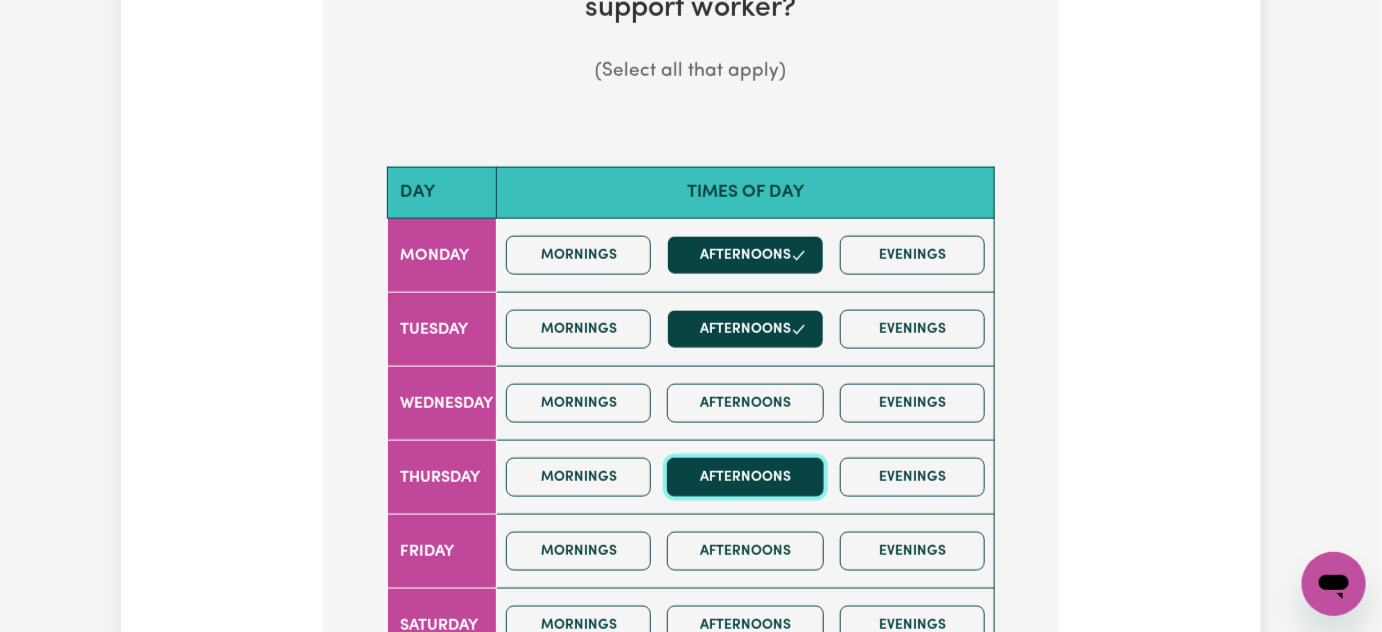 click on "Afternoons" at bounding box center [745, 477] 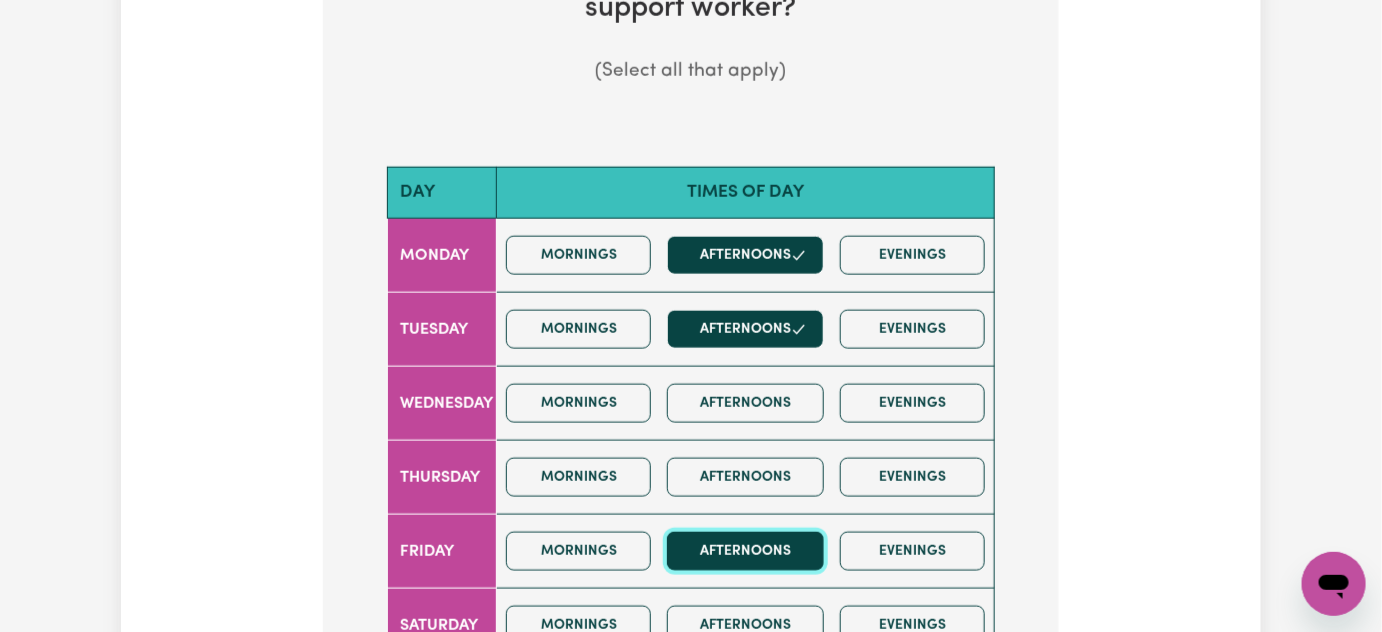 click on "Afternoons" at bounding box center [745, 551] 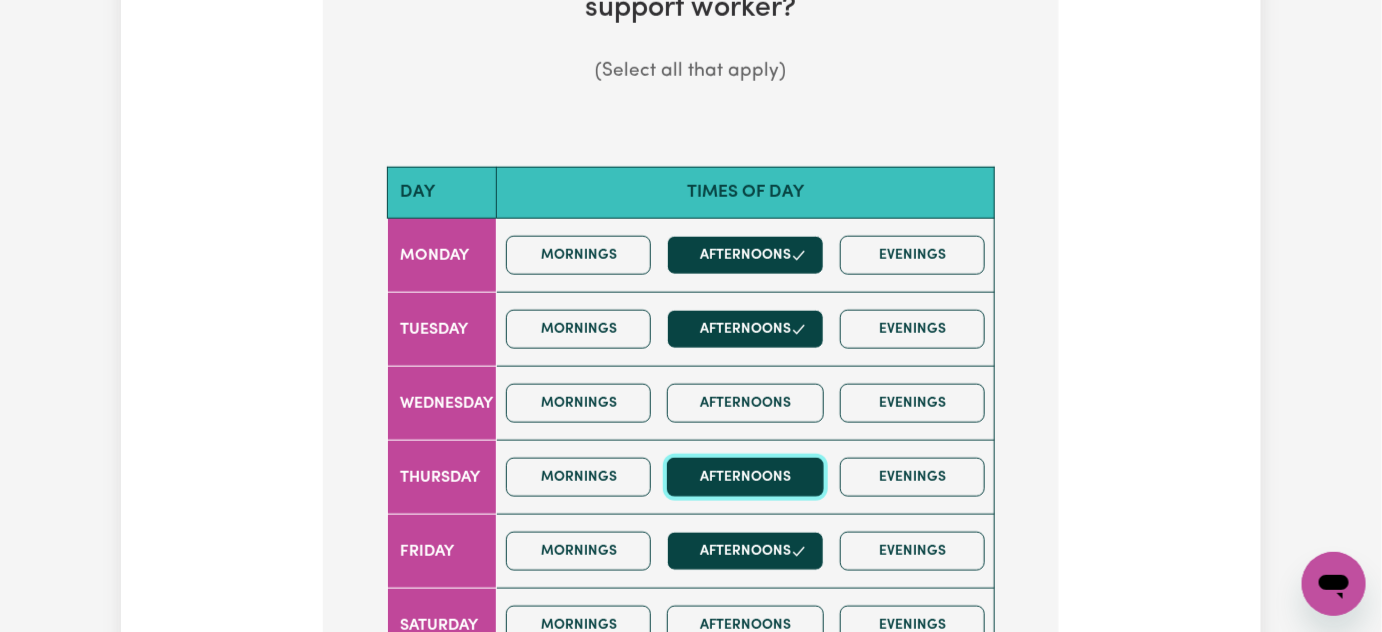 click on "Afternoons" at bounding box center (745, 477) 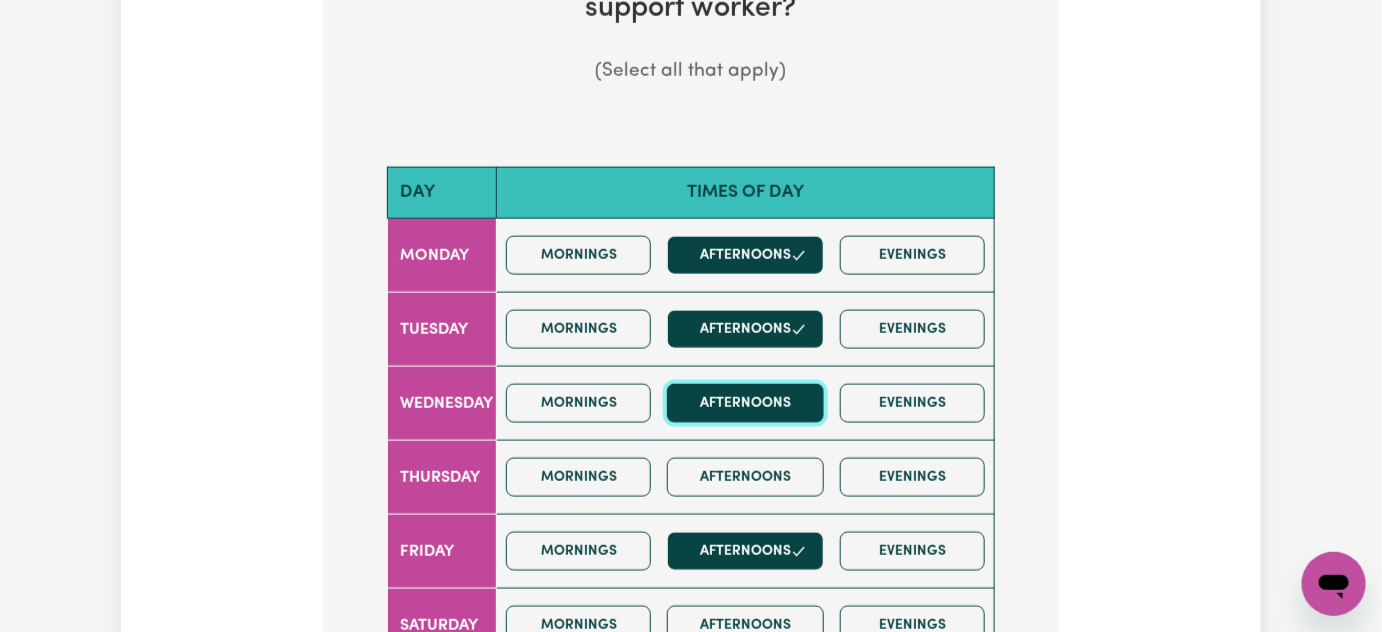 click on "Afternoons" at bounding box center (745, 403) 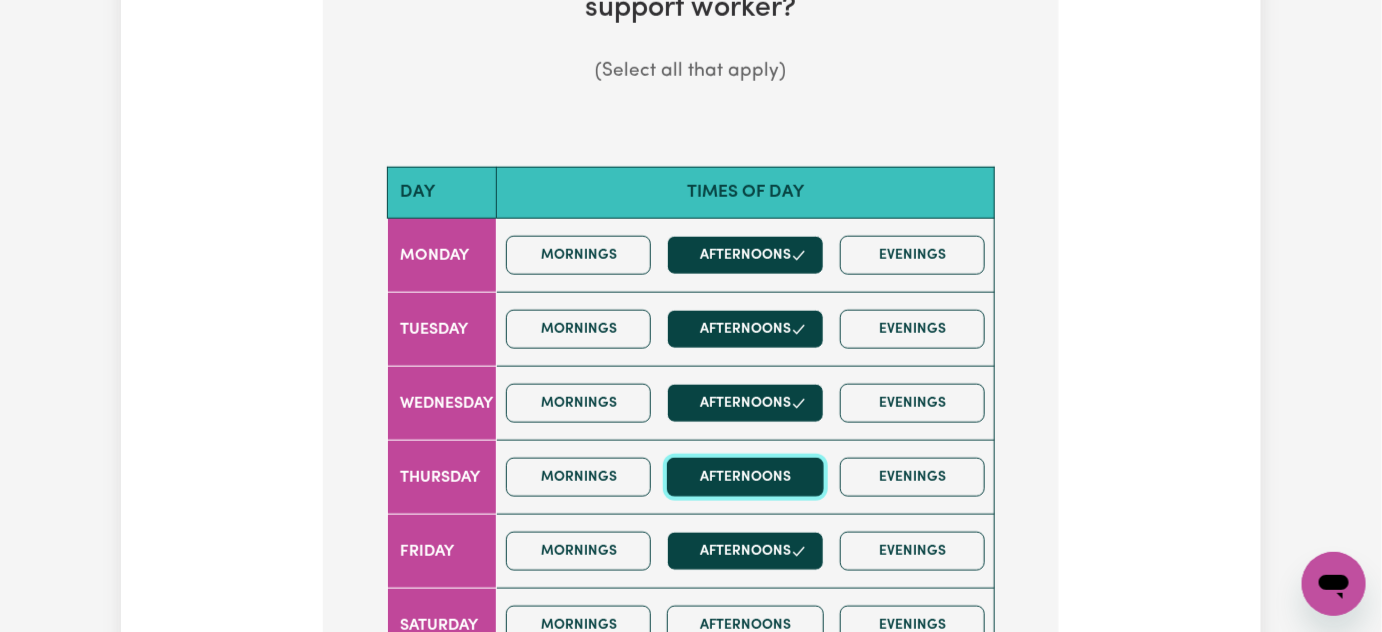 click on "Afternoons" at bounding box center [745, 477] 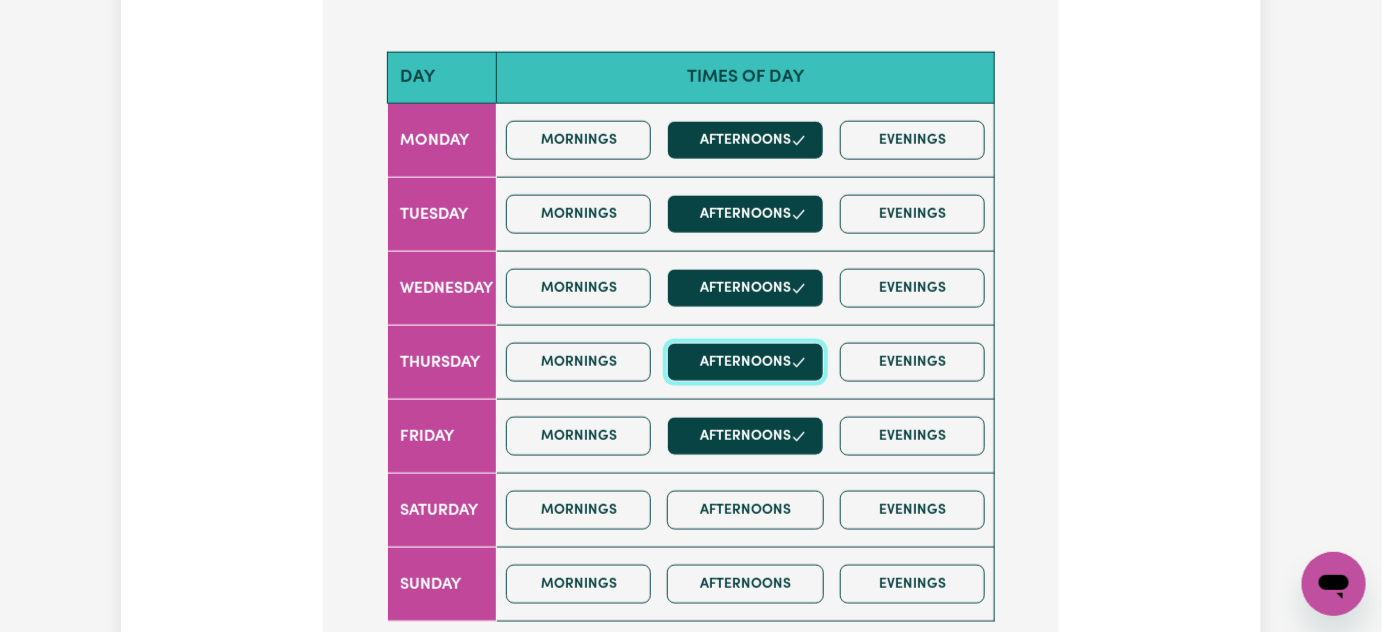 scroll, scrollTop: 1272, scrollLeft: 0, axis: vertical 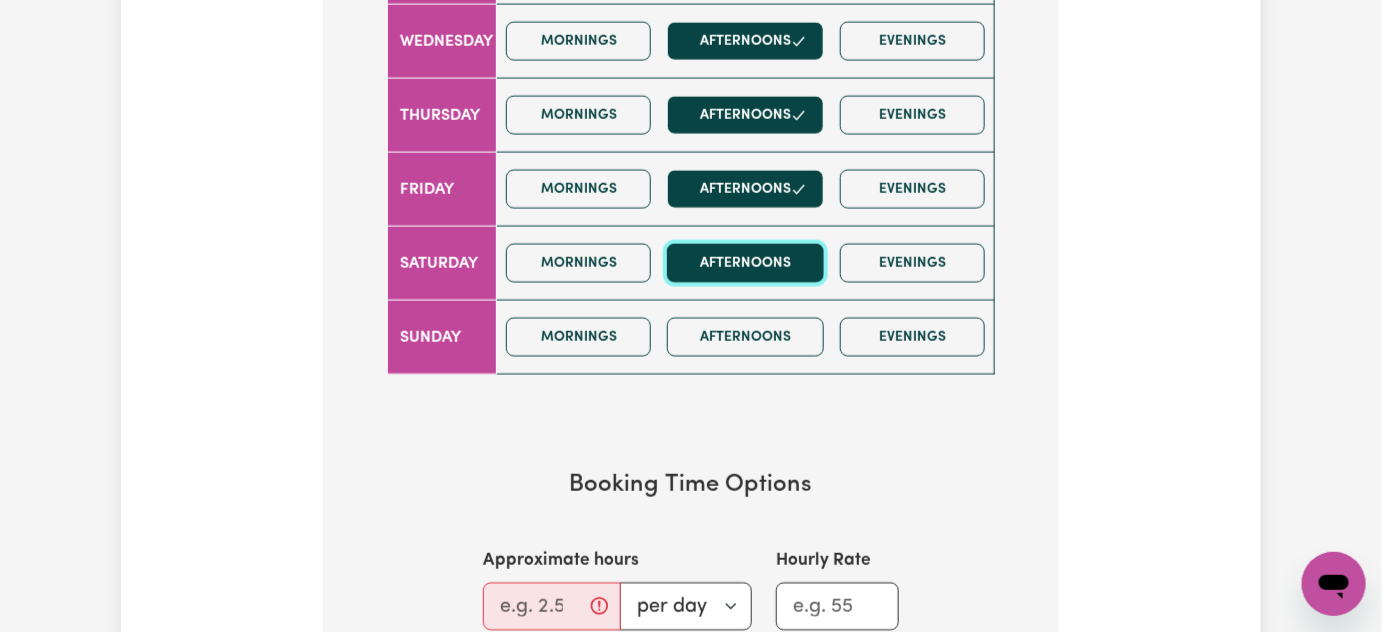 click on "Afternoons" at bounding box center [745, 262] 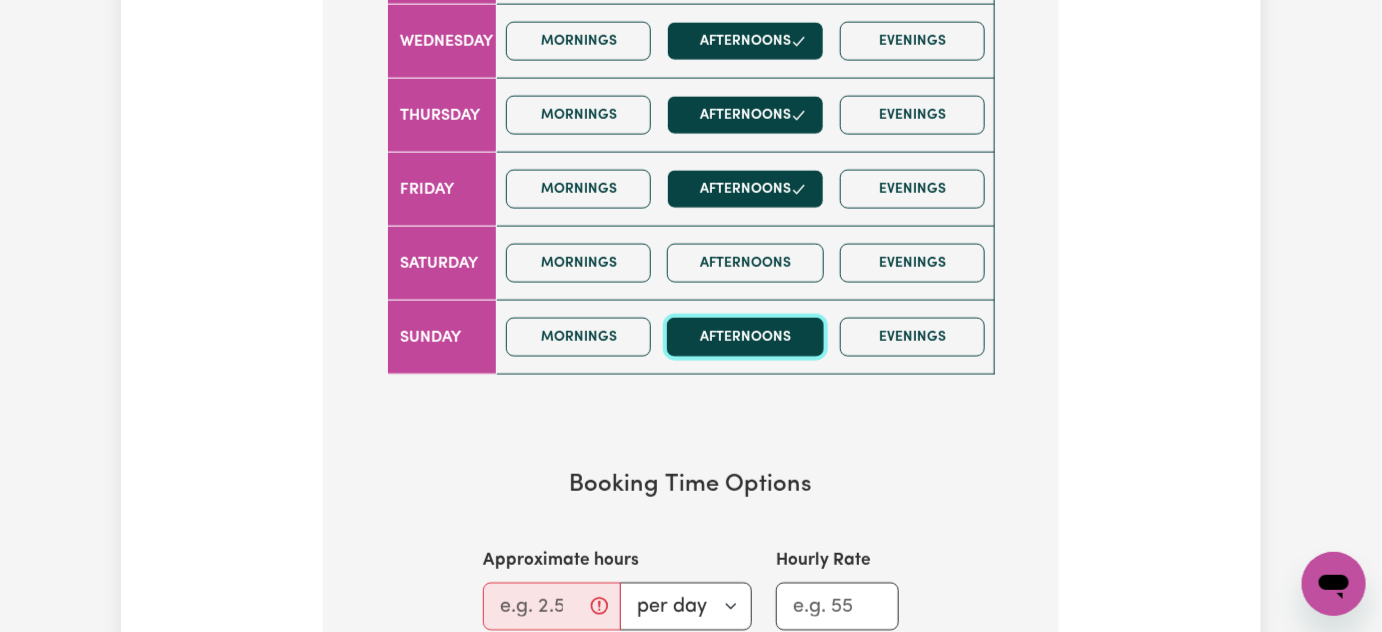 click on "Afternoons" at bounding box center [745, 336] 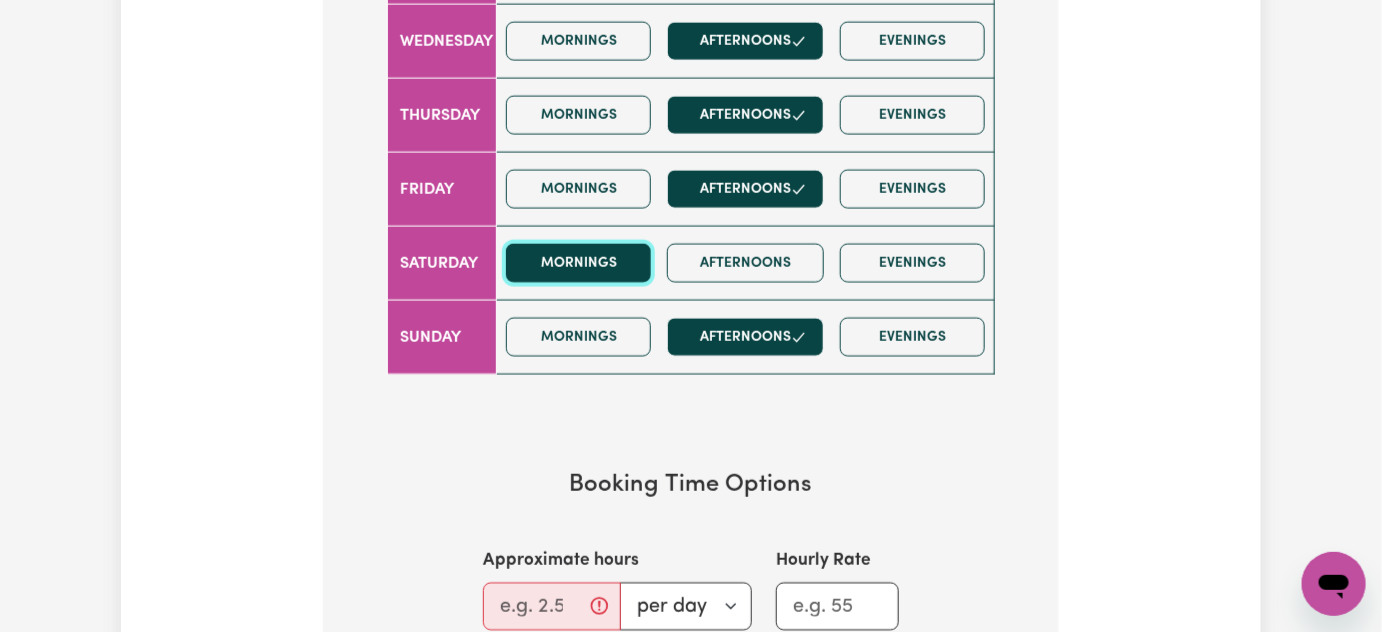 click on "Mornings" at bounding box center (578, 262) 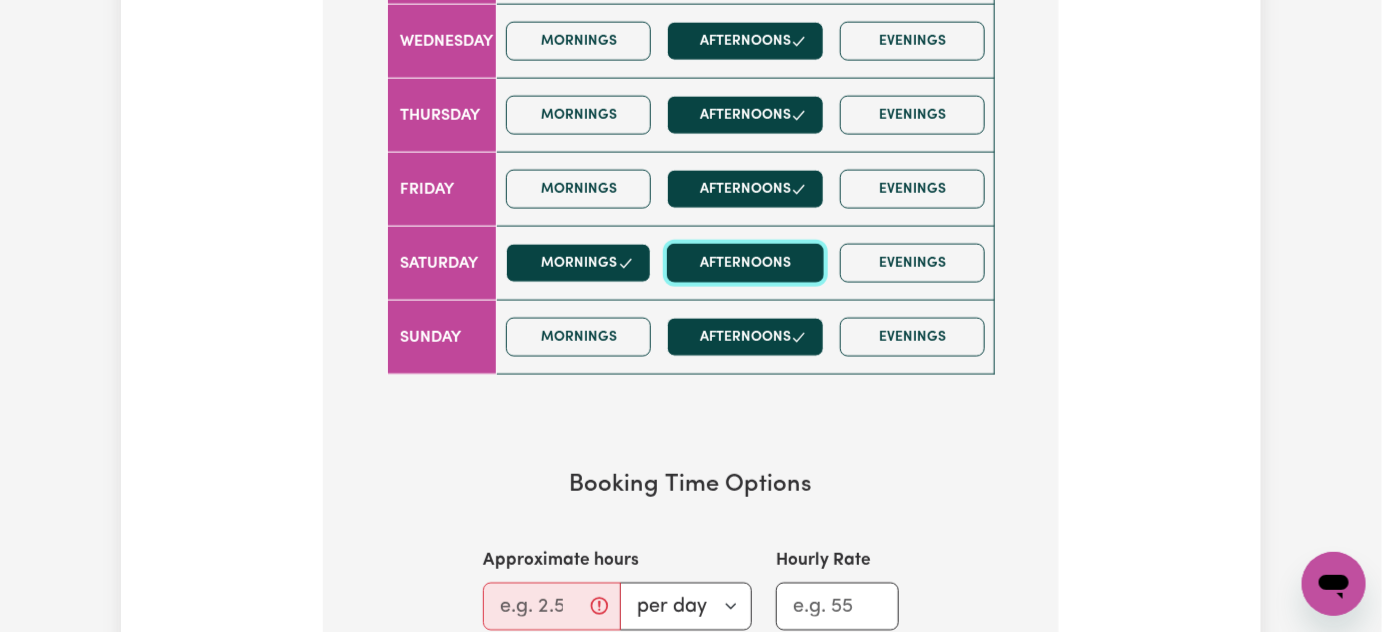 click on "Afternoons" at bounding box center [745, 262] 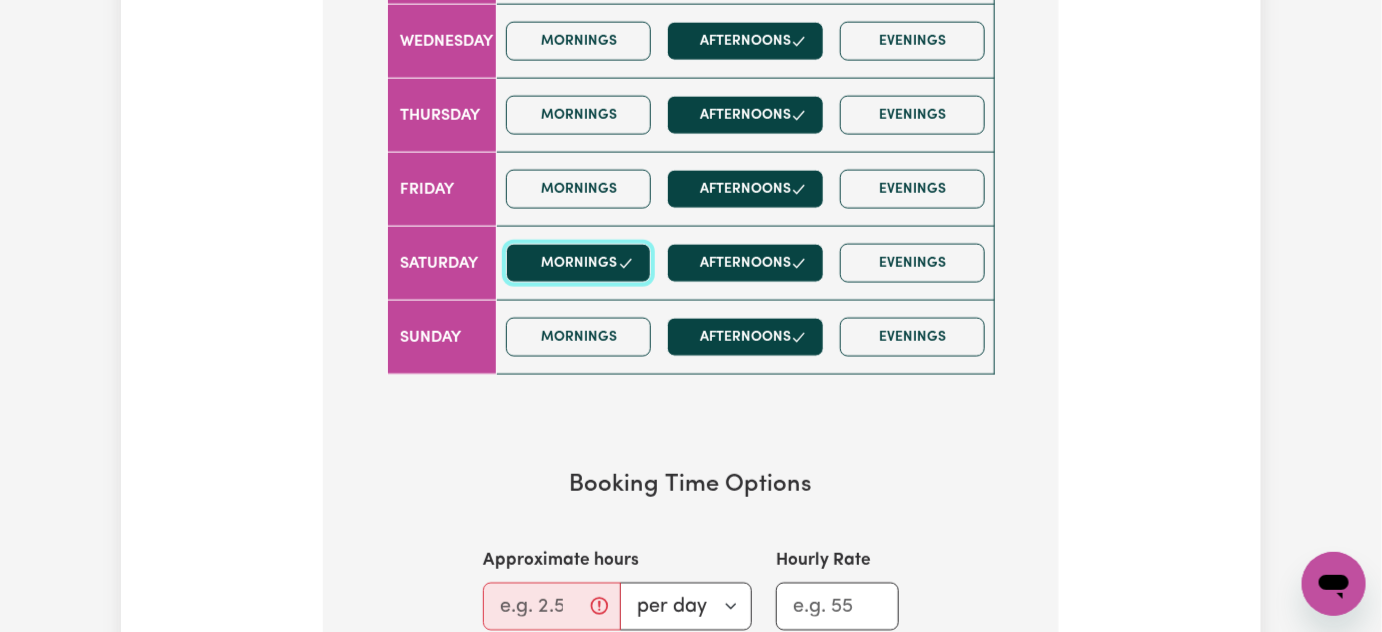 click on "Mornings" at bounding box center [578, 262] 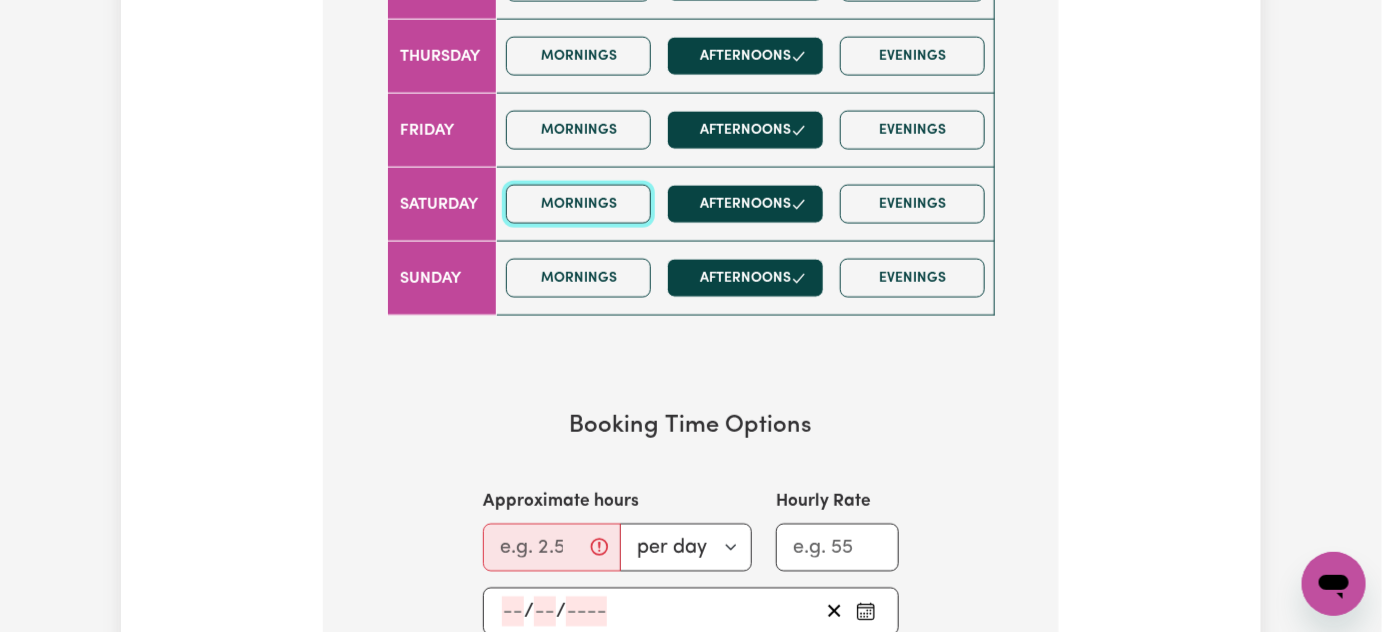 scroll, scrollTop: 1454, scrollLeft: 0, axis: vertical 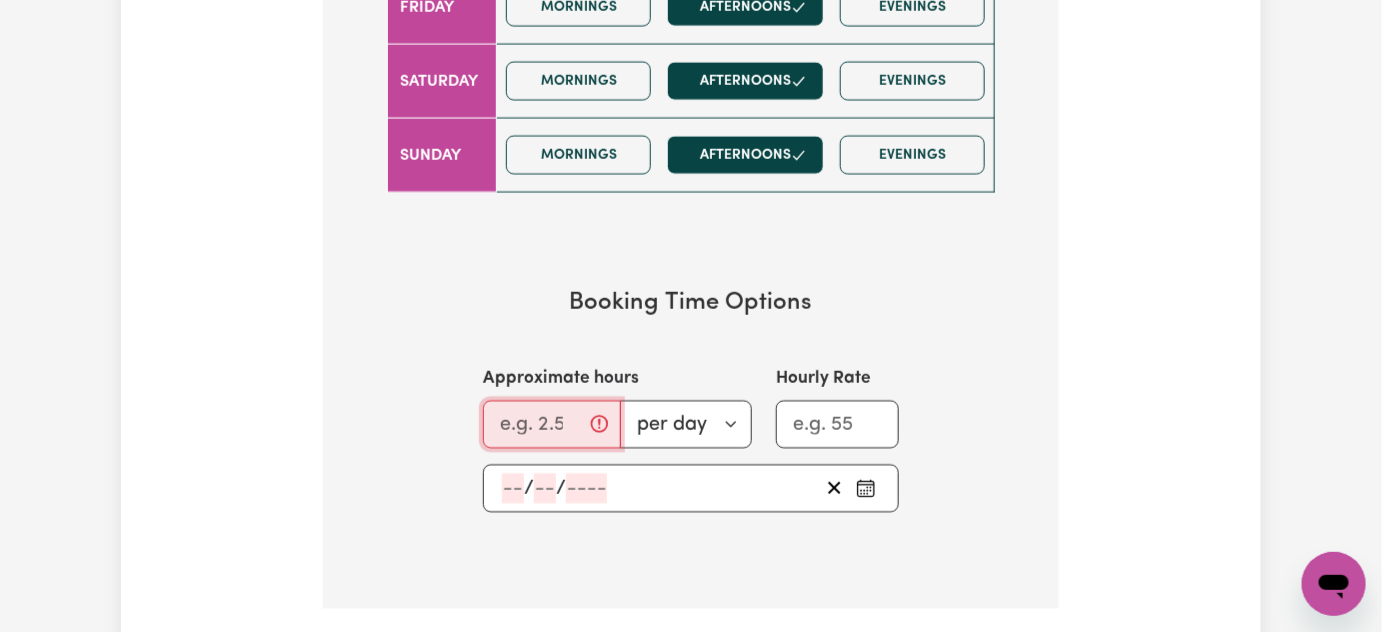 click on "Approximate hours" at bounding box center [552, 424] 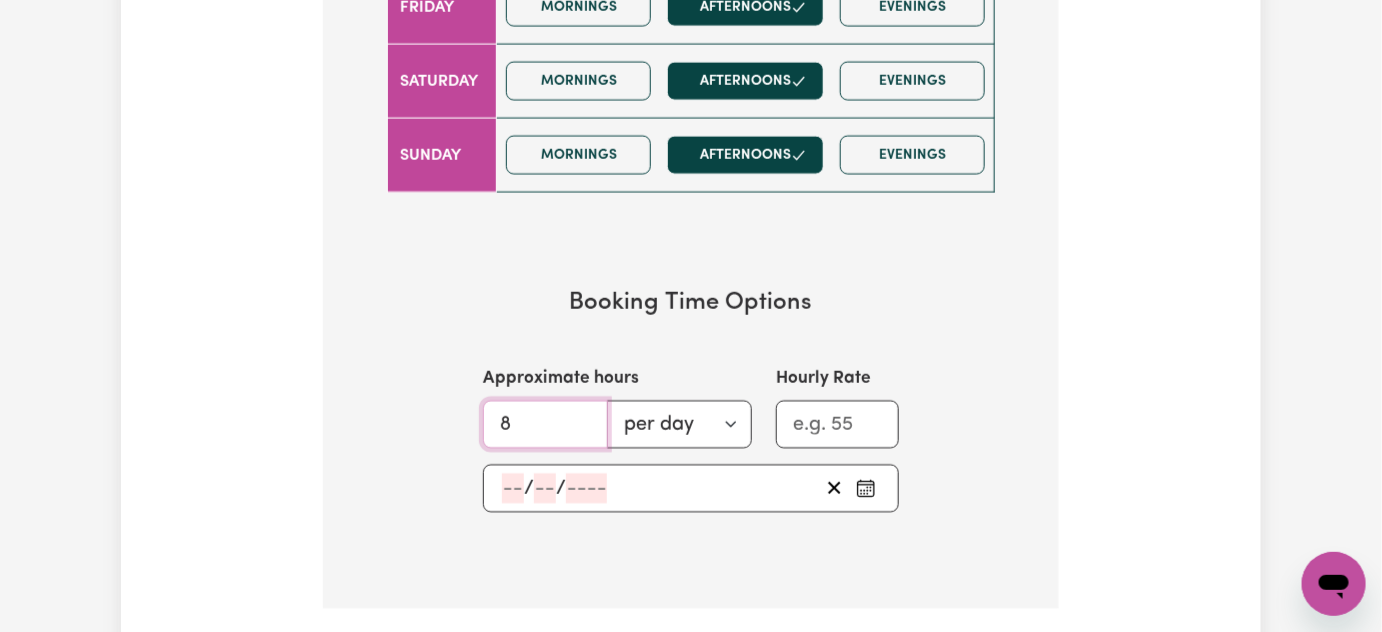 type on "8" 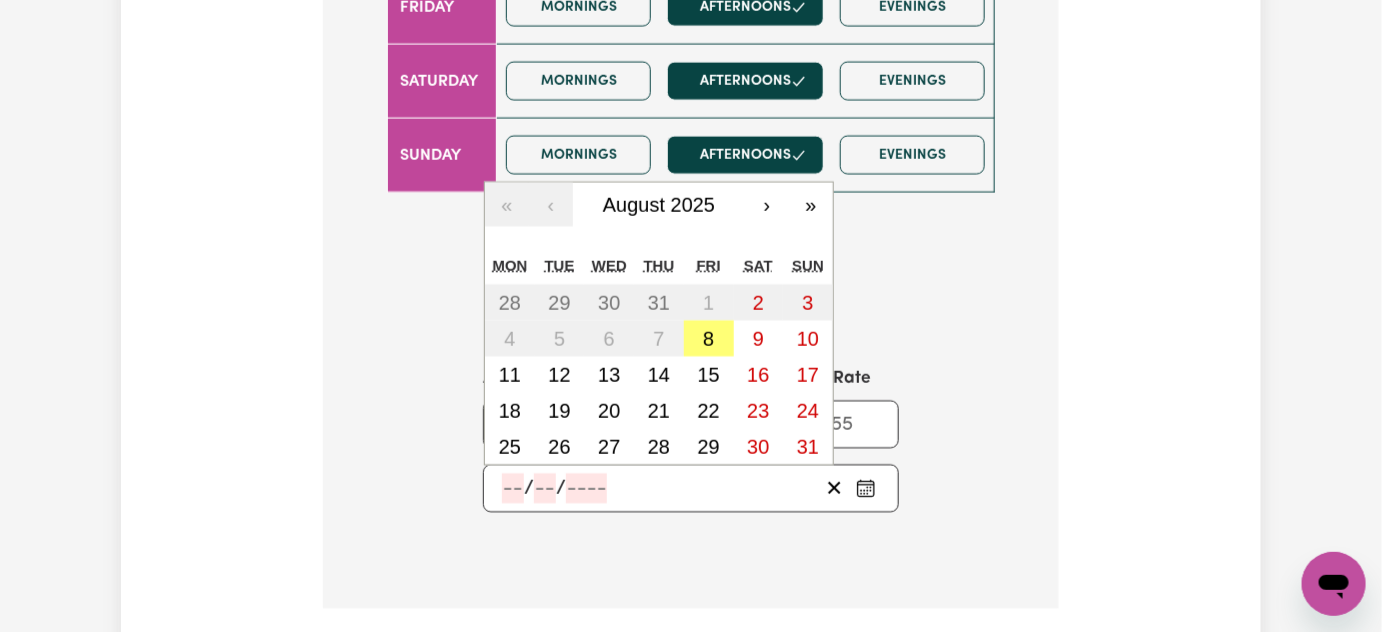 click 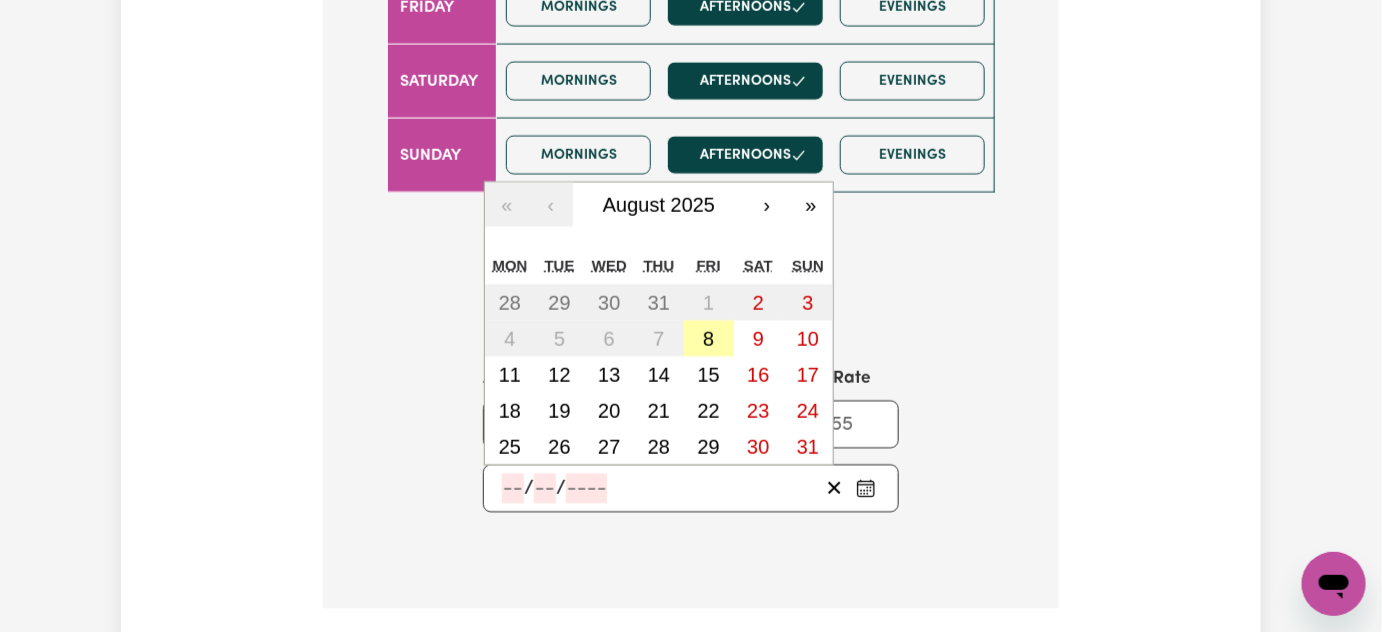 click on "8" at bounding box center [708, 338] 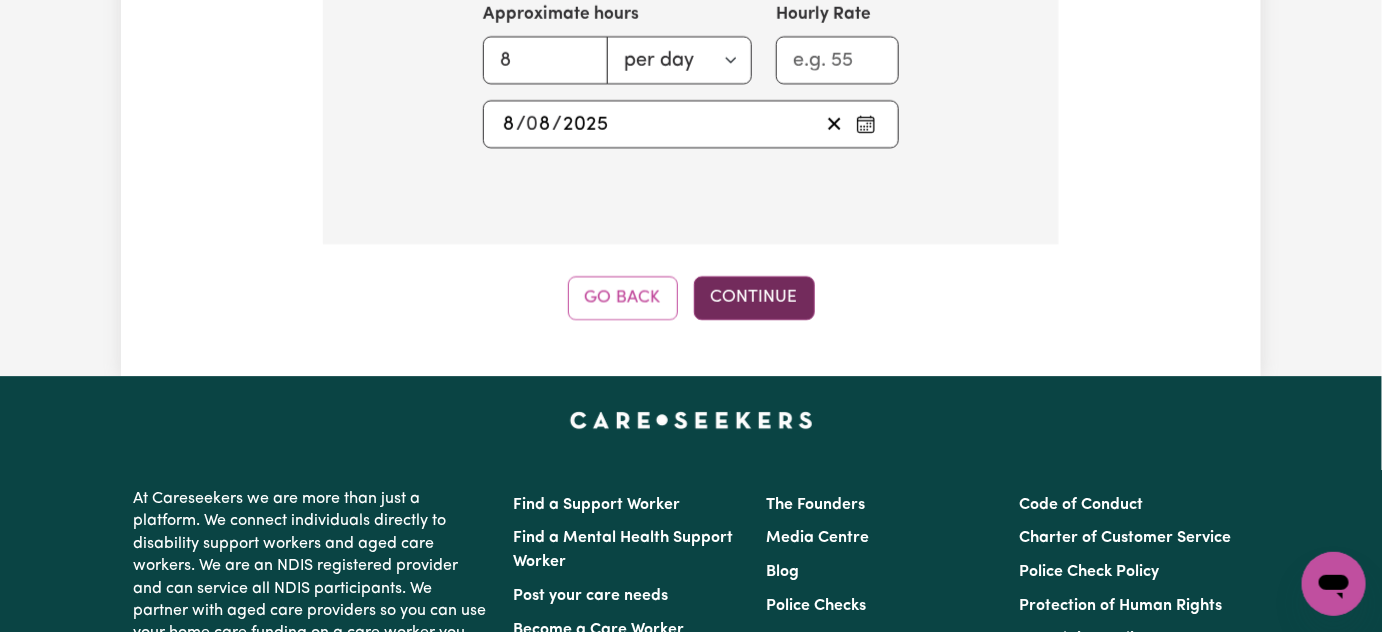 click on "Continue" at bounding box center (754, 298) 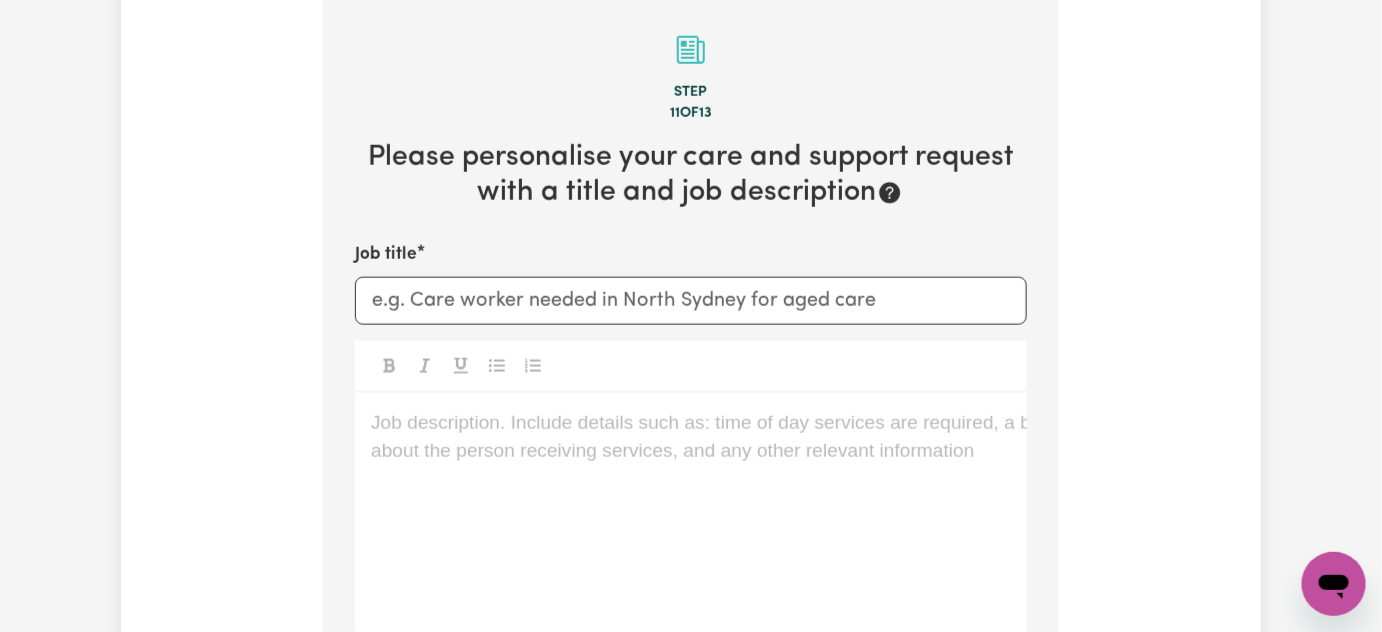 scroll, scrollTop: 712, scrollLeft: 0, axis: vertical 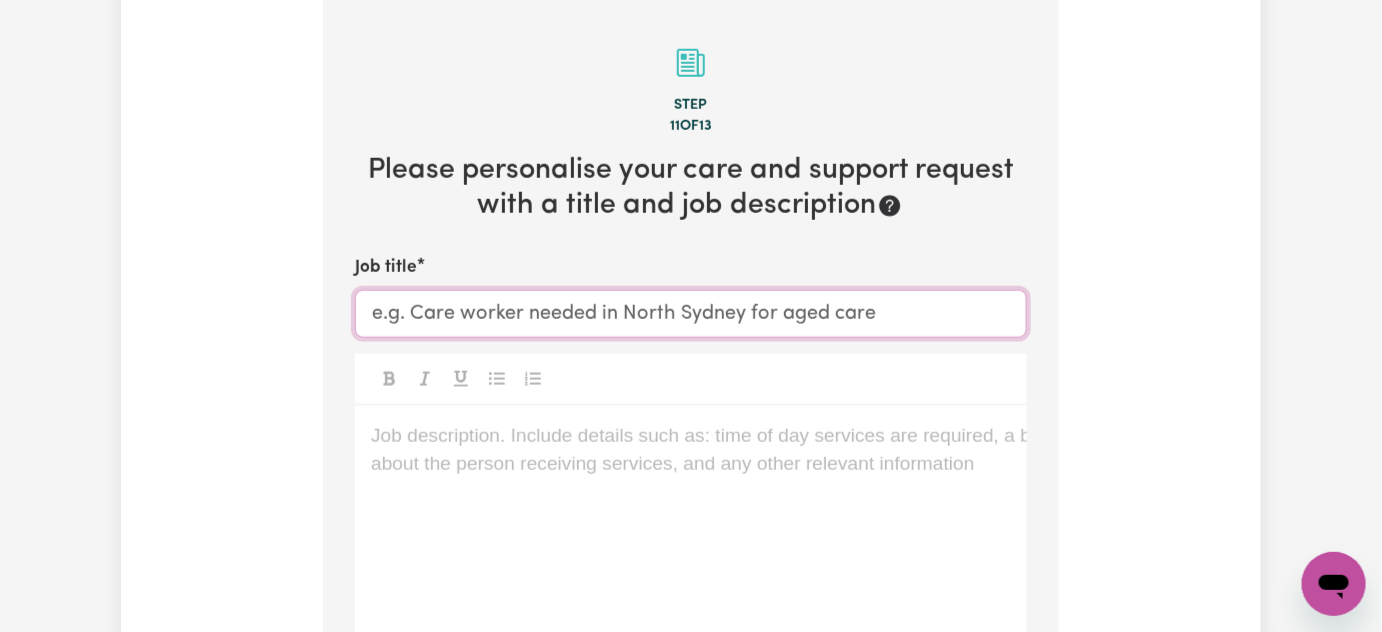 click on "Job title" at bounding box center (691, 314) 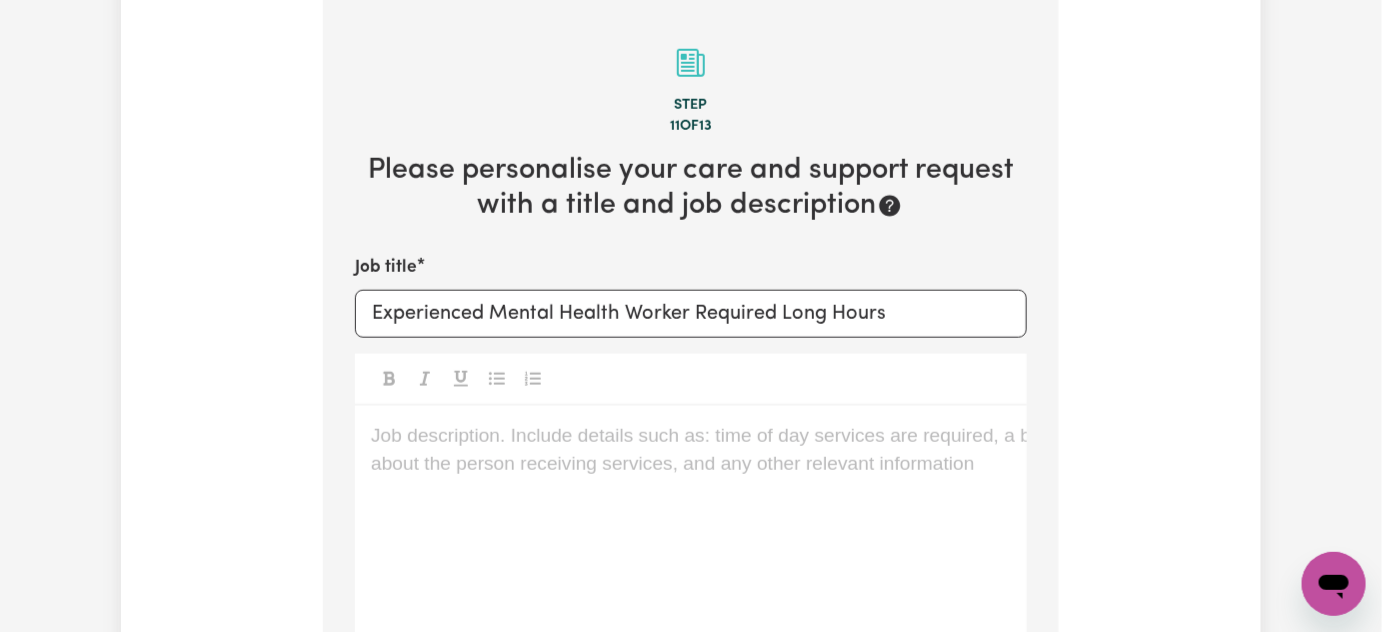 click on "Job description. Include details such as: time of day services are required, a bit about the person receiving services, and any other relevant information ﻿" at bounding box center (691, 436) 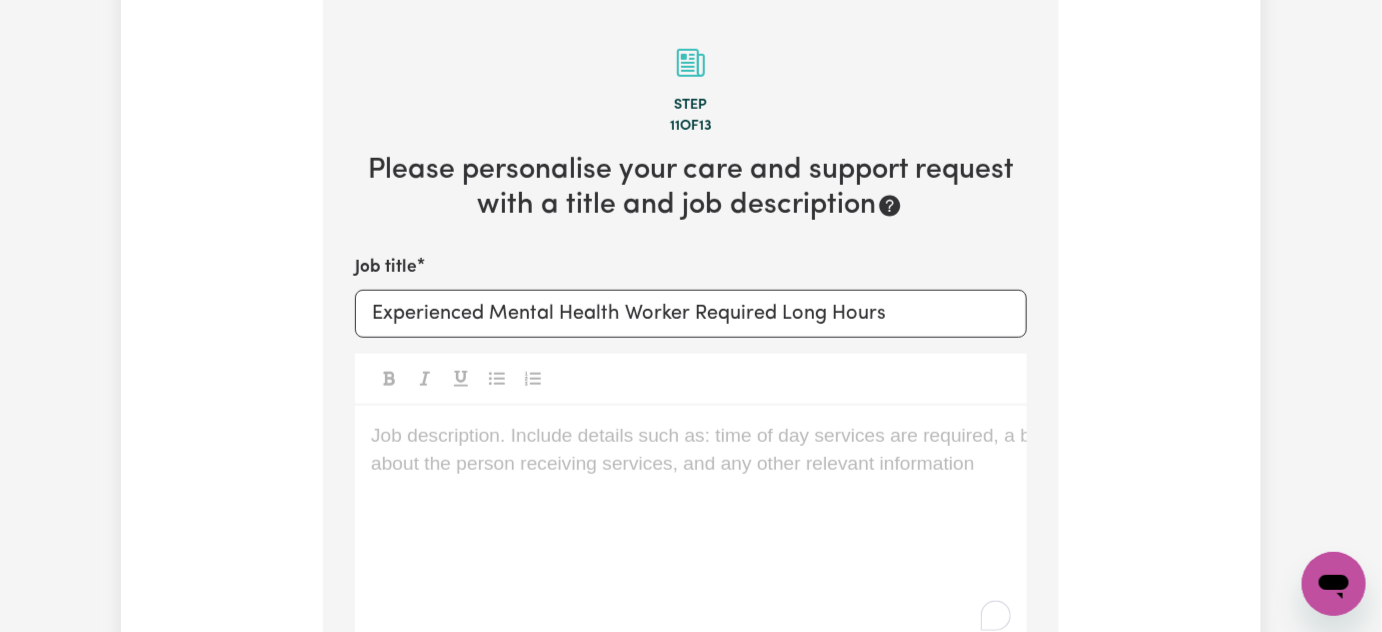 click on "Job description. Include details such as: time of day services are required, a bit about the person receiving services, and any other relevant information ﻿" at bounding box center [691, 526] 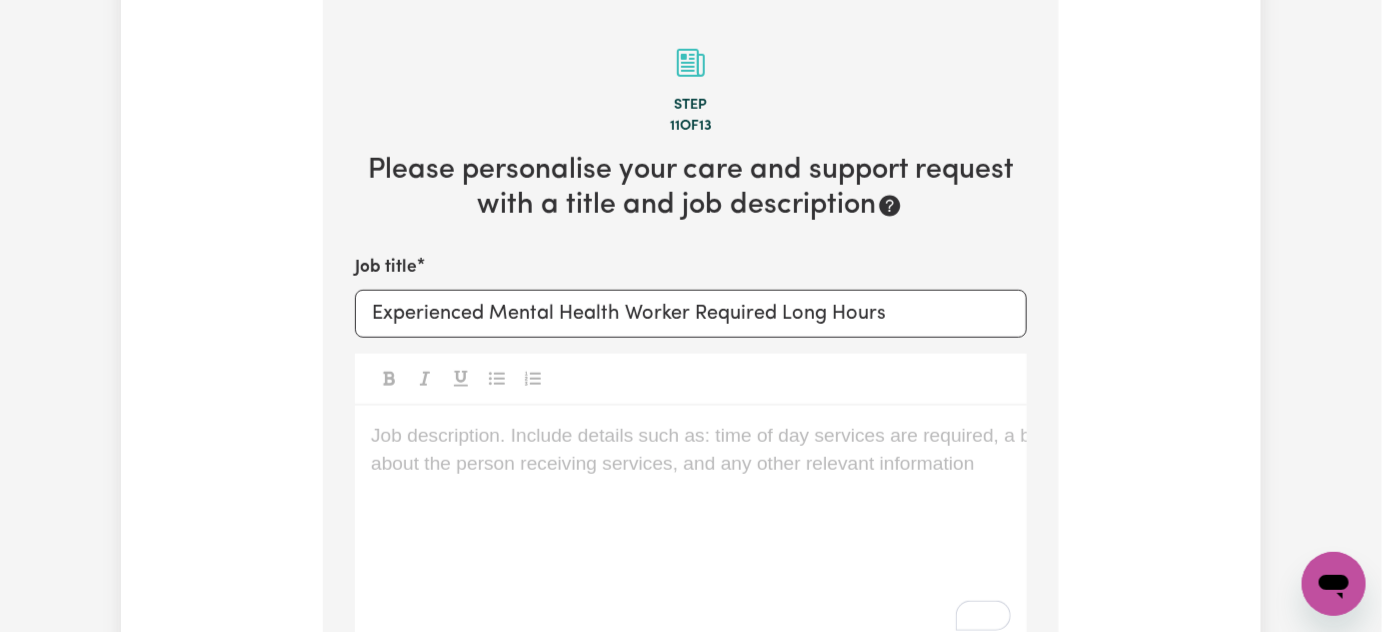click on "Job description. Include details such as: time of day services are required, a bit about the person receiving services, and any other relevant information ﻿" at bounding box center [691, 526] 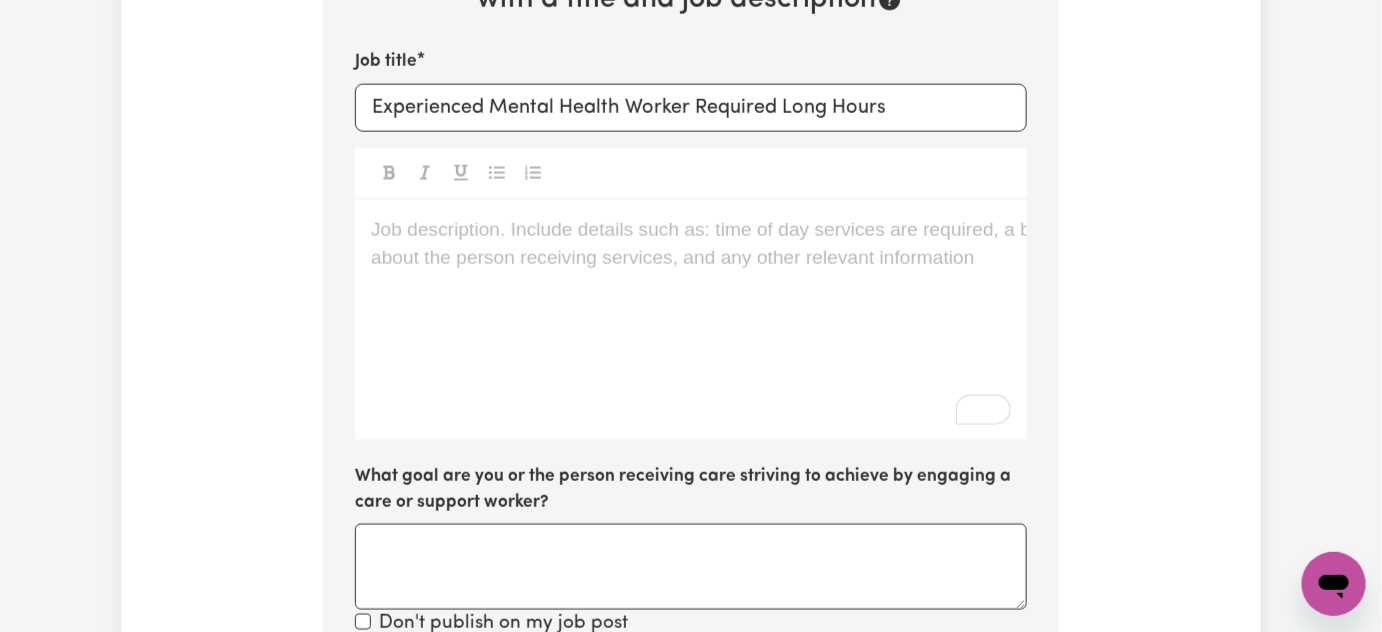 scroll, scrollTop: 985, scrollLeft: 0, axis: vertical 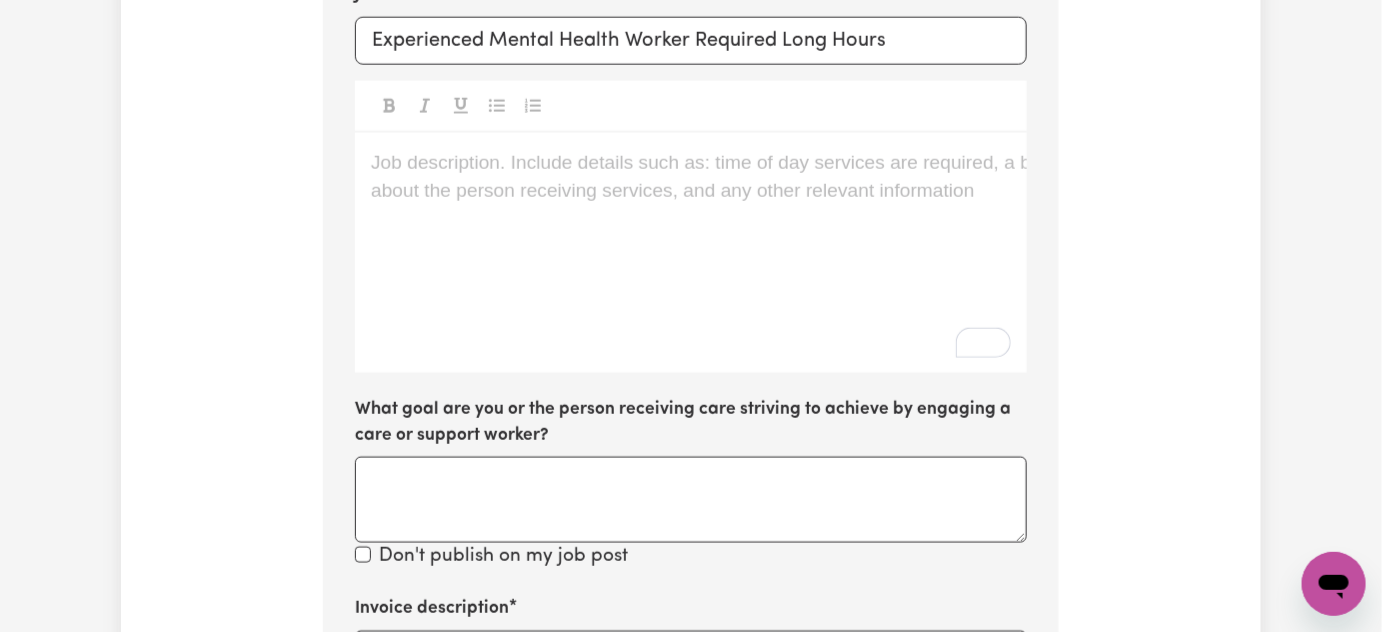 click on "Job description. Include details such as: time of day services are required, a bit about the person receiving services, and any other relevant information ﻿" at bounding box center [691, 253] 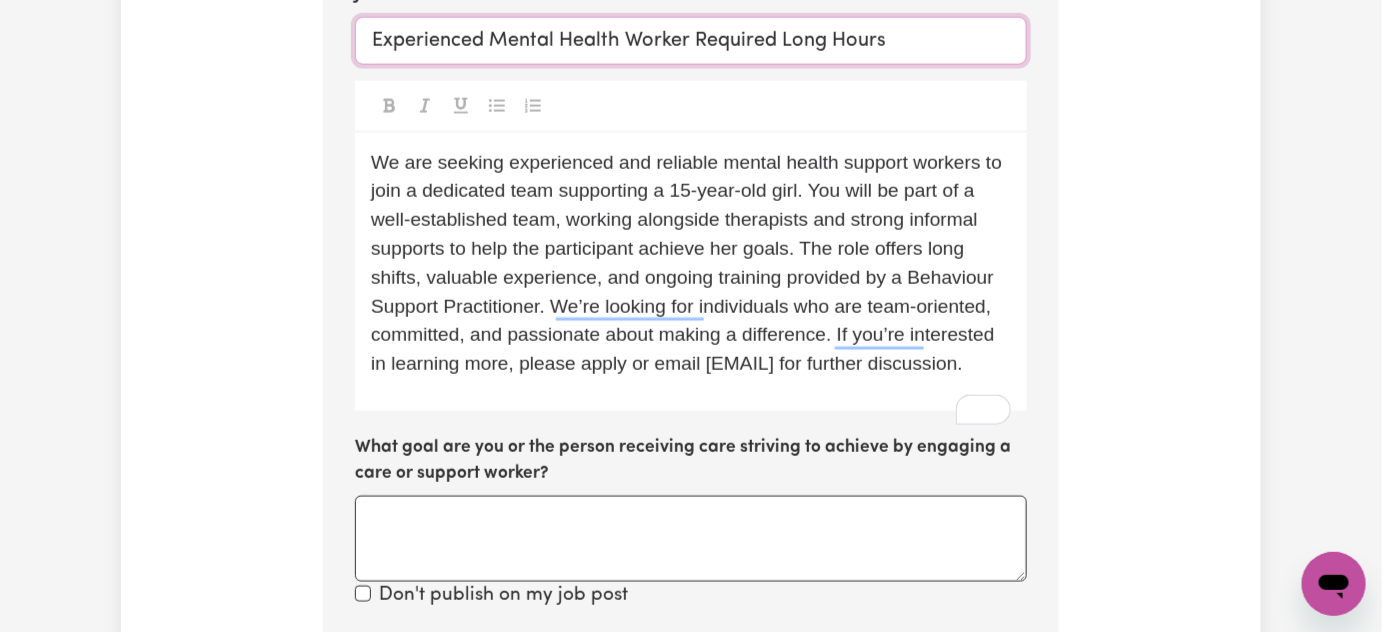 click on "Experienced Mental Health Worker Required Long Hours" at bounding box center (691, 41) 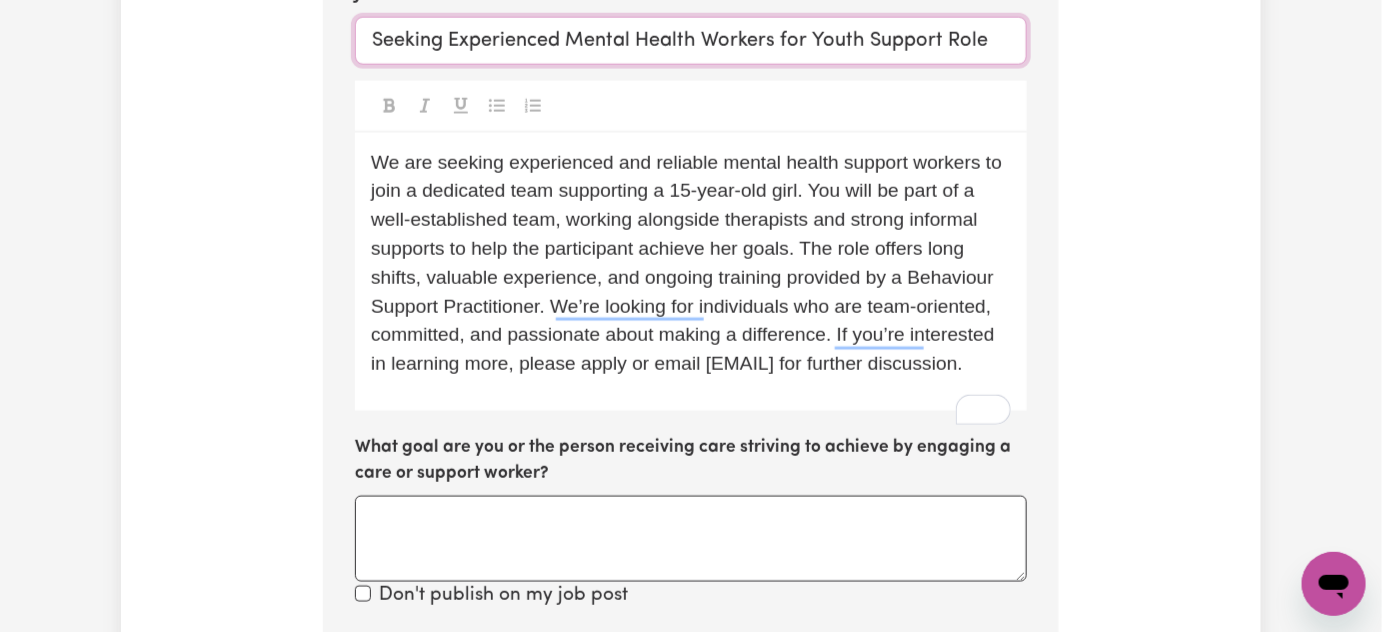 type on "Seeking Experienced Mental Health Workers for Youth Support Role" 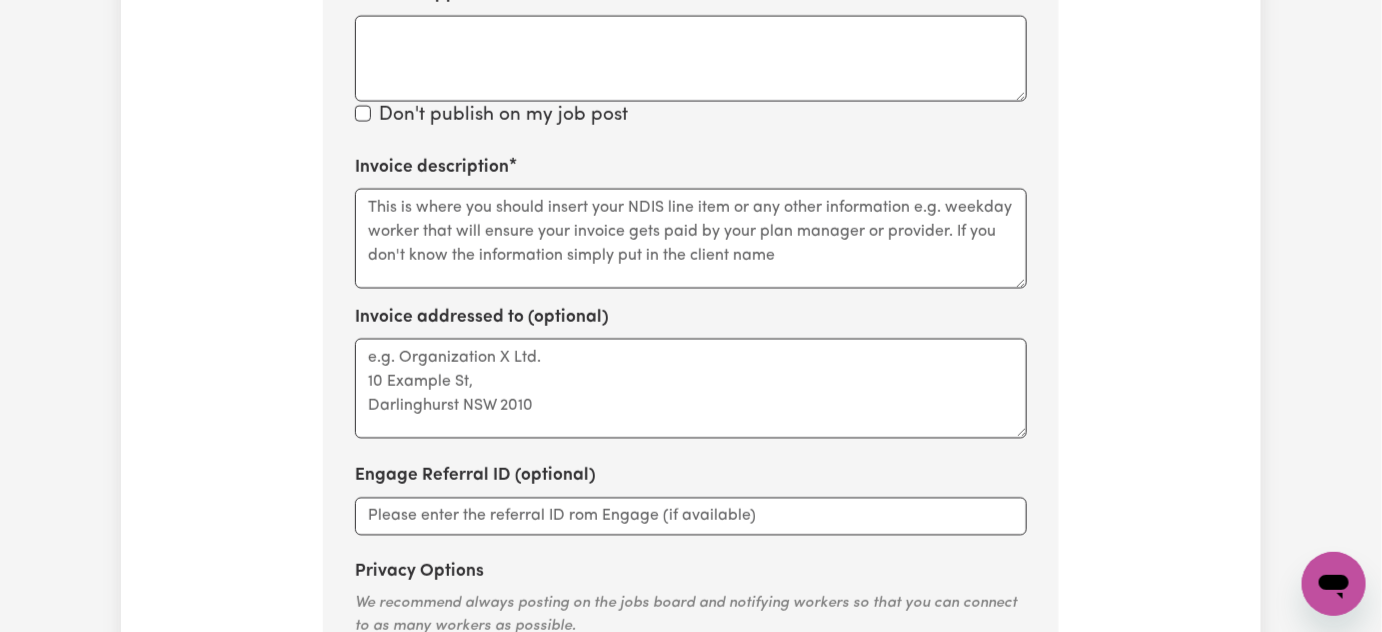 scroll, scrollTop: 1530, scrollLeft: 0, axis: vertical 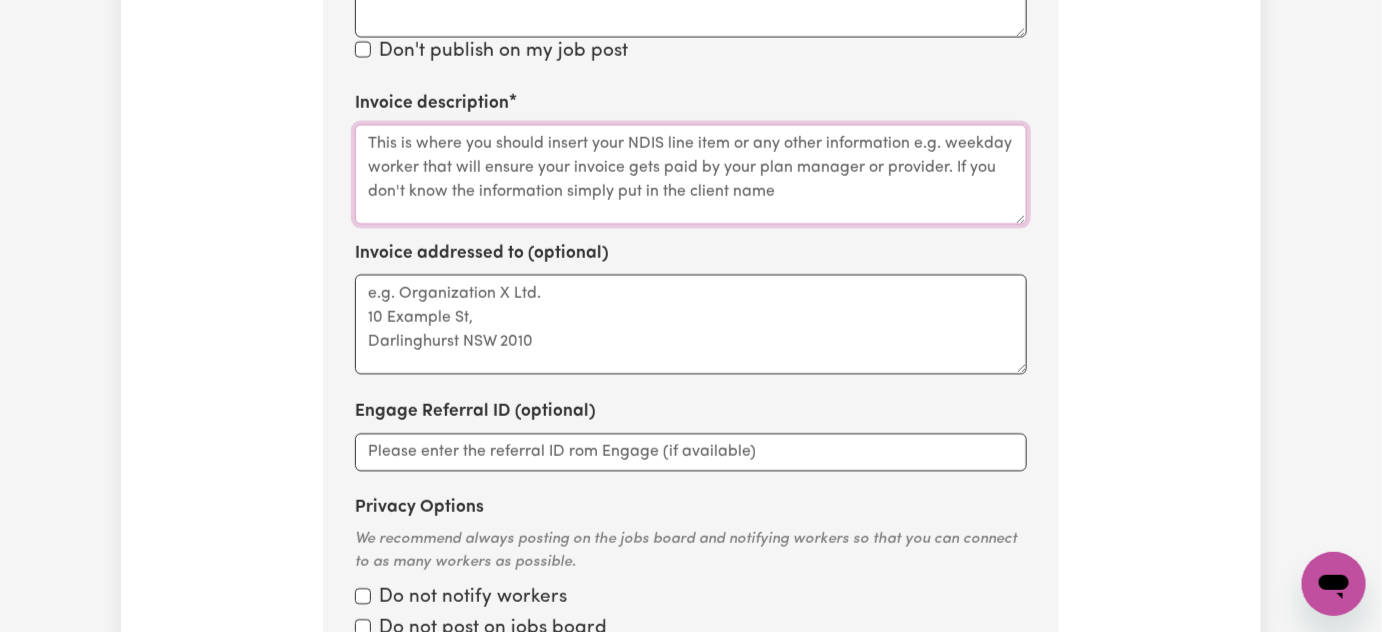 click on "Invoice description" at bounding box center [691, 174] 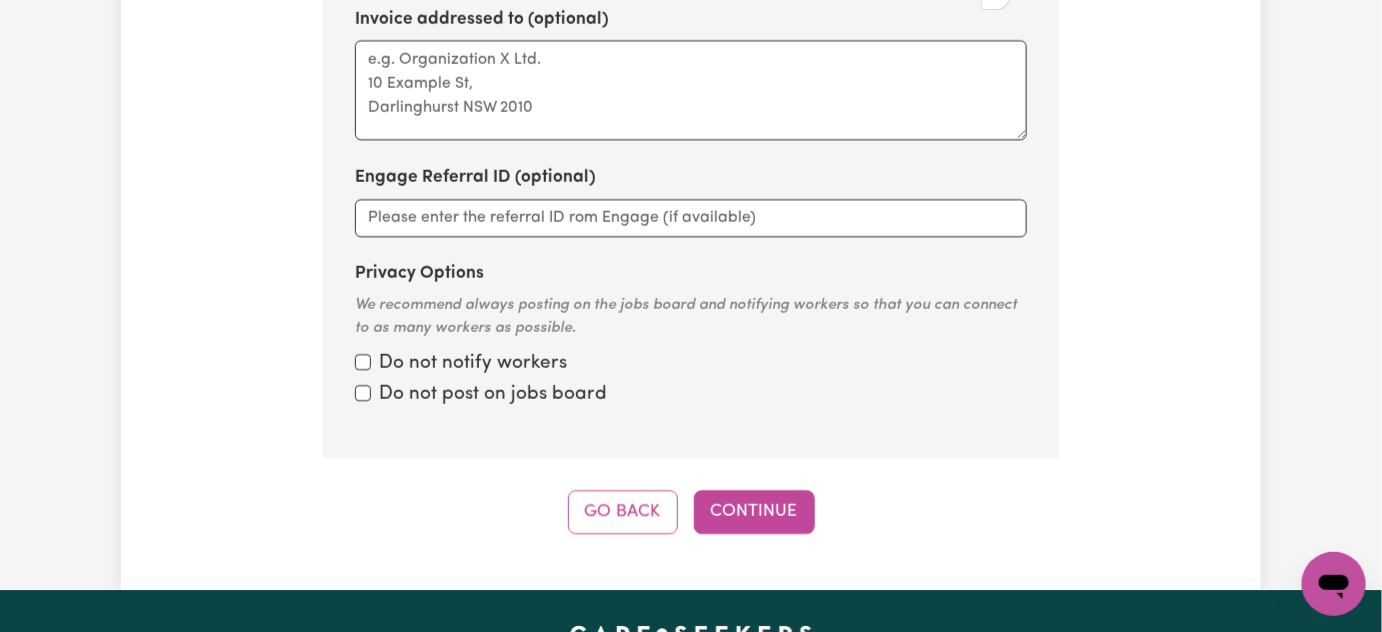 scroll, scrollTop: 1894, scrollLeft: 0, axis: vertical 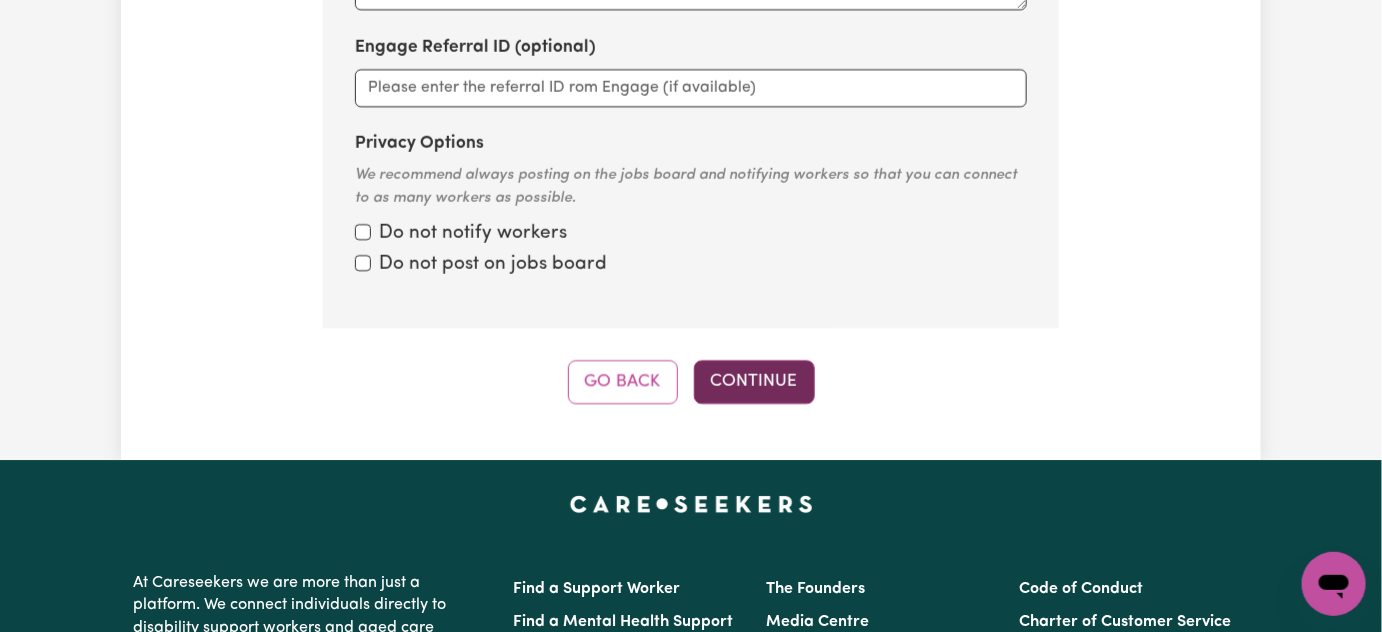 type on "01_011_0107_1_1" 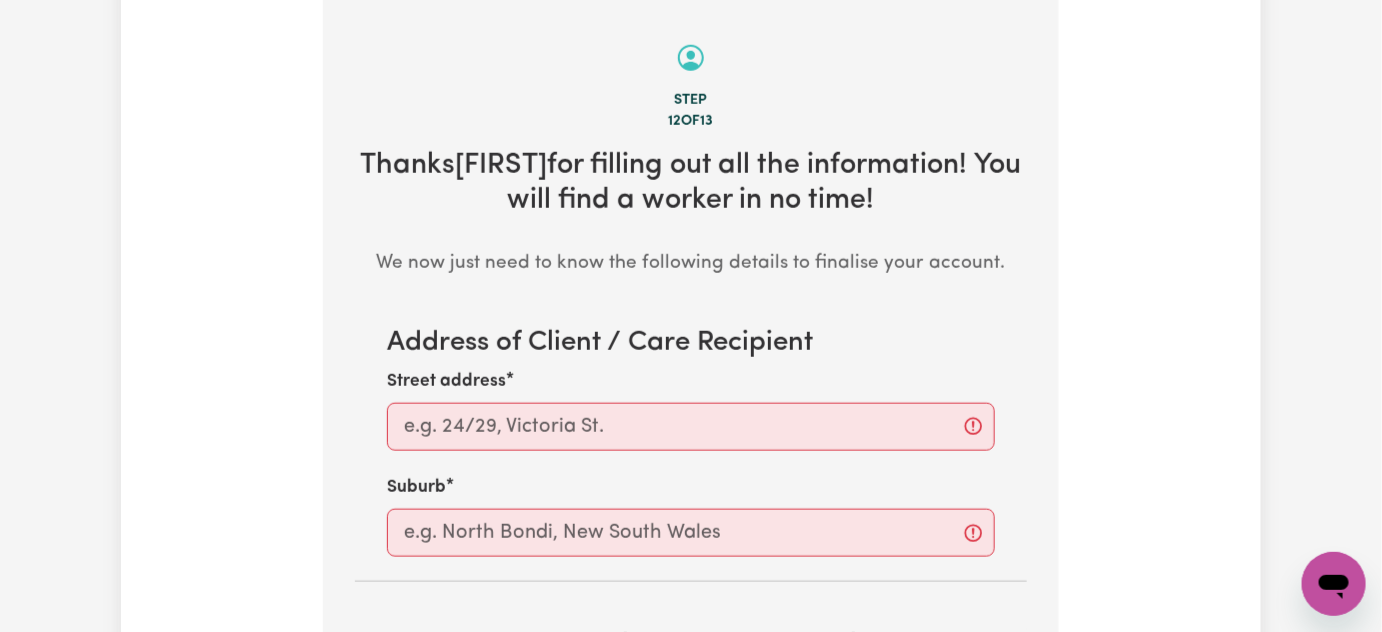 scroll, scrollTop: 712, scrollLeft: 0, axis: vertical 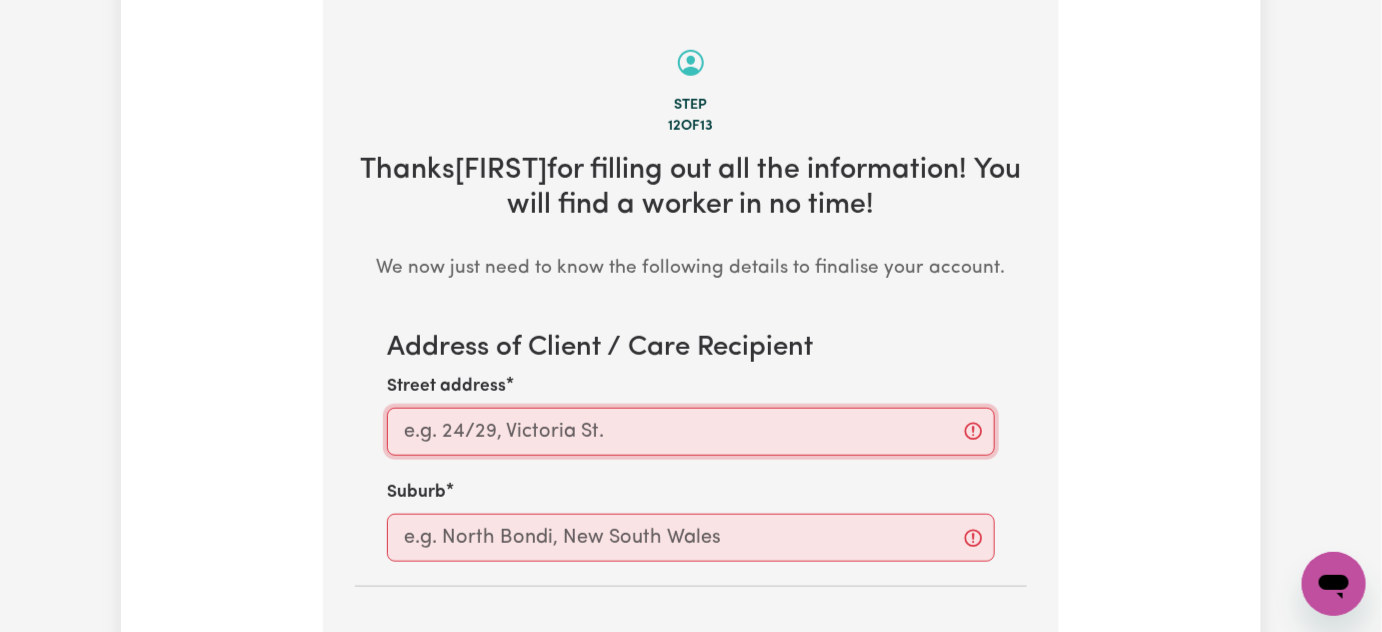 click on "Street address" at bounding box center (691, 432) 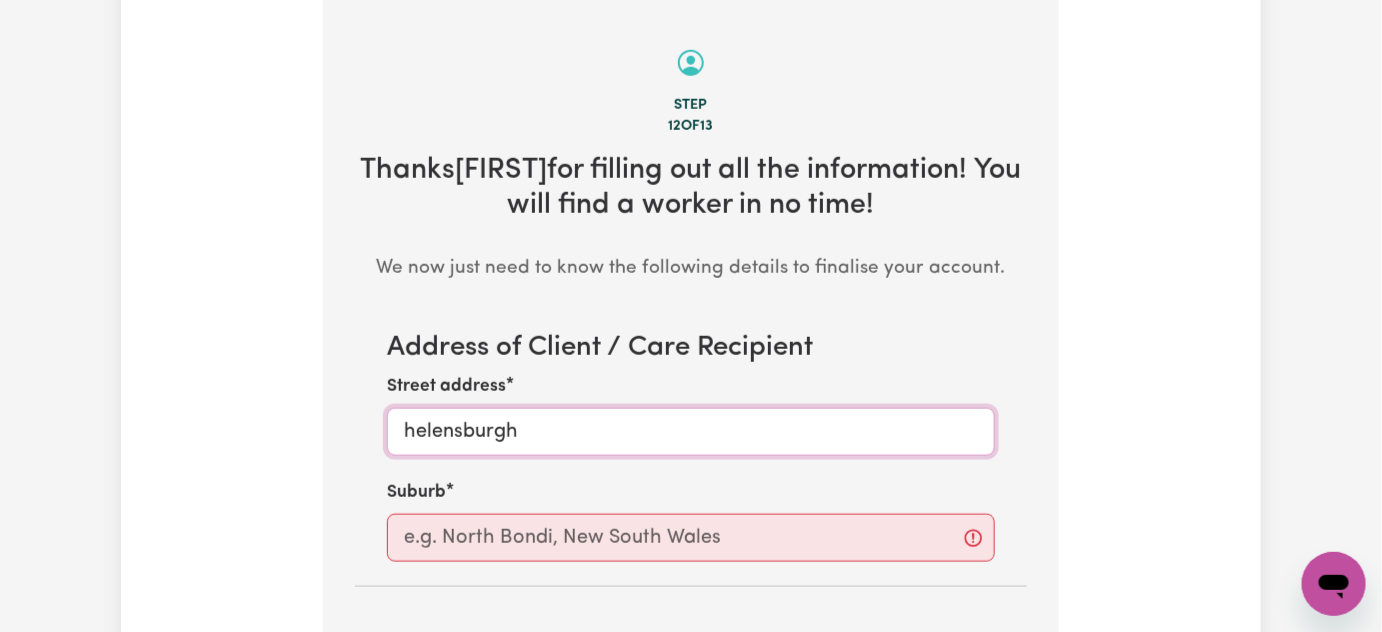 type on "helensburgh" 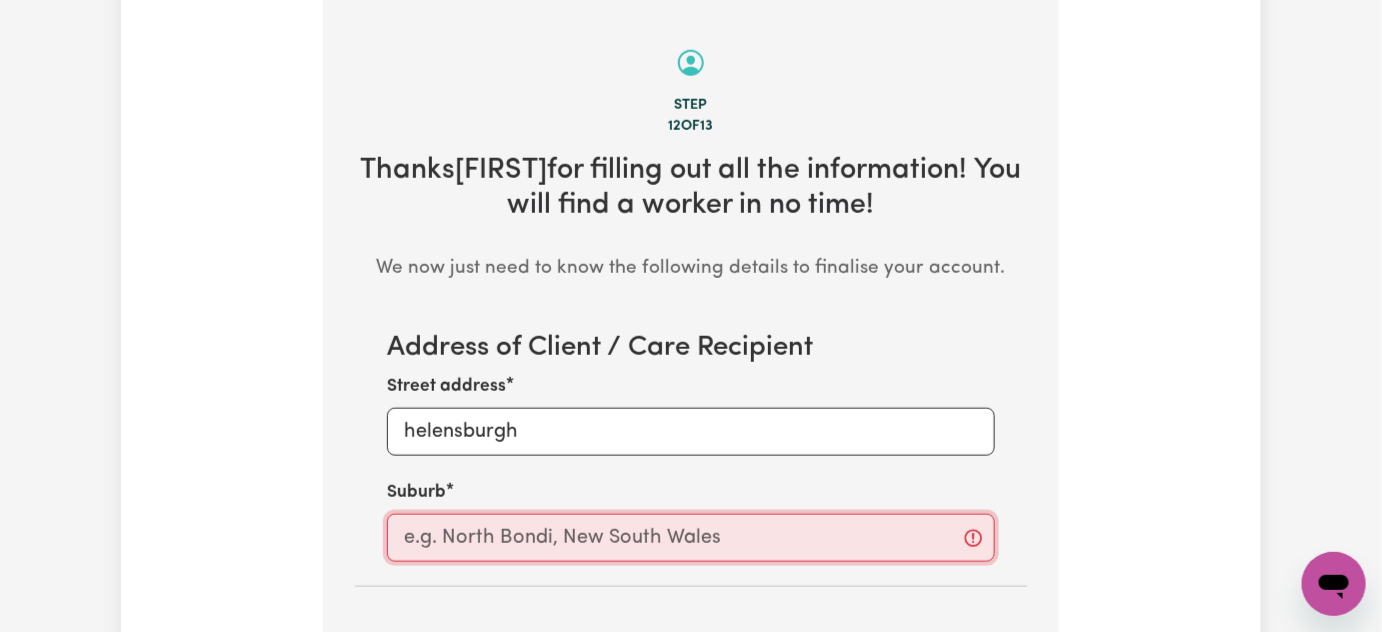 click at bounding box center (691, 538) 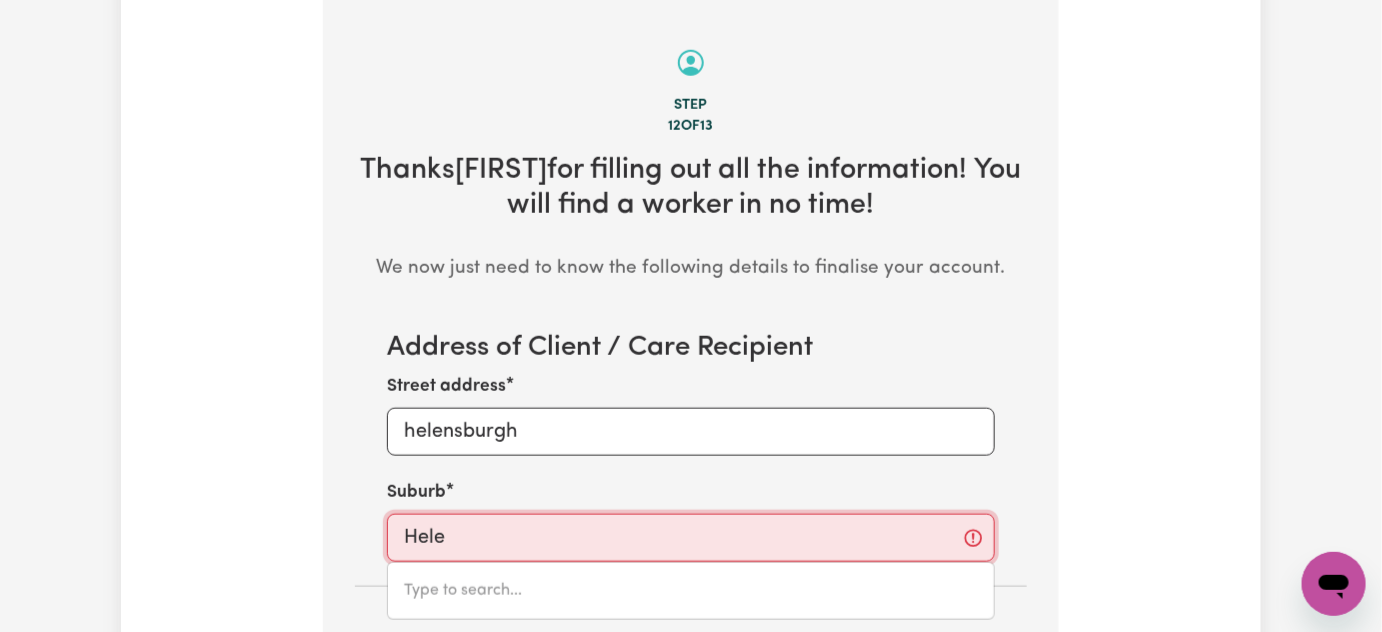 type on "[FIRST]" 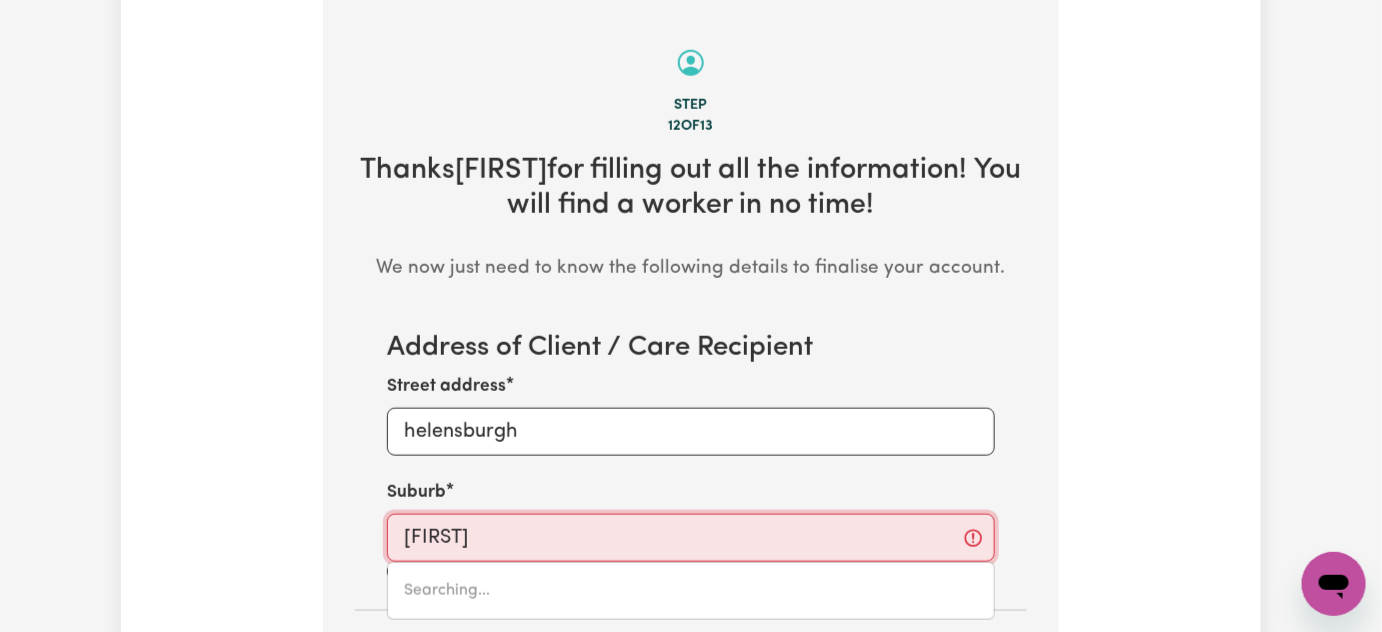 type on "[FIRST] [CITY], [STATE], [POSTAL_CODE]" 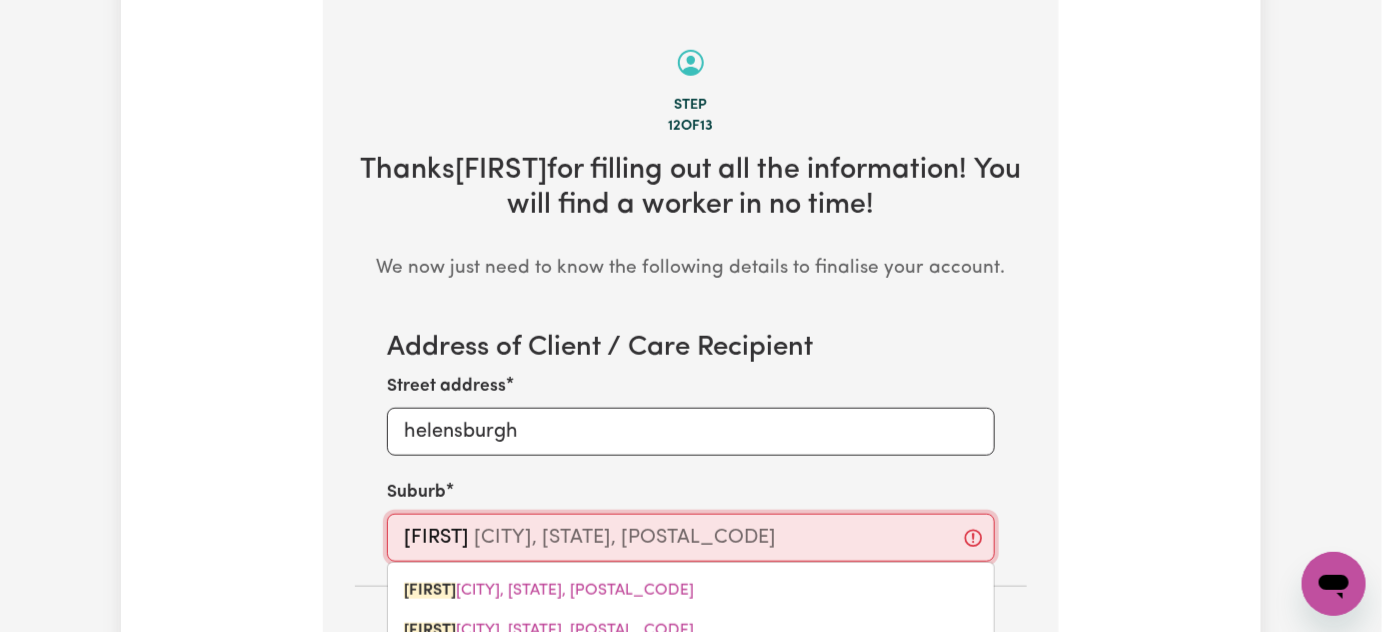 type on "[FIRST]" 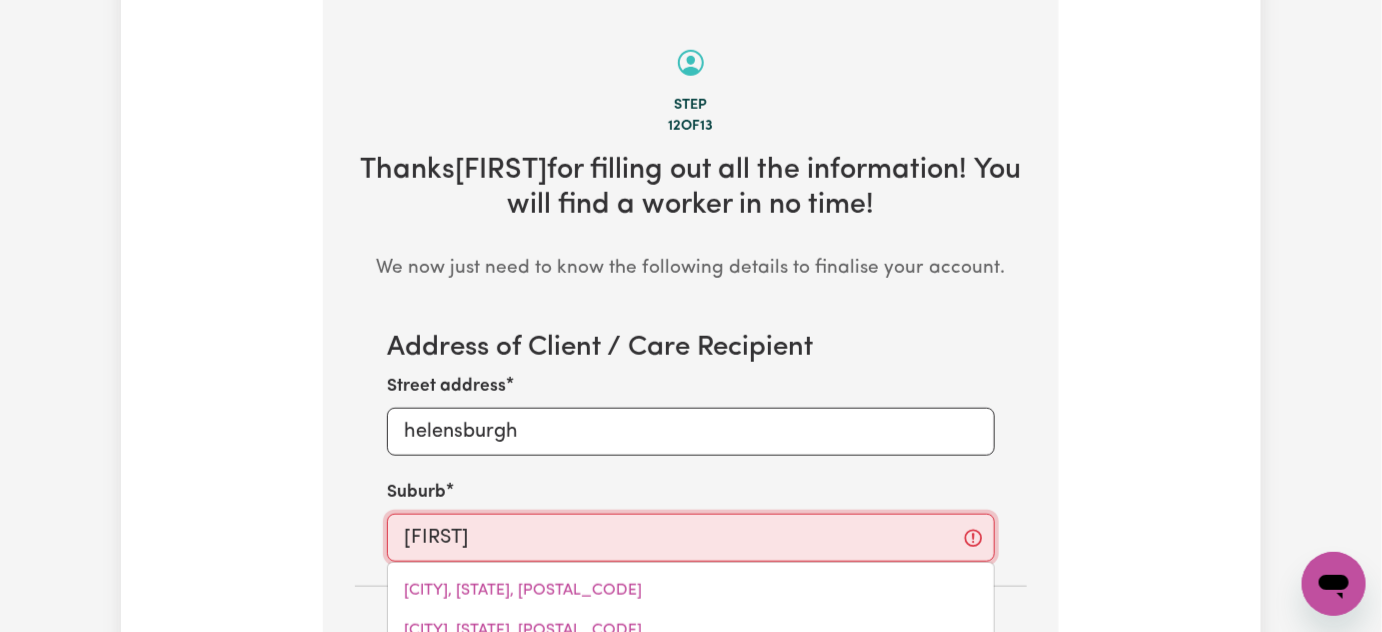 type on "[FIRST] [LAST], [STATE], [POSTAL_CODE]" 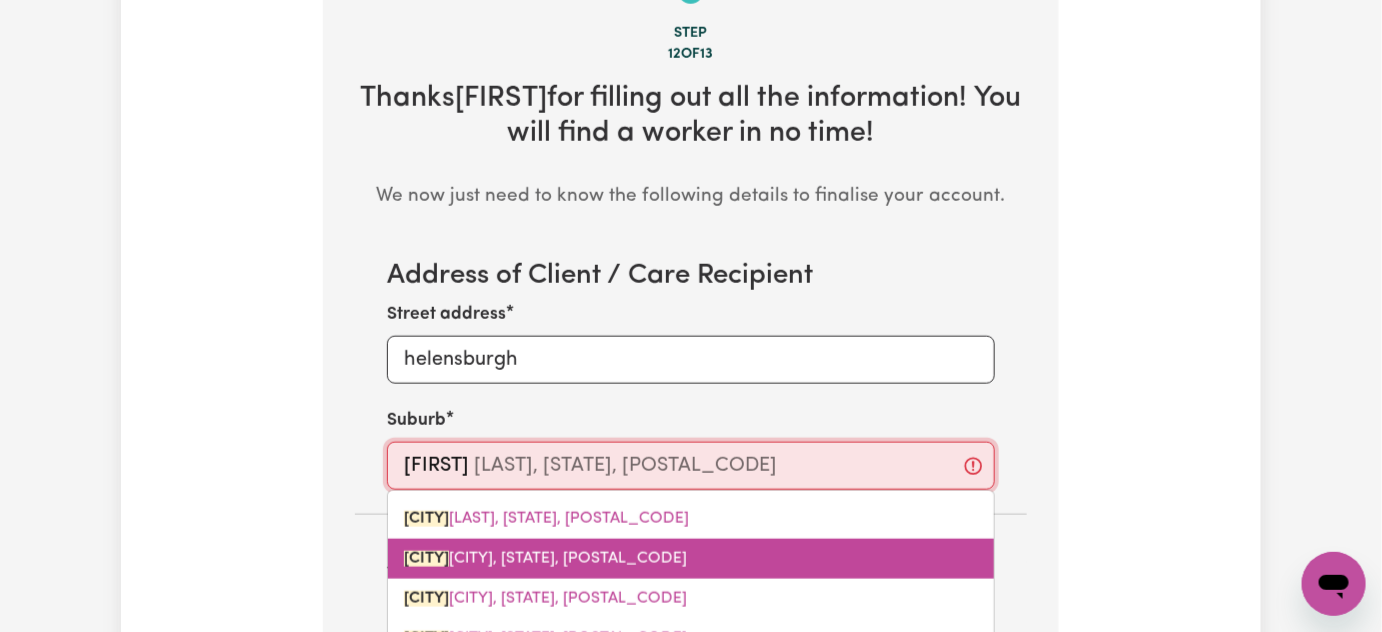 scroll, scrollTop: 894, scrollLeft: 0, axis: vertical 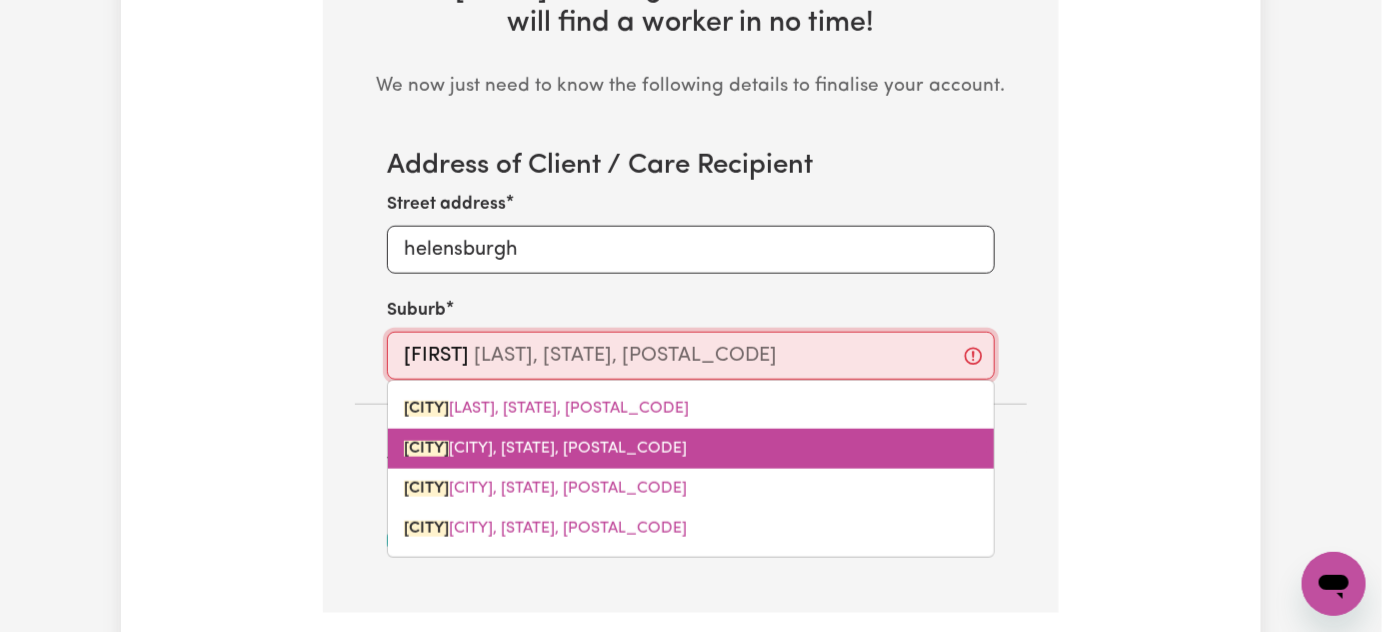 click on "[CITY], [STATE], [POSTAL_CODE]" at bounding box center (545, 449) 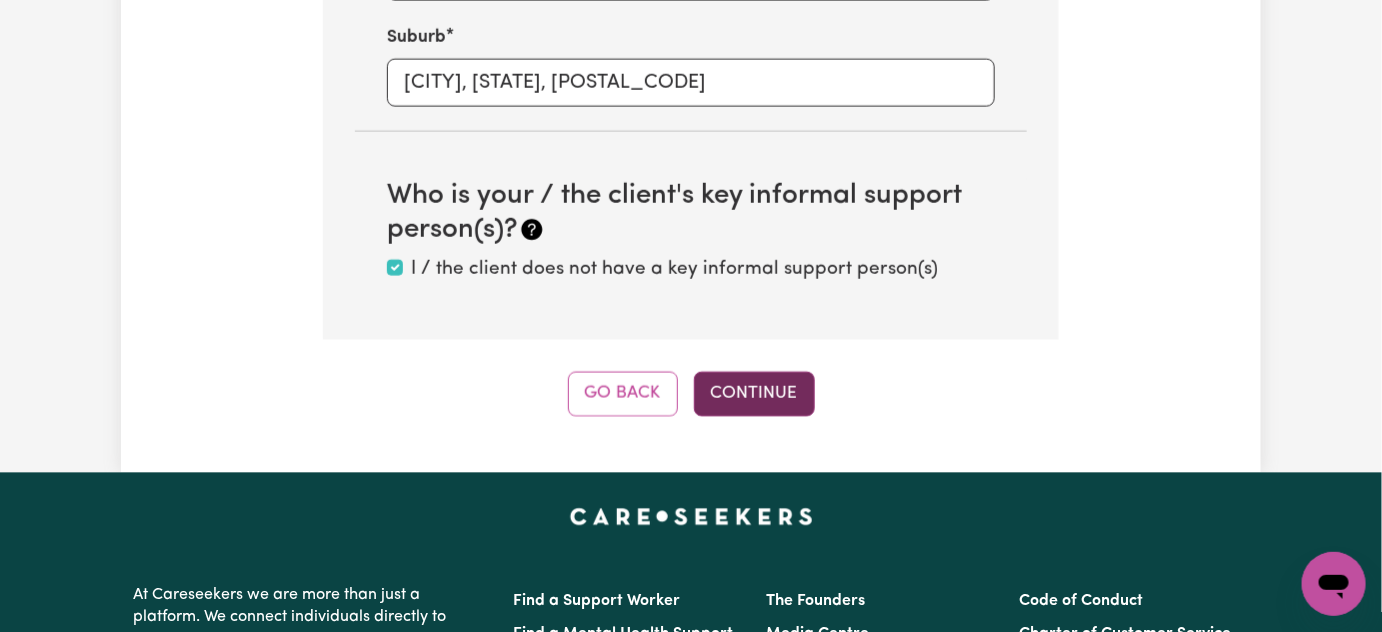 click on "Continue" at bounding box center [754, 394] 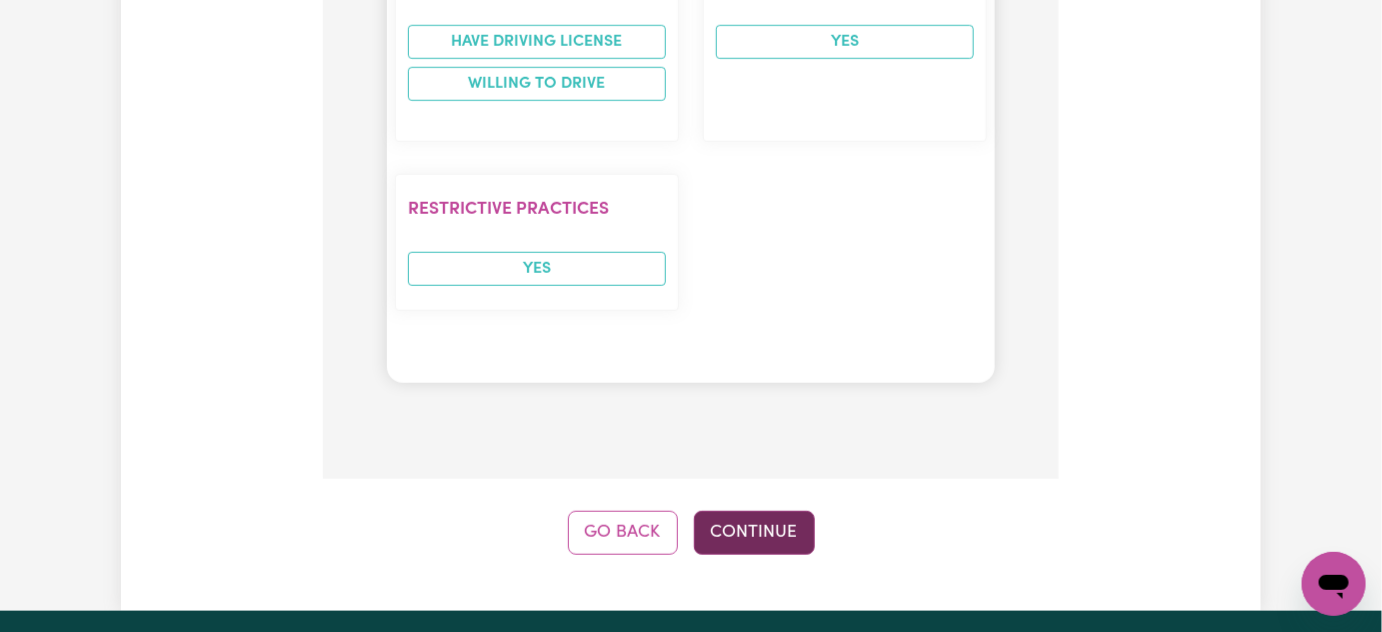 click on "Continue" at bounding box center [754, 533] 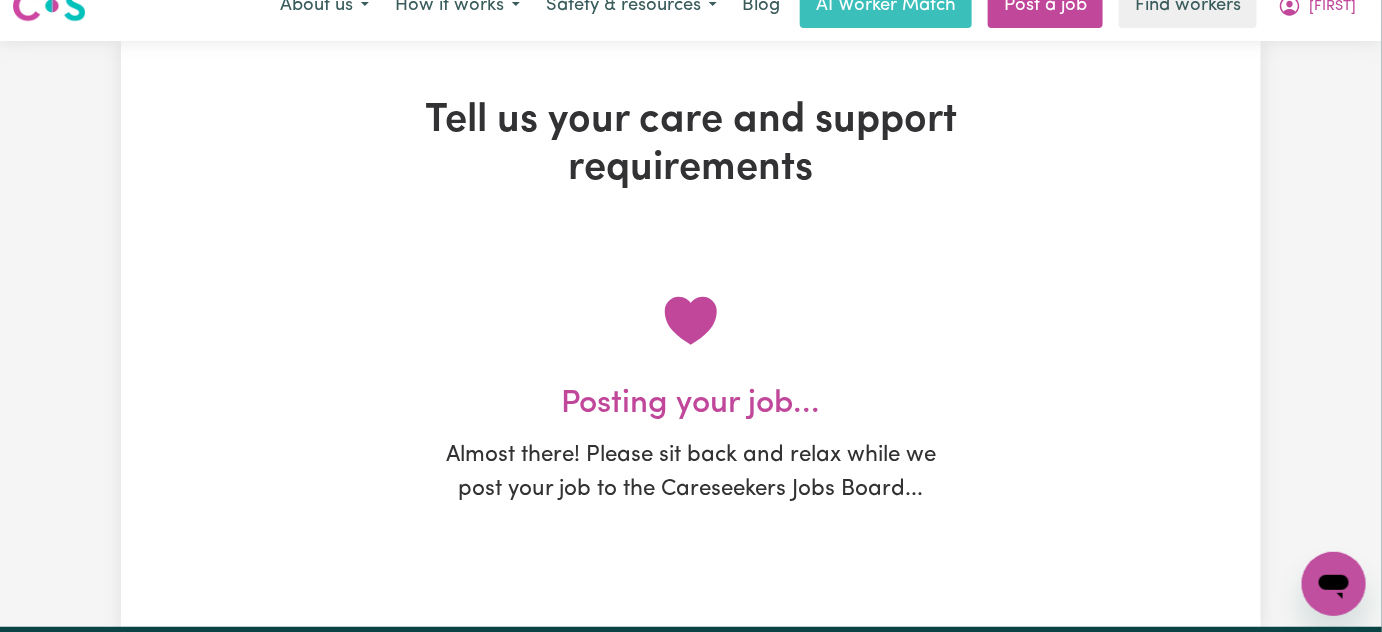 scroll, scrollTop: 0, scrollLeft: 0, axis: both 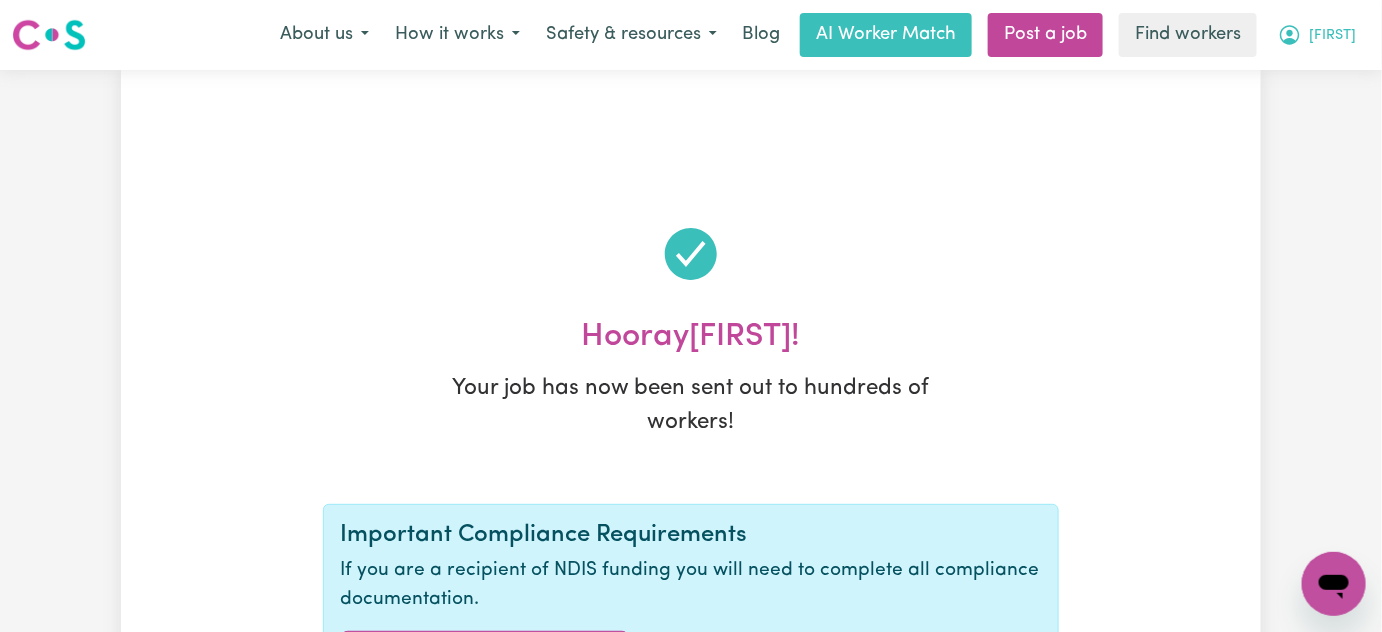 click on "[FIRST]" at bounding box center [1333, 36] 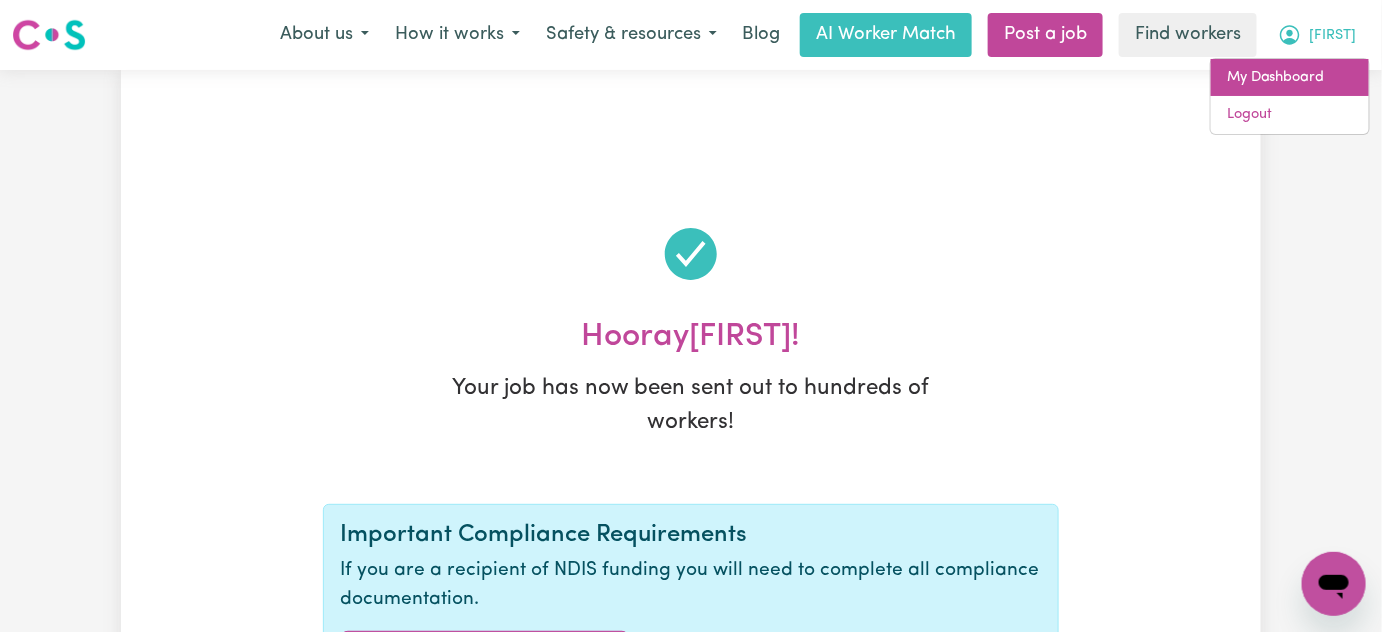 click on "My Dashboard" at bounding box center (1290, 78) 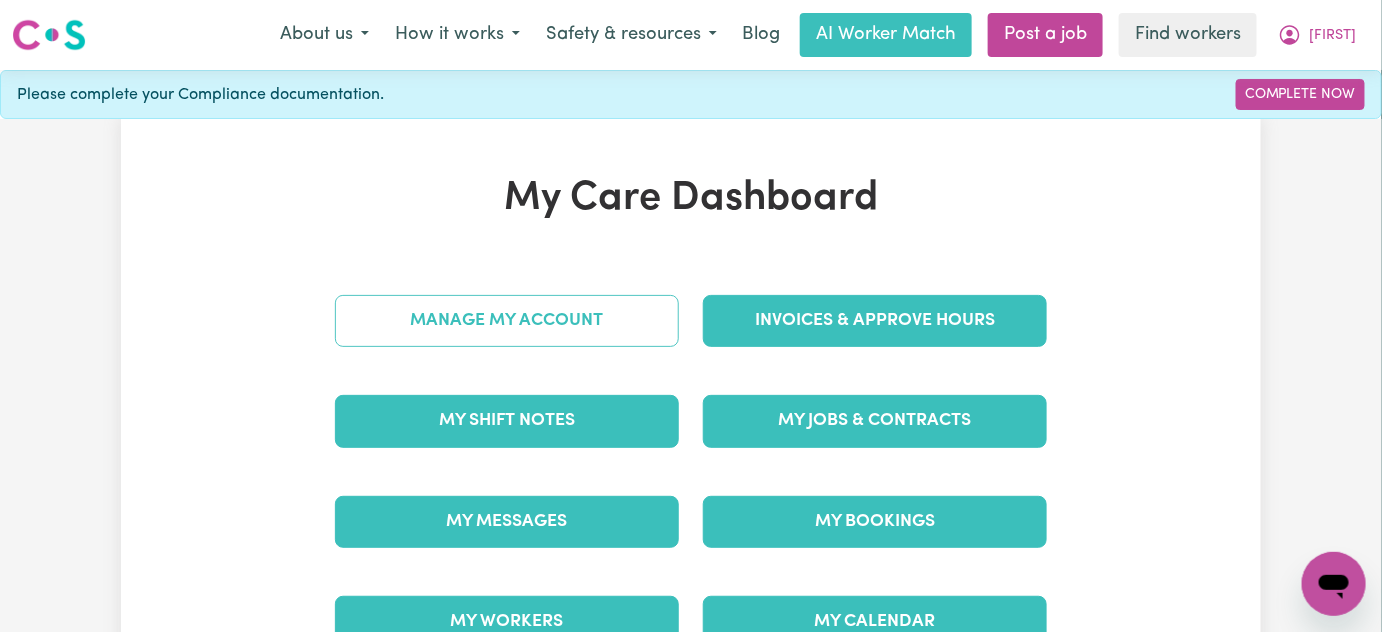 click on "Manage My Account" at bounding box center (507, 321) 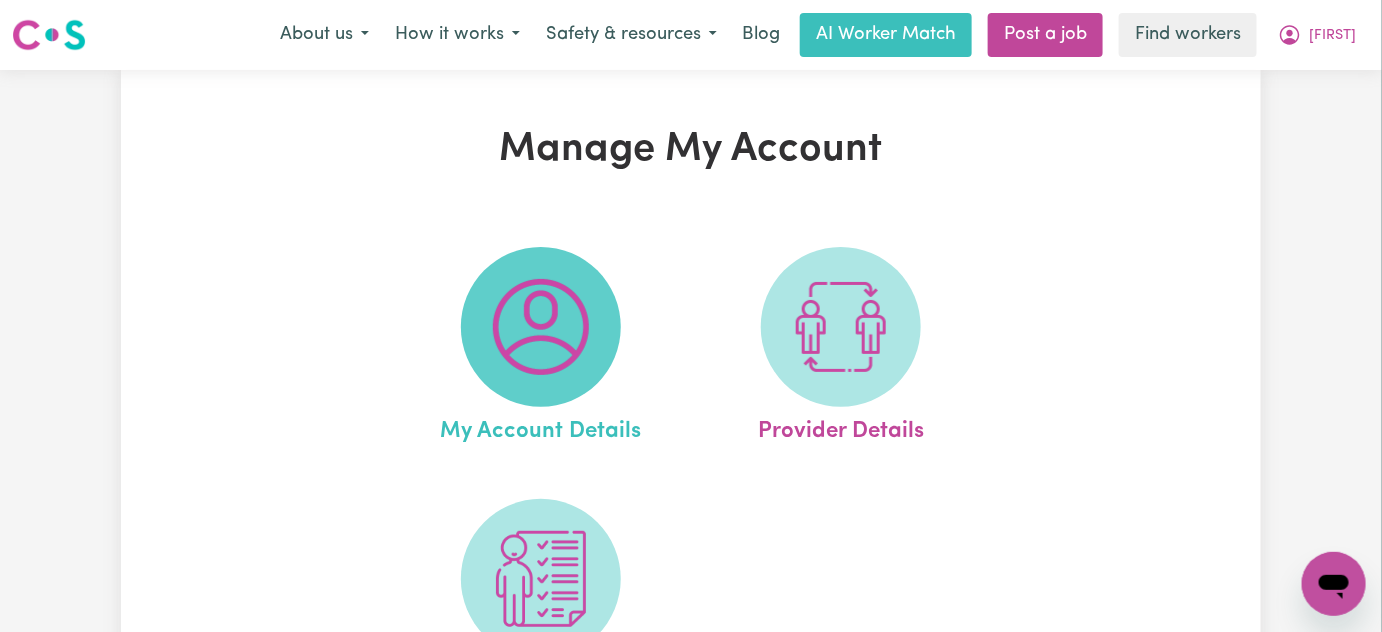 click at bounding box center [541, 327] 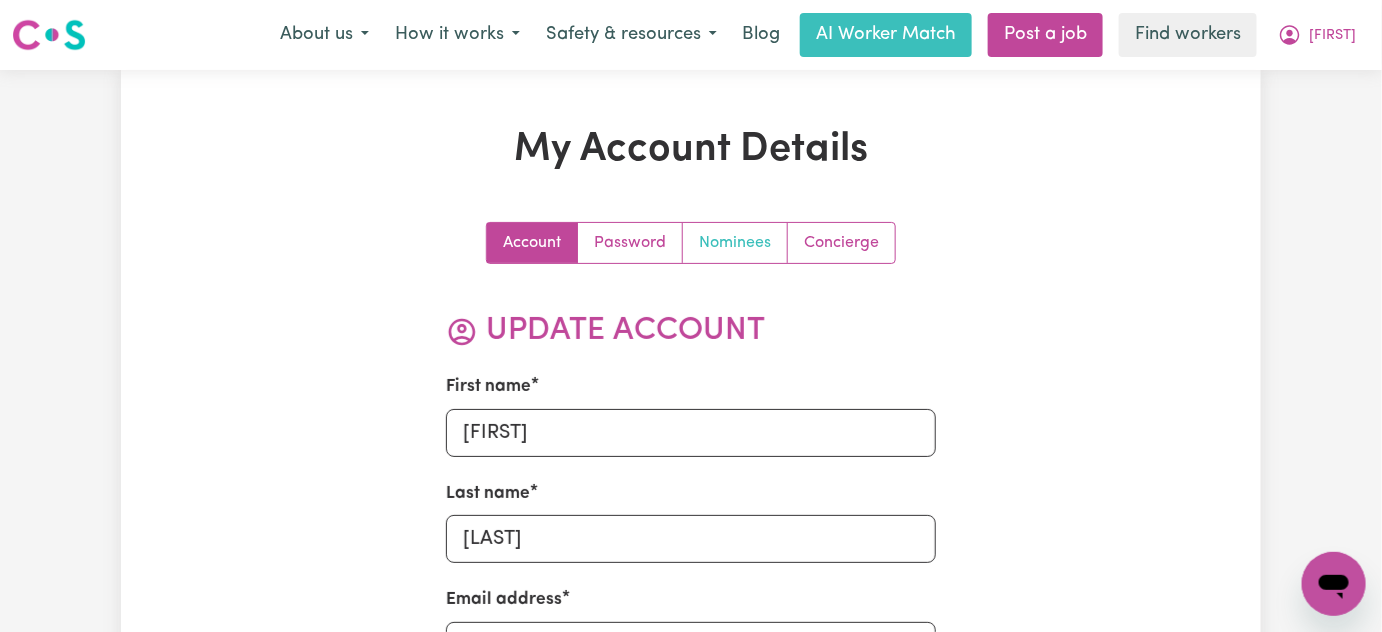 click on "Nominees" at bounding box center [735, 243] 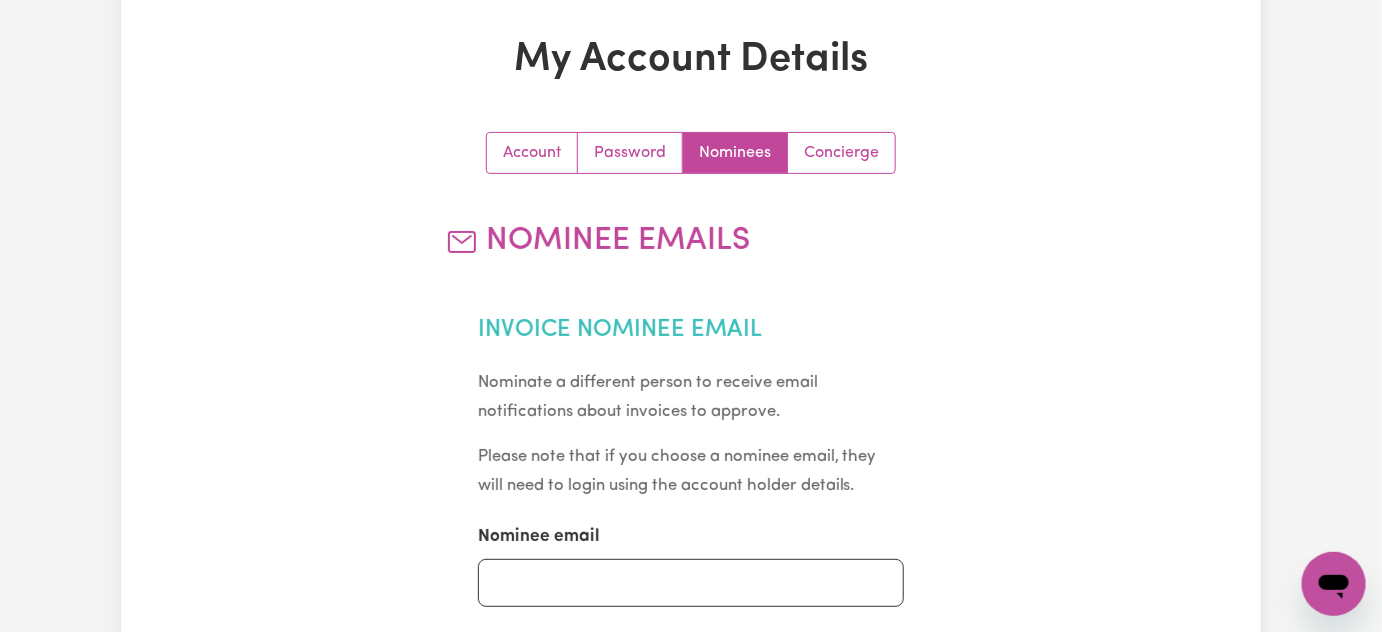 scroll, scrollTop: 272, scrollLeft: 0, axis: vertical 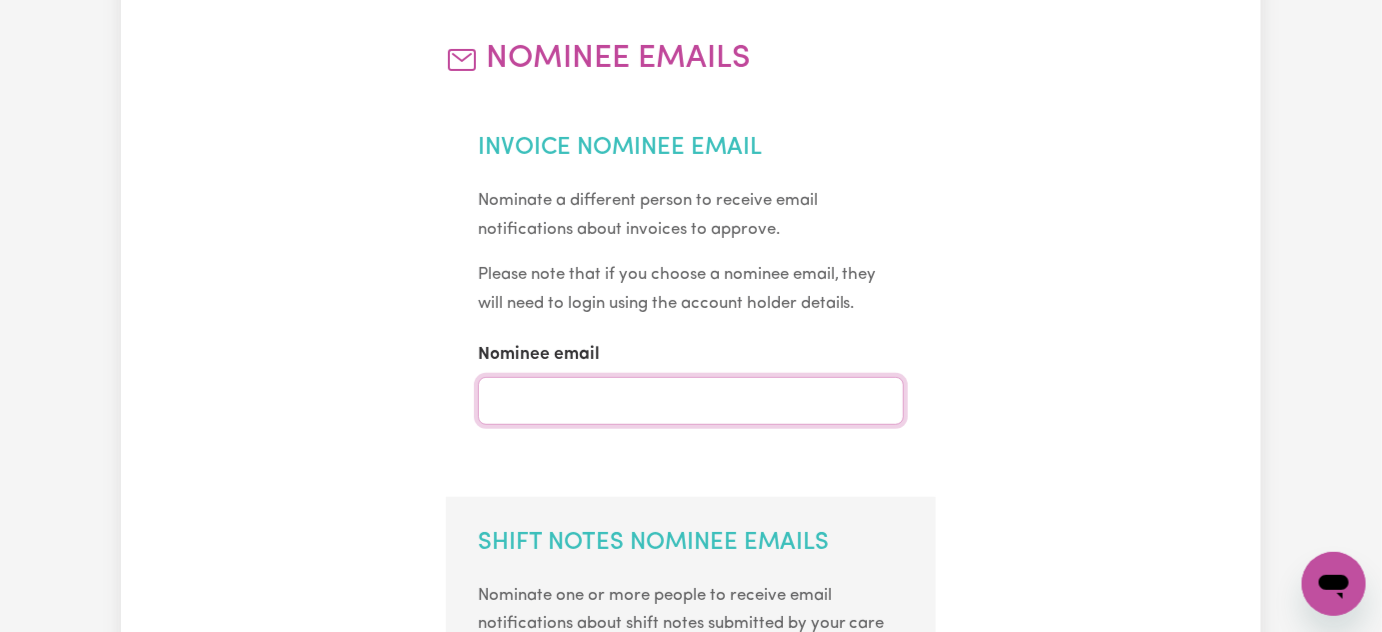 click on "Nominee email" at bounding box center [691, 401] 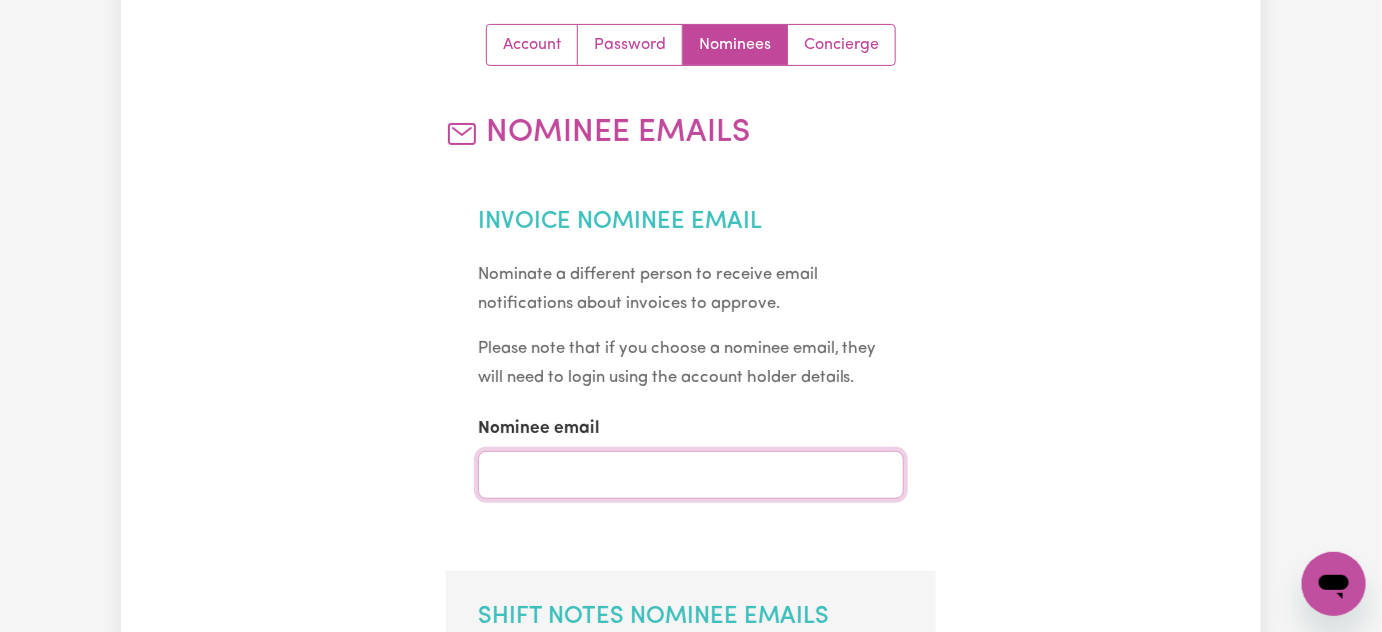 scroll, scrollTop: 90, scrollLeft: 0, axis: vertical 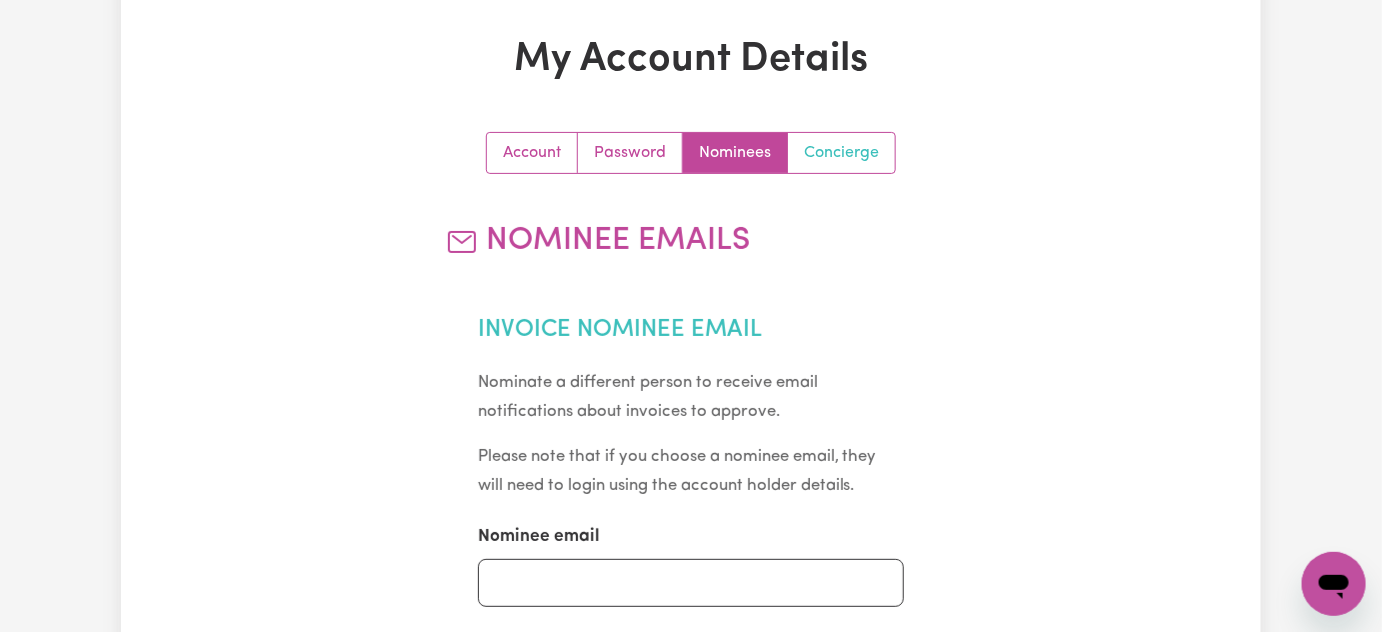 click on "Concierge" at bounding box center [841, 153] 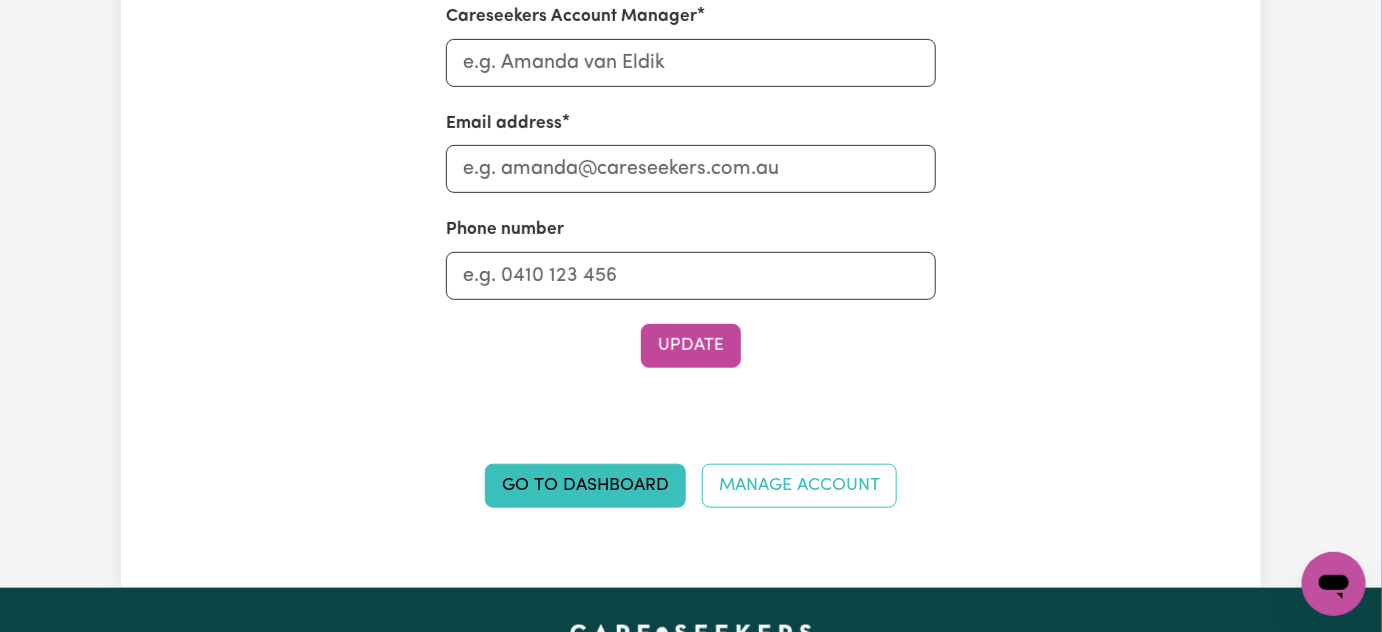 scroll, scrollTop: 272, scrollLeft: 0, axis: vertical 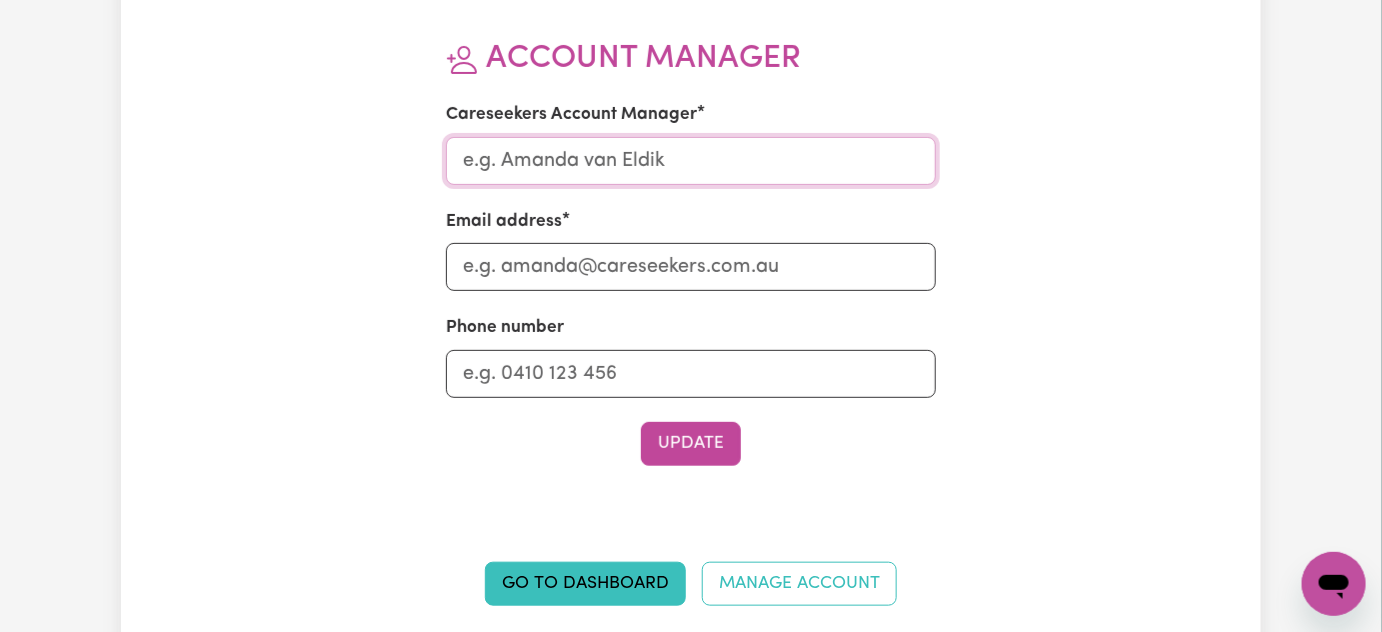 click on "Careseekers Account Manager" at bounding box center [691, 161] 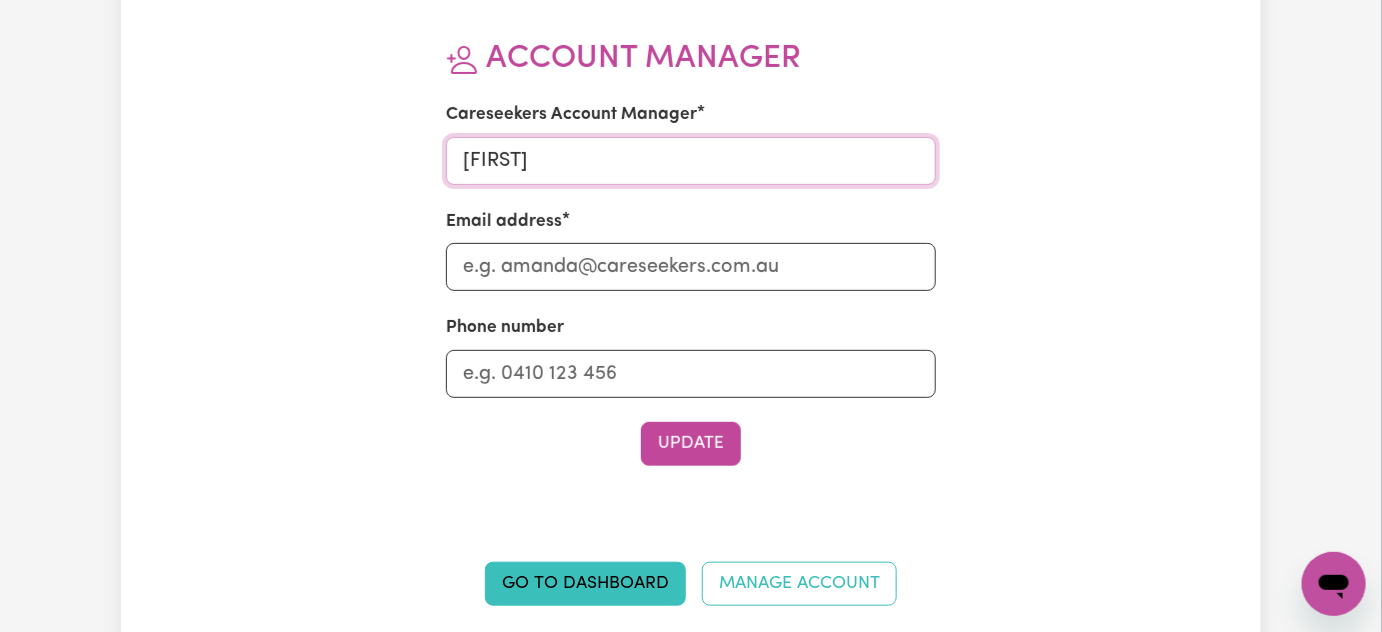 type on "[FIRST]" 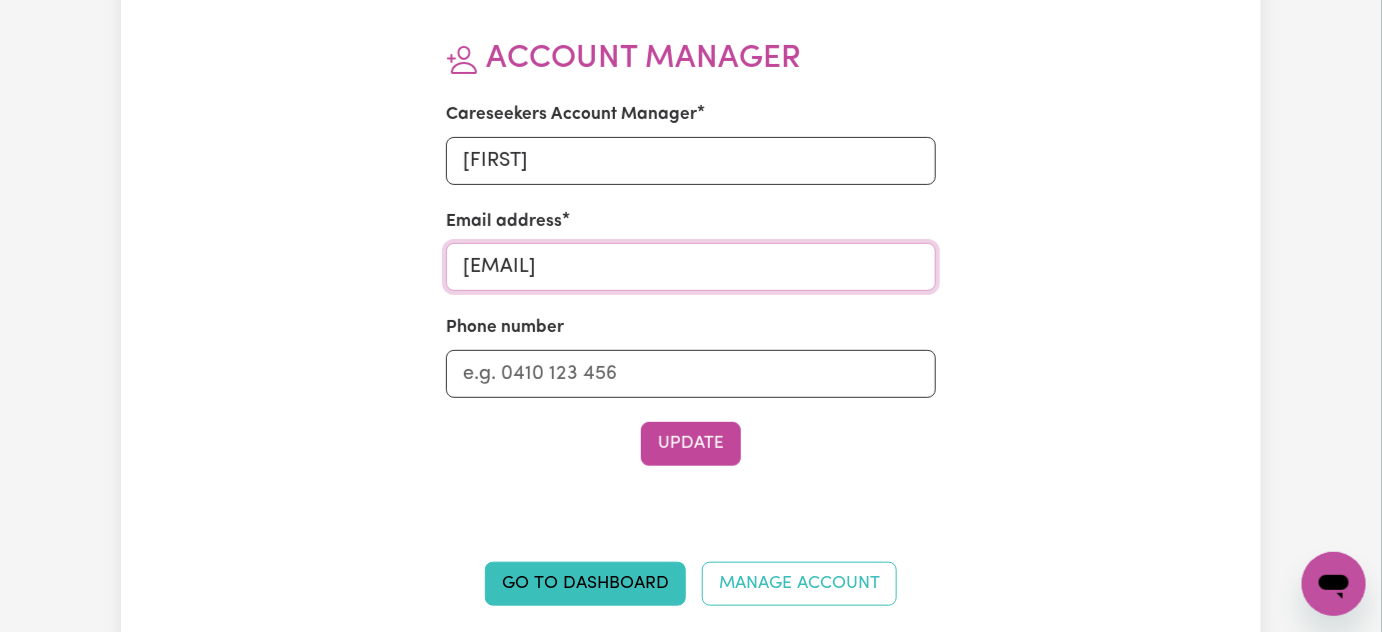 type on "[EMAIL]" 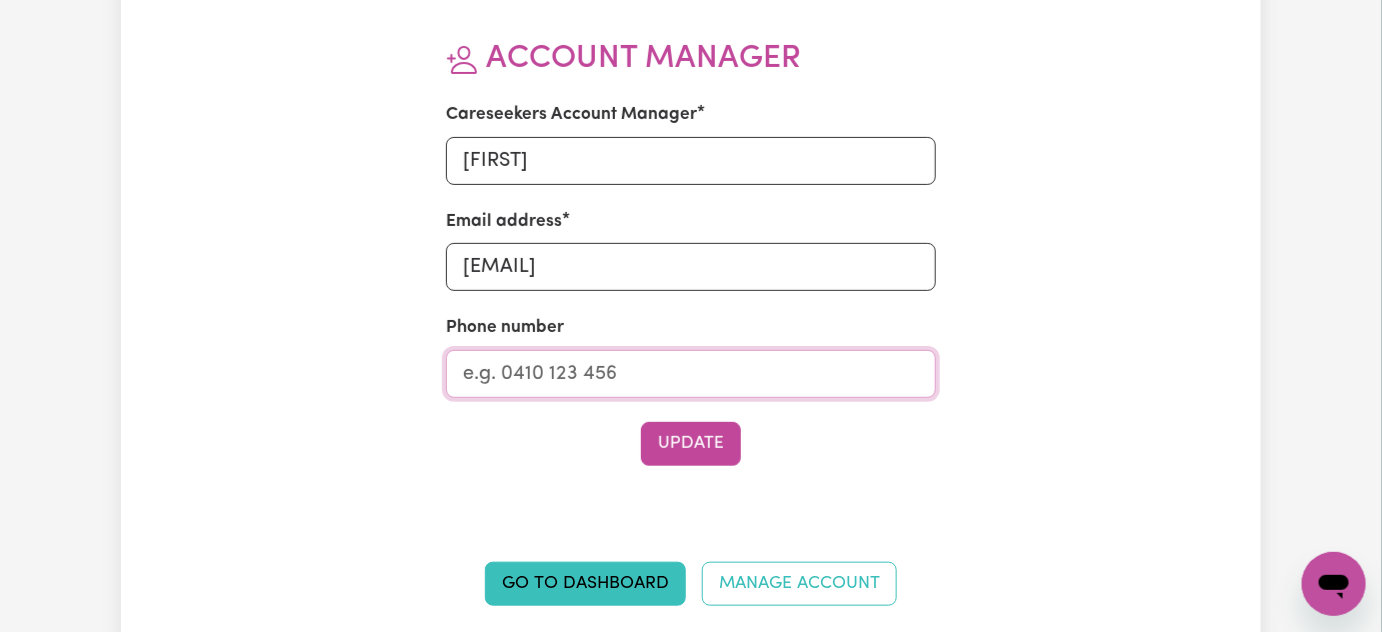 click on "Phone number" at bounding box center [691, 374] 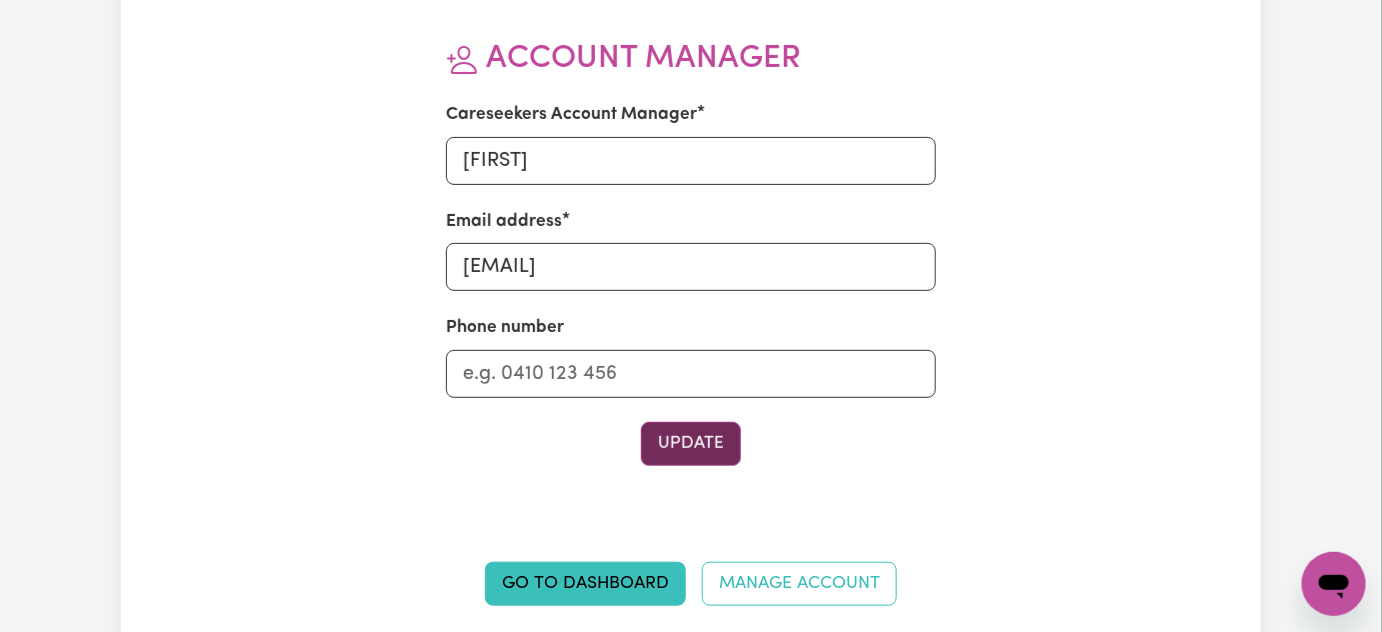 click on "Update" at bounding box center (691, 444) 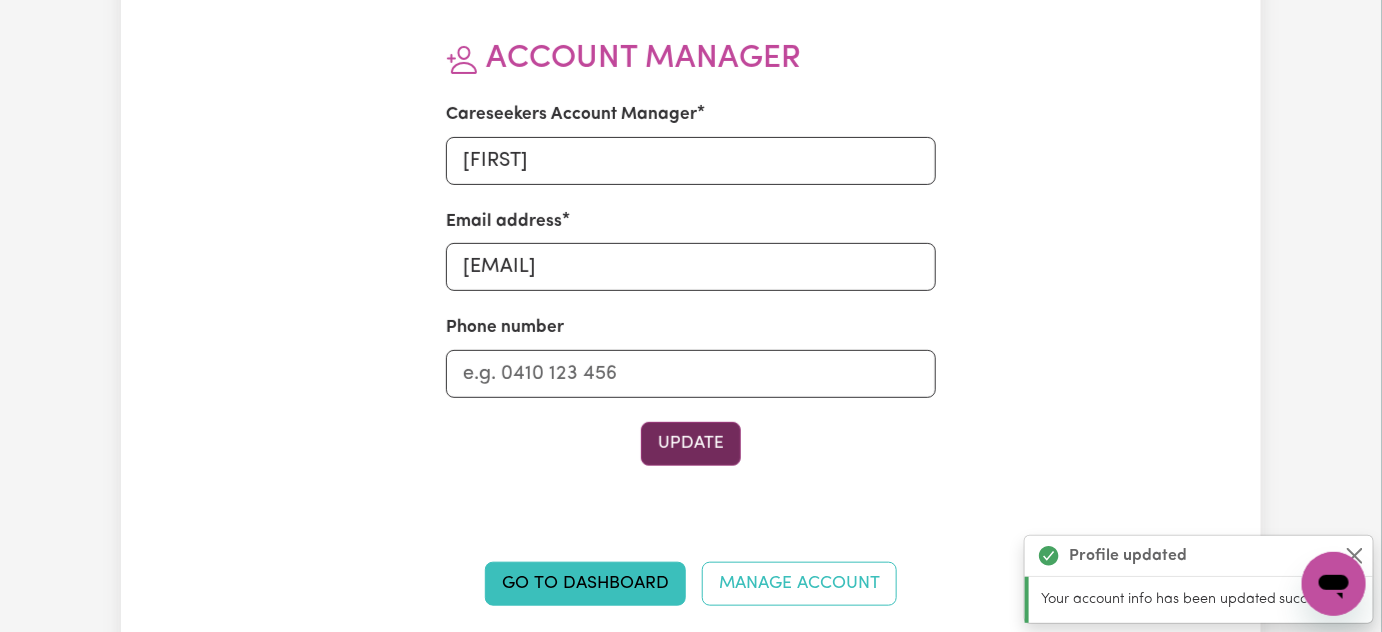 click on "Update" at bounding box center (691, 444) 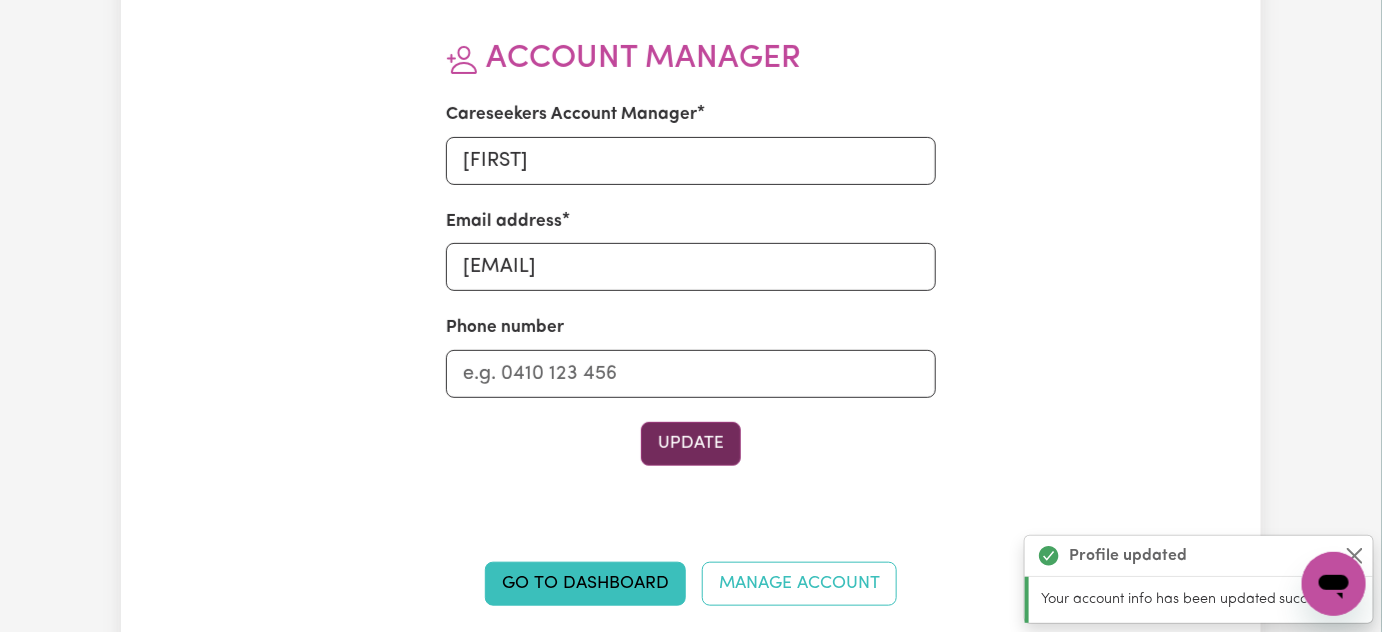 click on "Update" at bounding box center (691, 444) 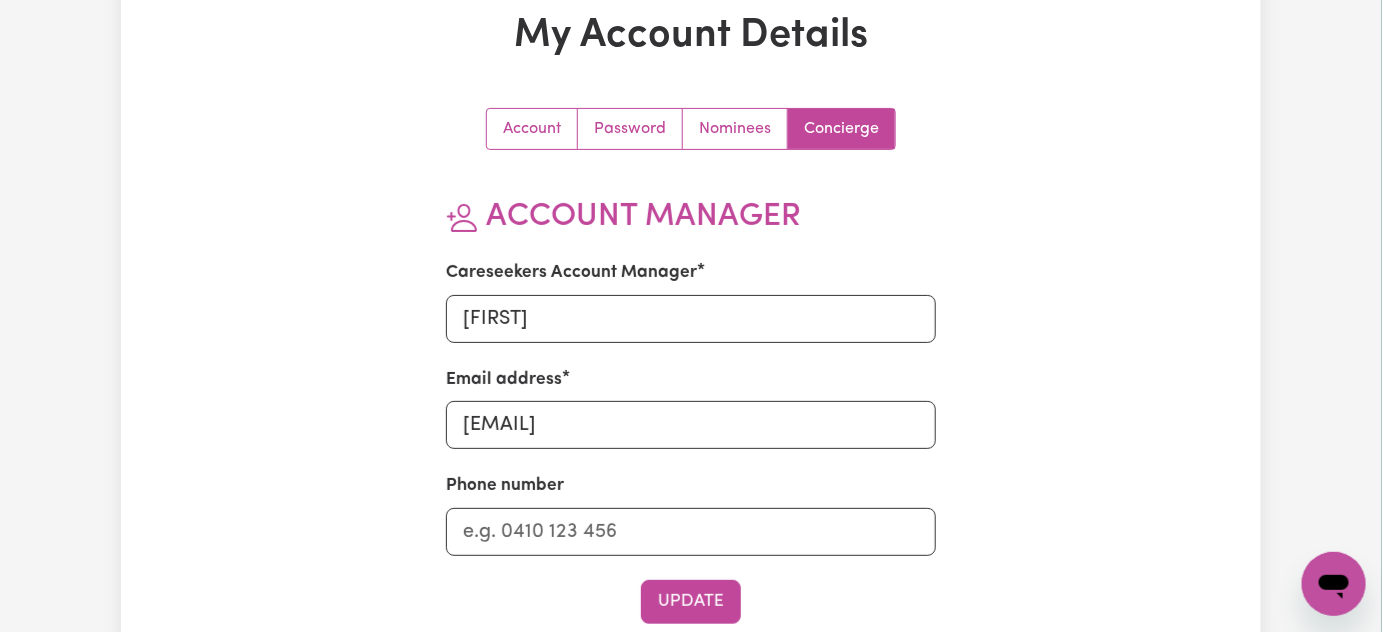 scroll, scrollTop: 0, scrollLeft: 0, axis: both 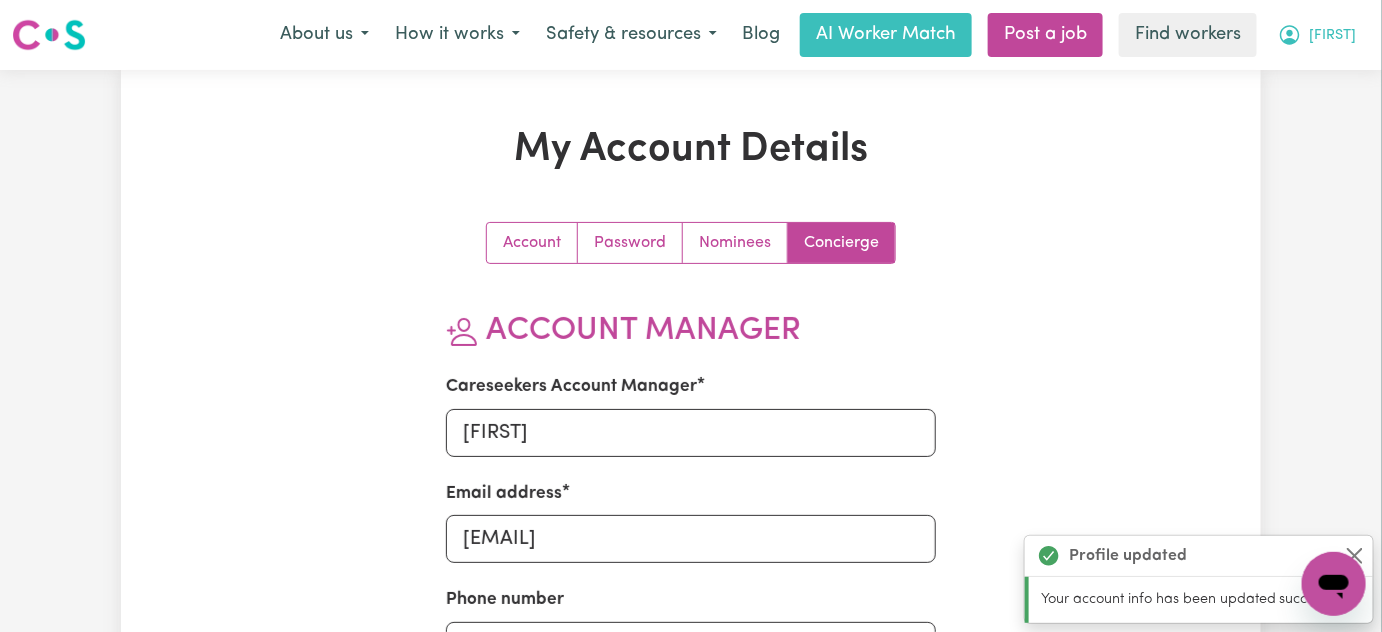 click on "[FIRST]" at bounding box center [1333, 36] 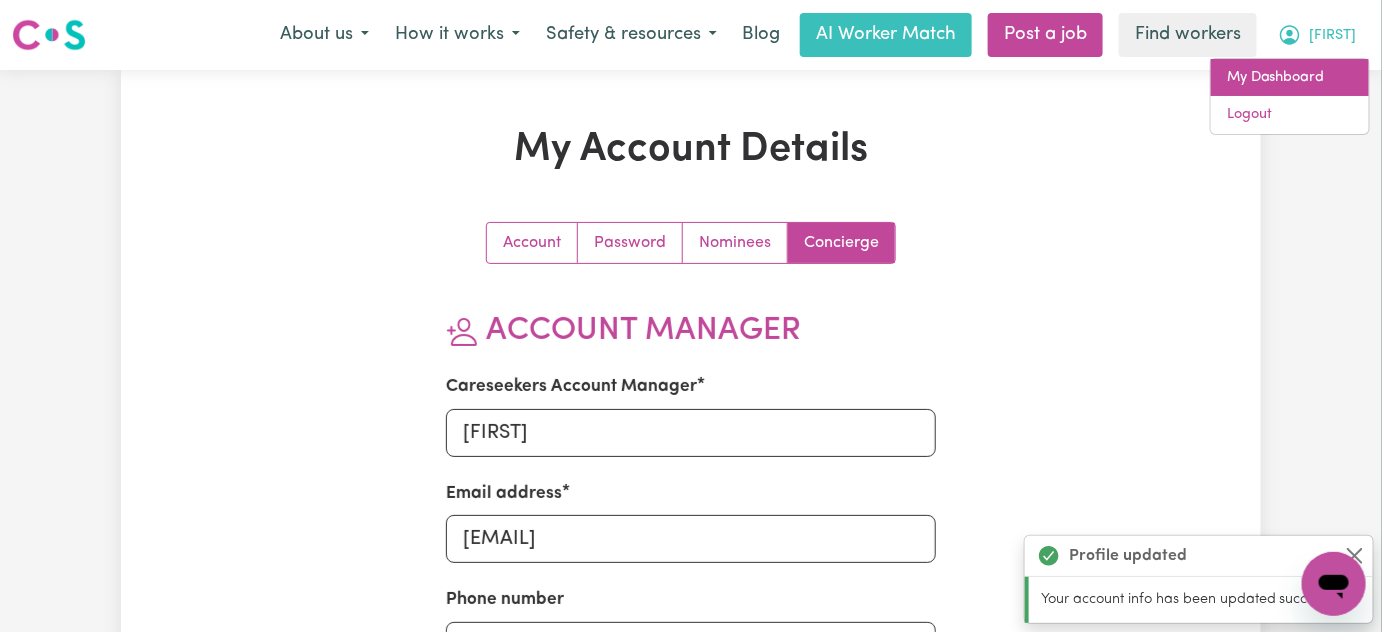 click on "My Dashboard" at bounding box center (1290, 78) 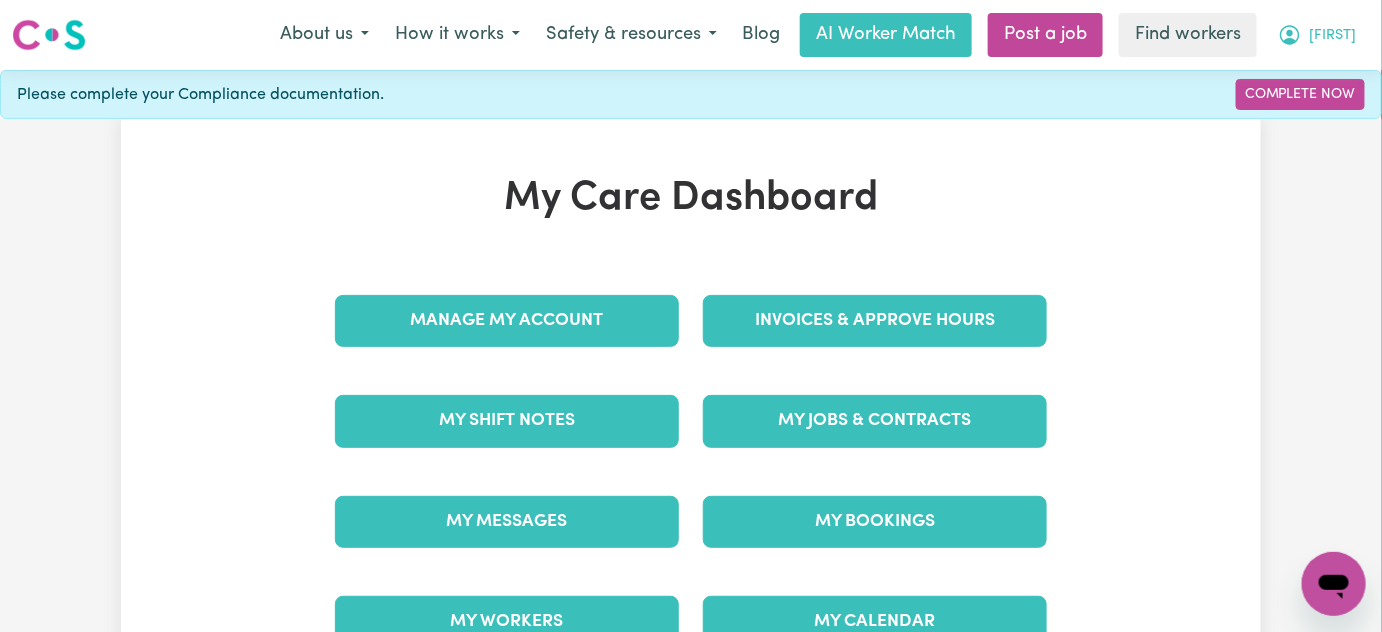 drag, startPoint x: 1318, startPoint y: 20, endPoint x: 1317, endPoint y: 40, distance: 20.024984 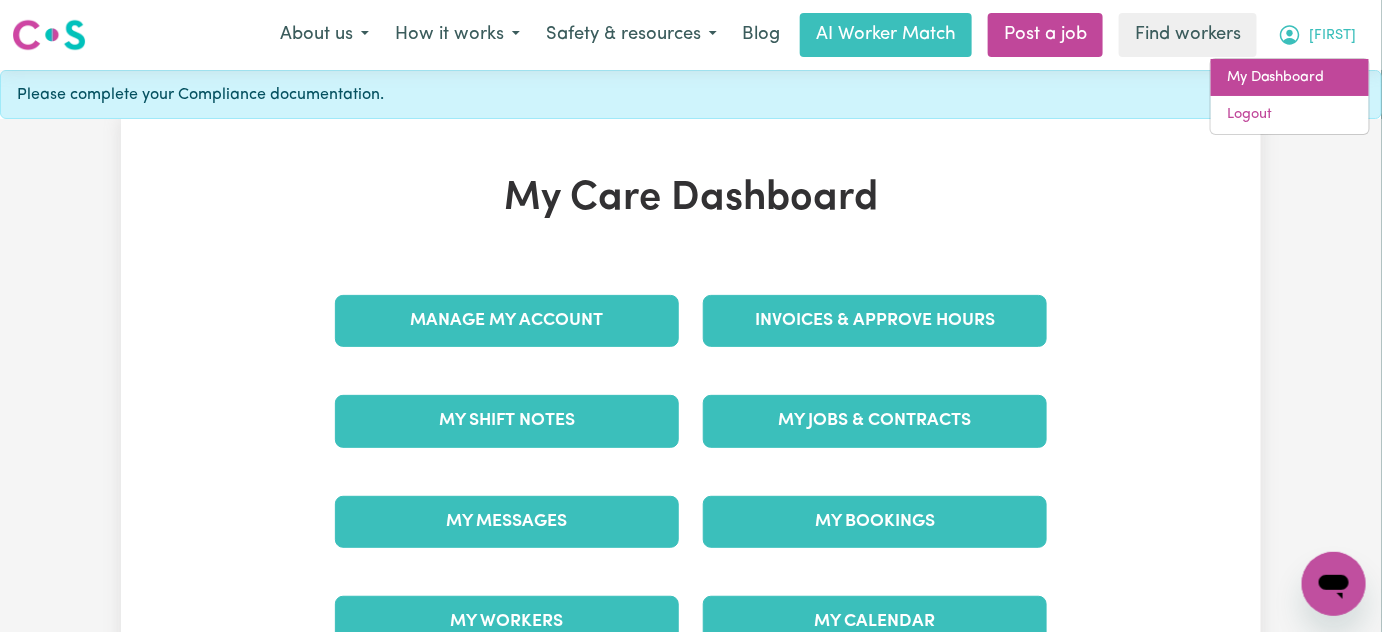 click on "My Dashboard" at bounding box center (1290, 78) 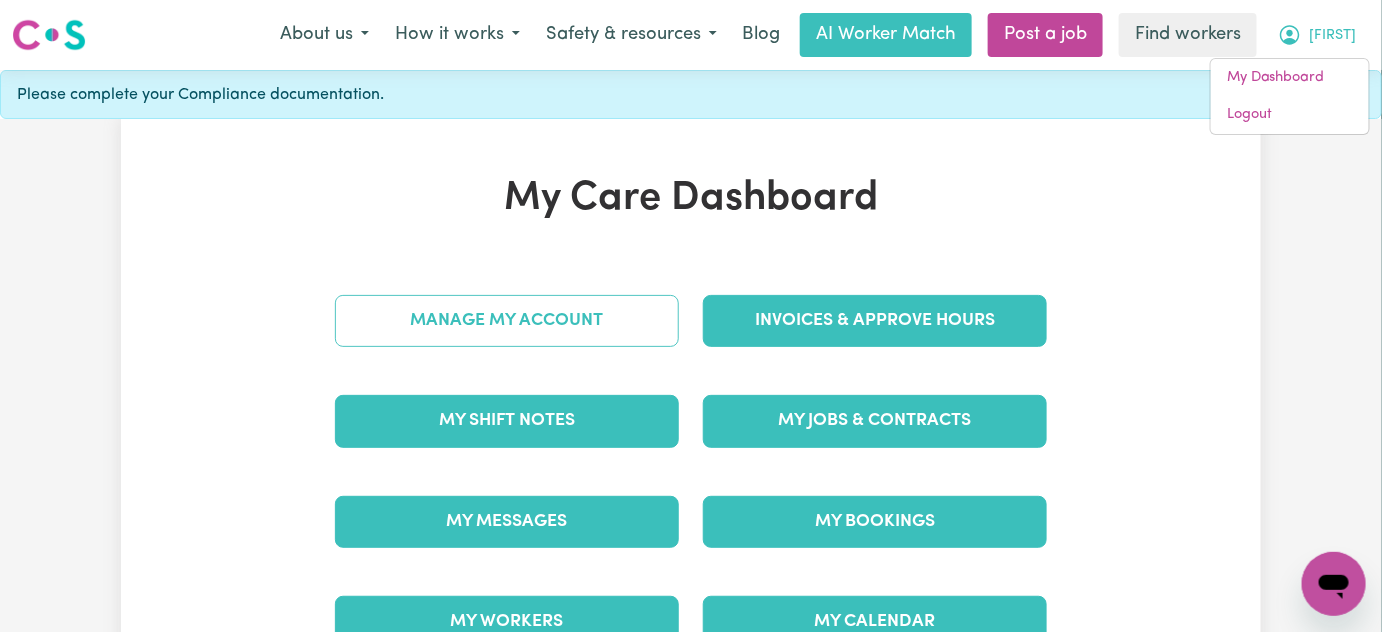 click on "Manage My Account" at bounding box center (507, 321) 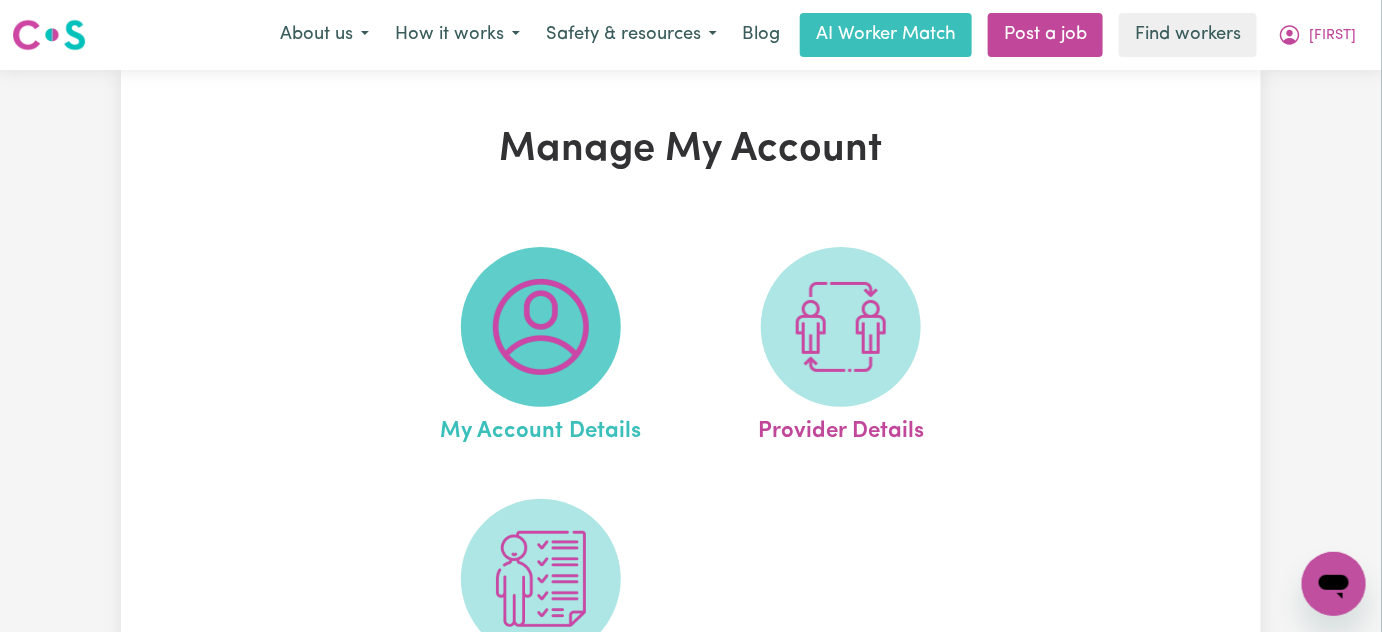 click at bounding box center (541, 327) 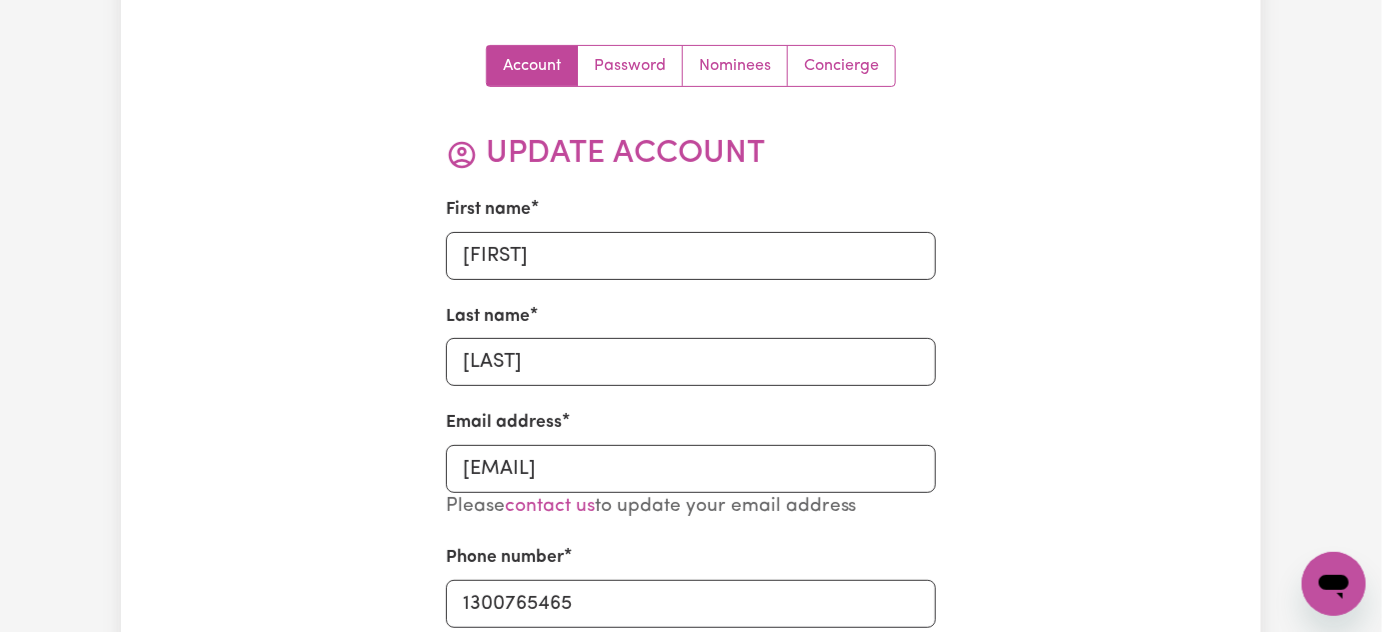 scroll, scrollTop: 272, scrollLeft: 0, axis: vertical 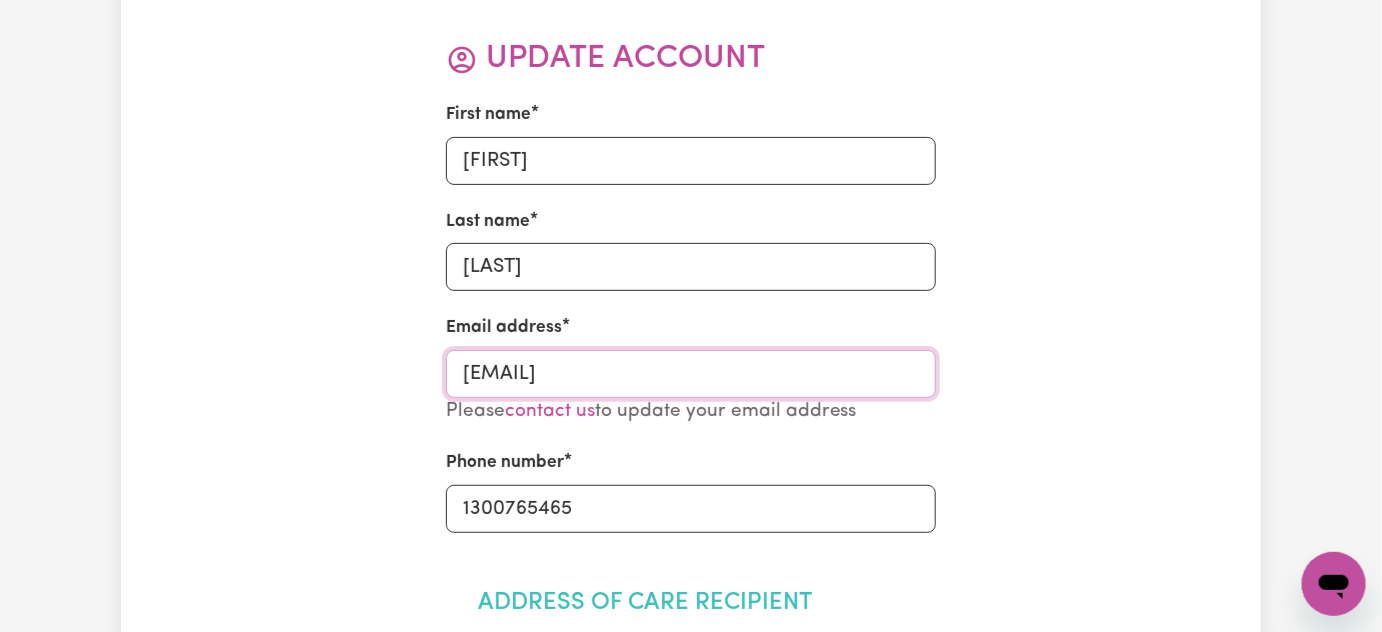 click on "[EMAIL]" at bounding box center (691, 374) 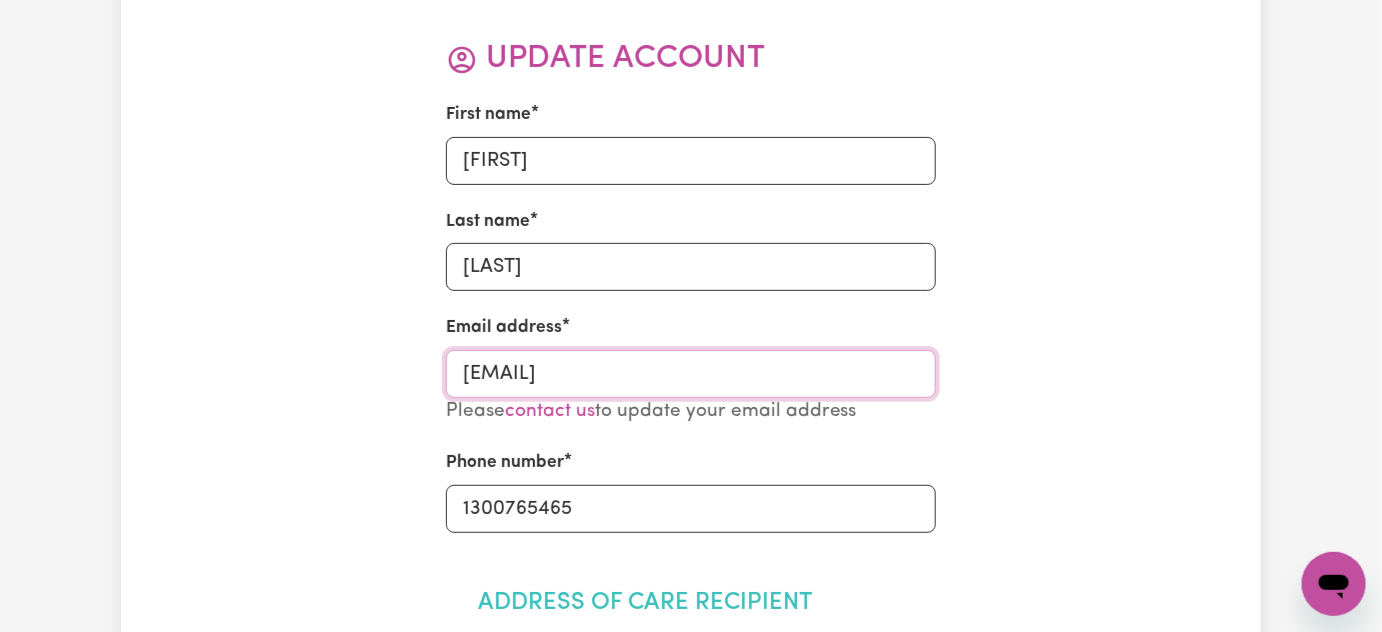 click on "[EMAIL]" at bounding box center [691, 374] 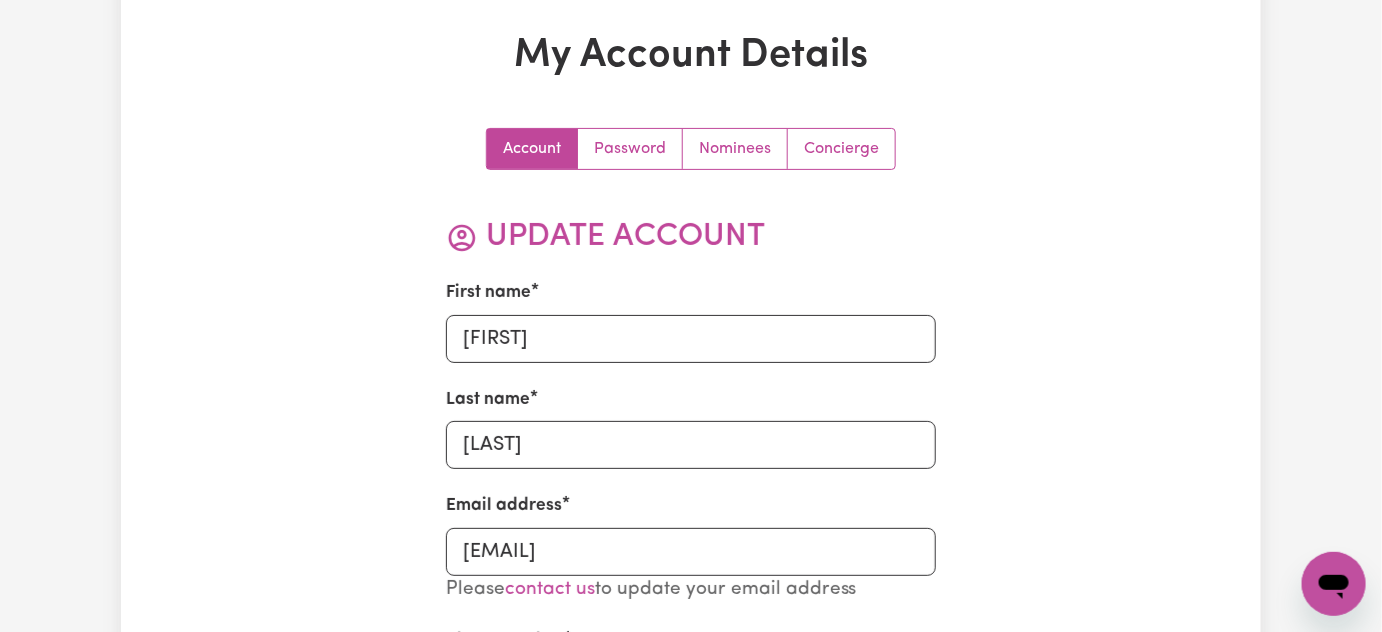 scroll, scrollTop: 0, scrollLeft: 0, axis: both 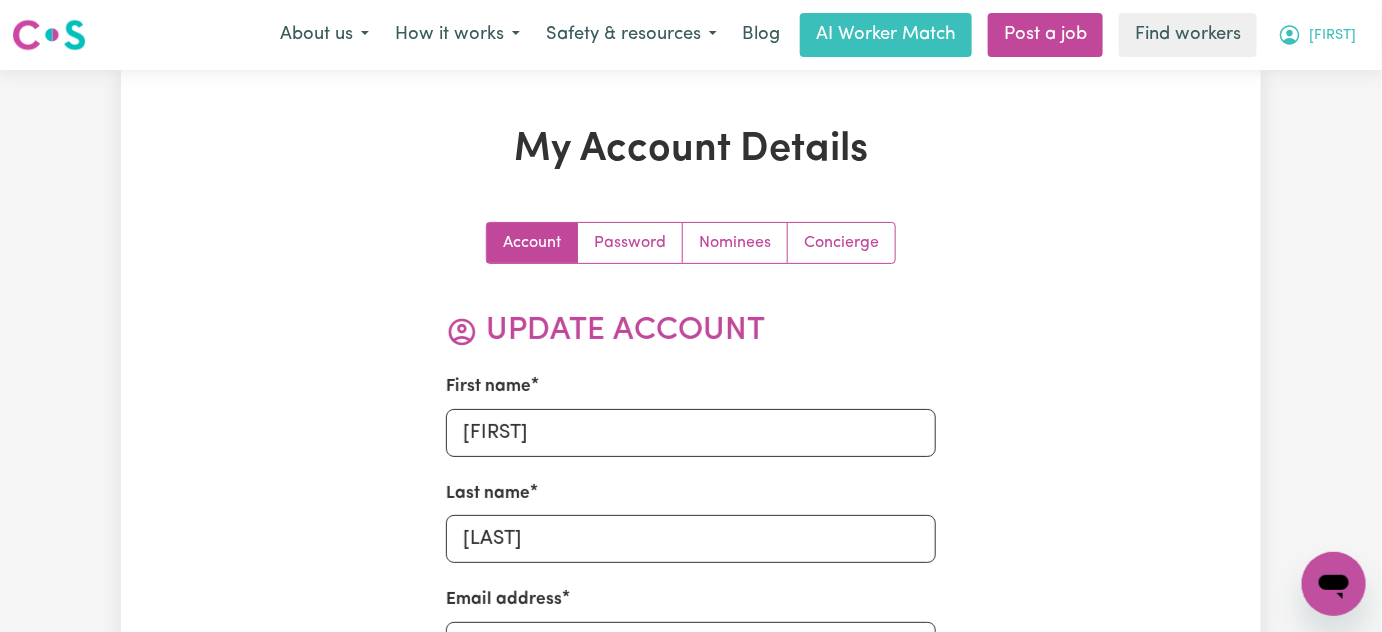 drag, startPoint x: 1338, startPoint y: 28, endPoint x: 1331, endPoint y: 46, distance: 19.313208 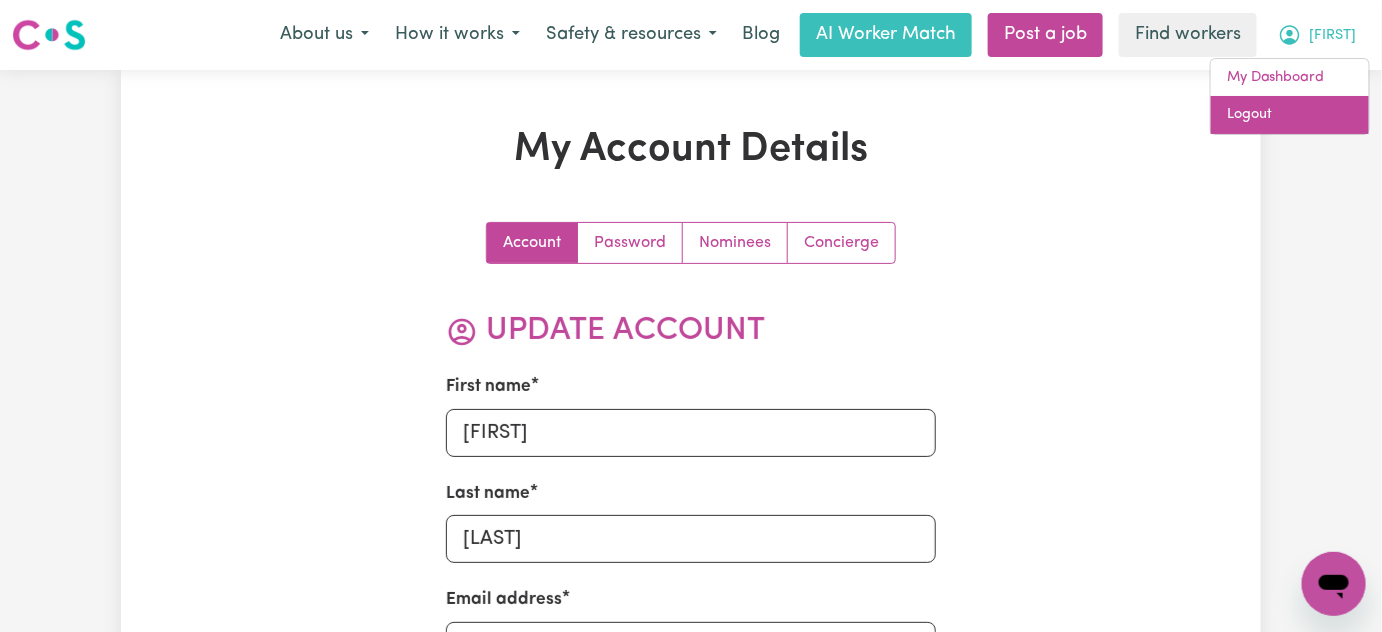 click on "Logout" at bounding box center (1290, 115) 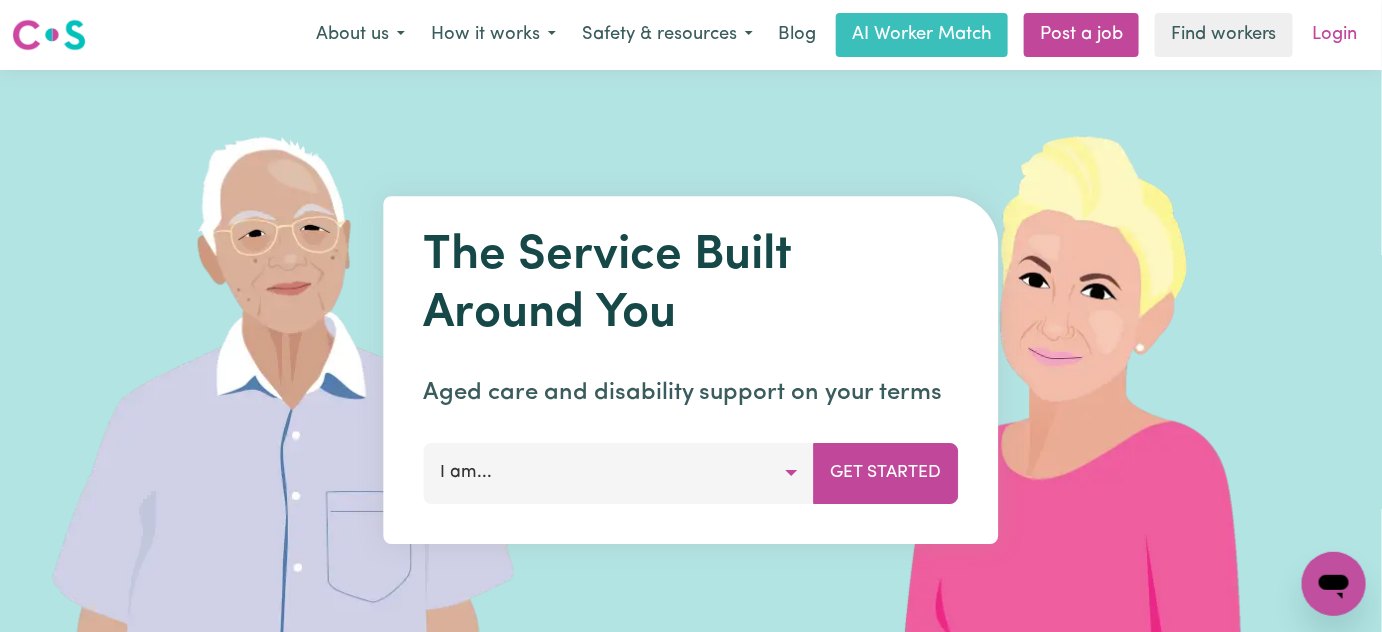 click on "Login" at bounding box center [1335, 35] 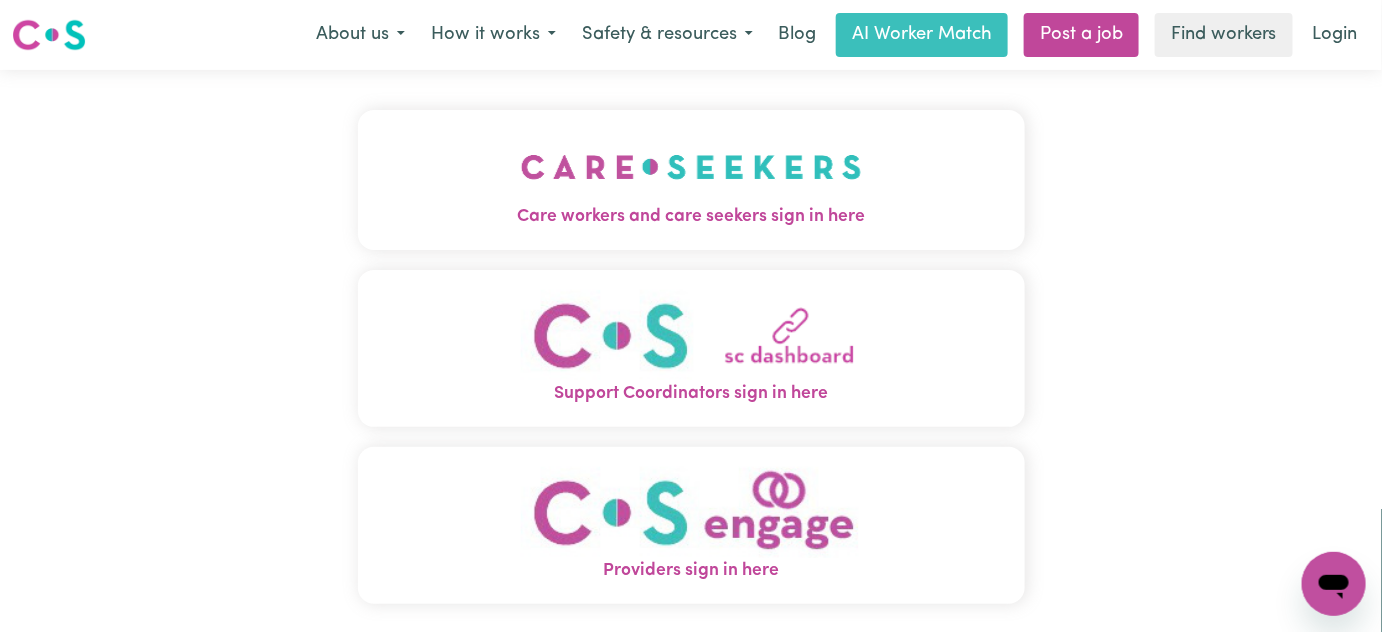 drag, startPoint x: 597, startPoint y: 174, endPoint x: 664, endPoint y: 178, distance: 67.11929 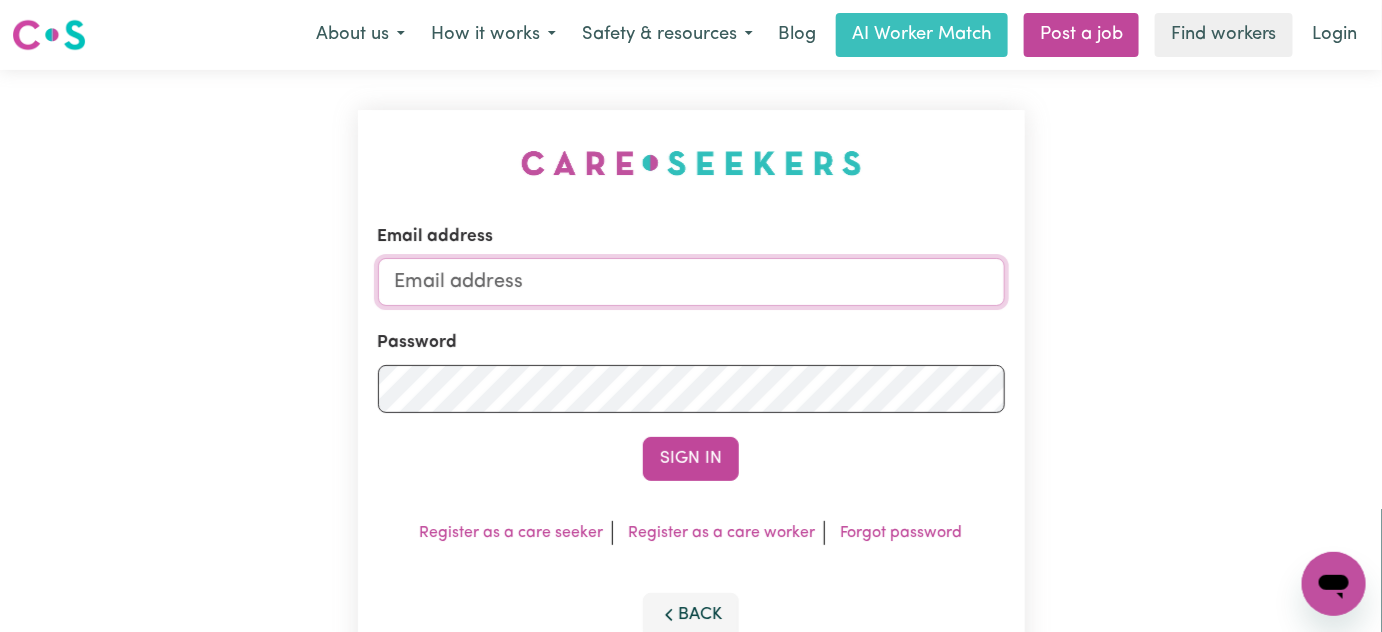 type on "[EMAIL]" 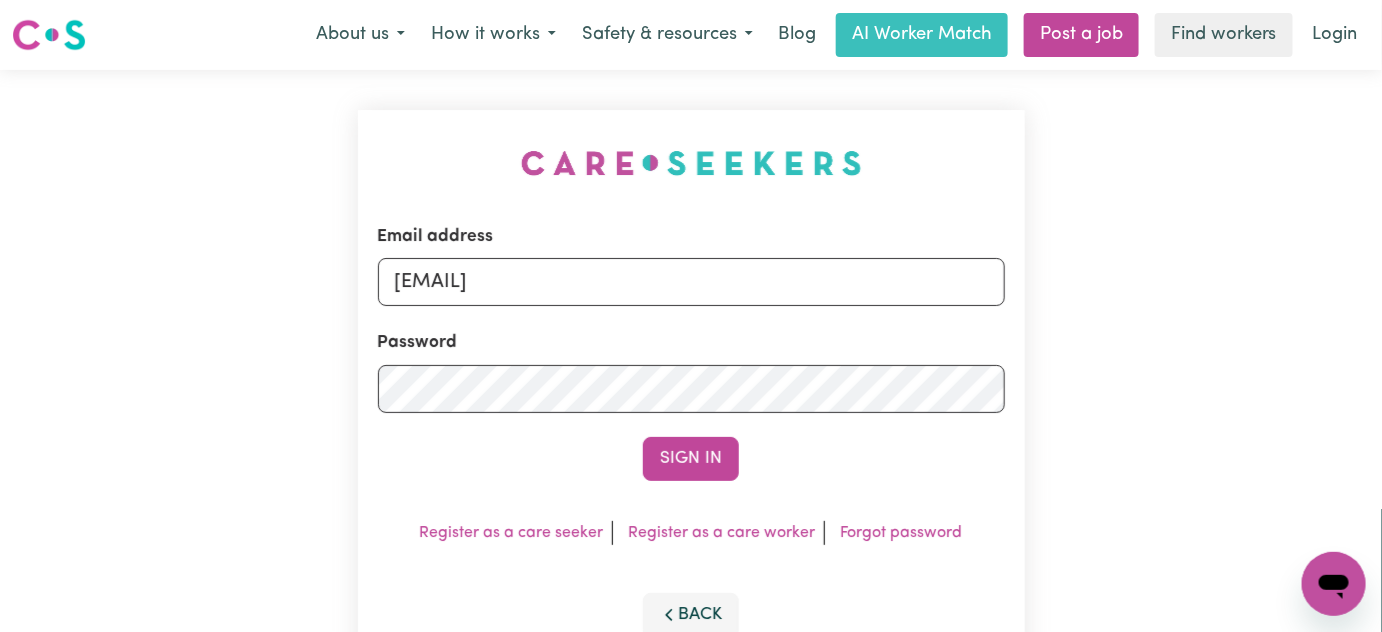 drag, startPoint x: 677, startPoint y: 464, endPoint x: 698, endPoint y: 452, distance: 24.186773 